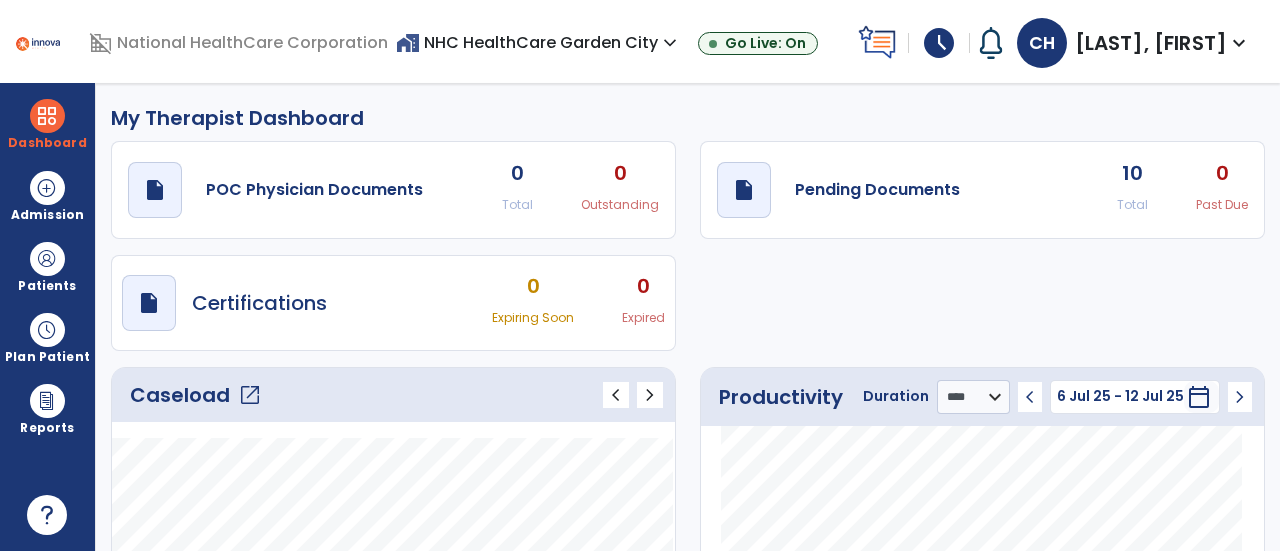 select on "****" 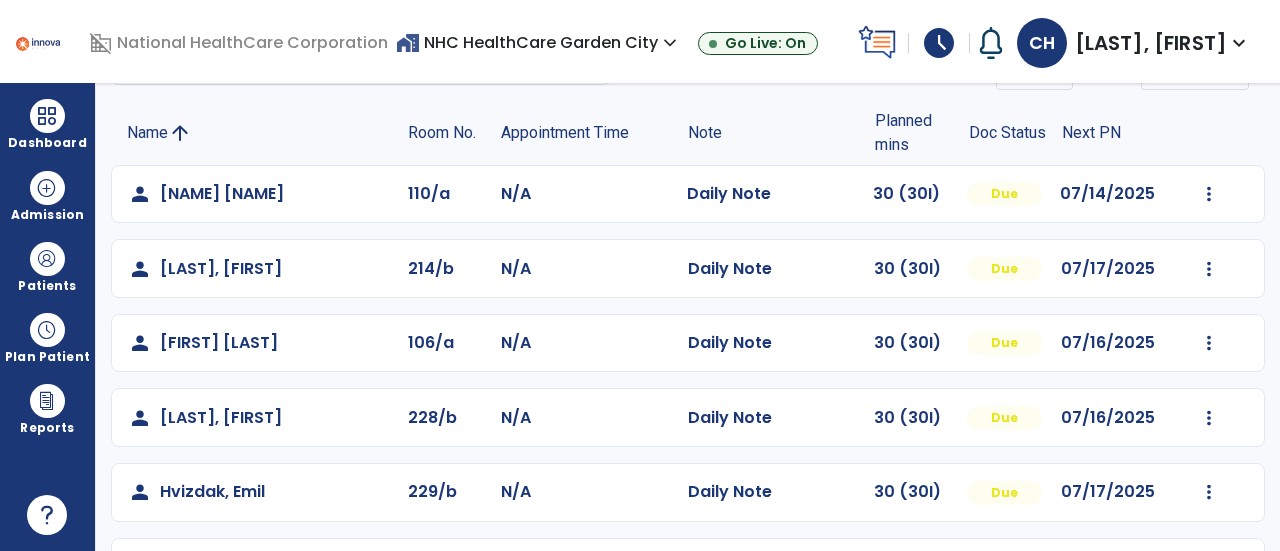 scroll, scrollTop: 300, scrollLeft: 0, axis: vertical 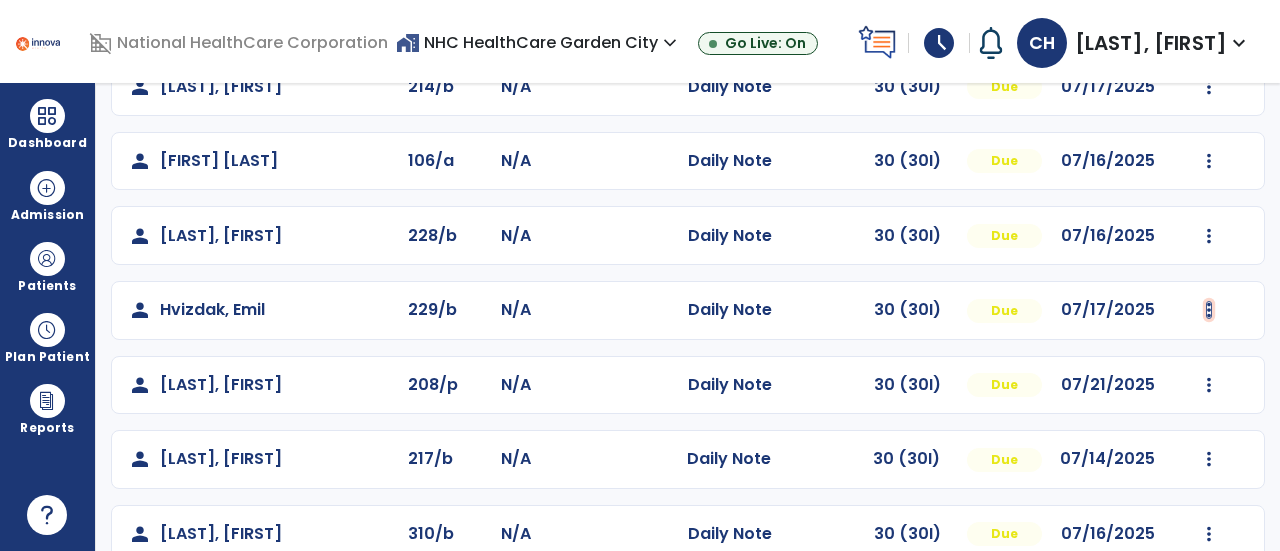 click at bounding box center [1209, 12] 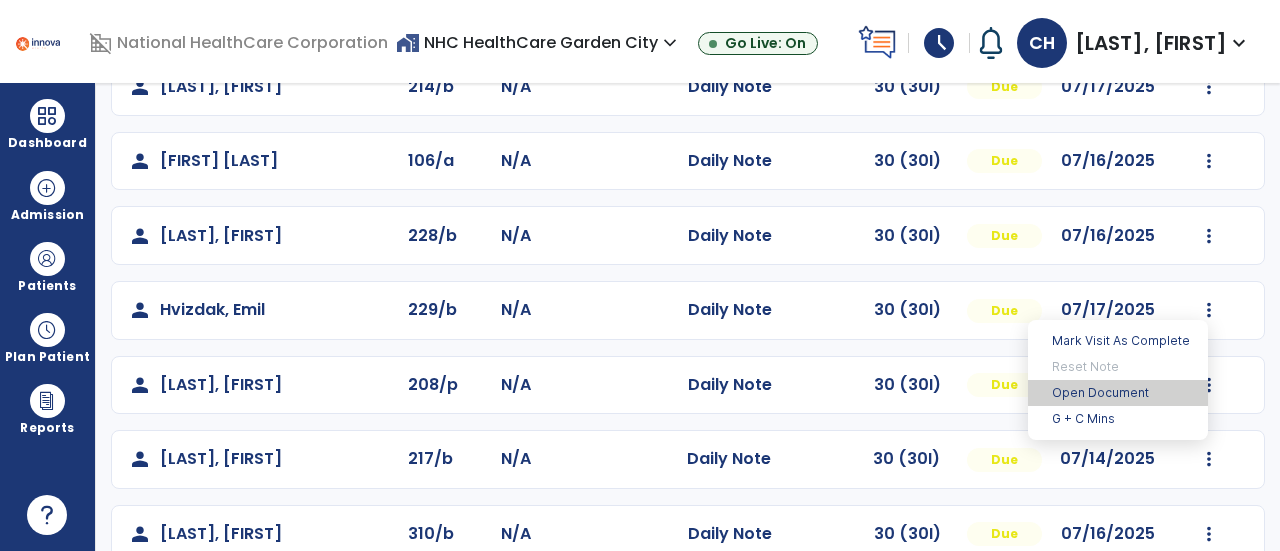 drag, startPoint x: 1140, startPoint y: 384, endPoint x: 1129, endPoint y: 391, distance: 13.038404 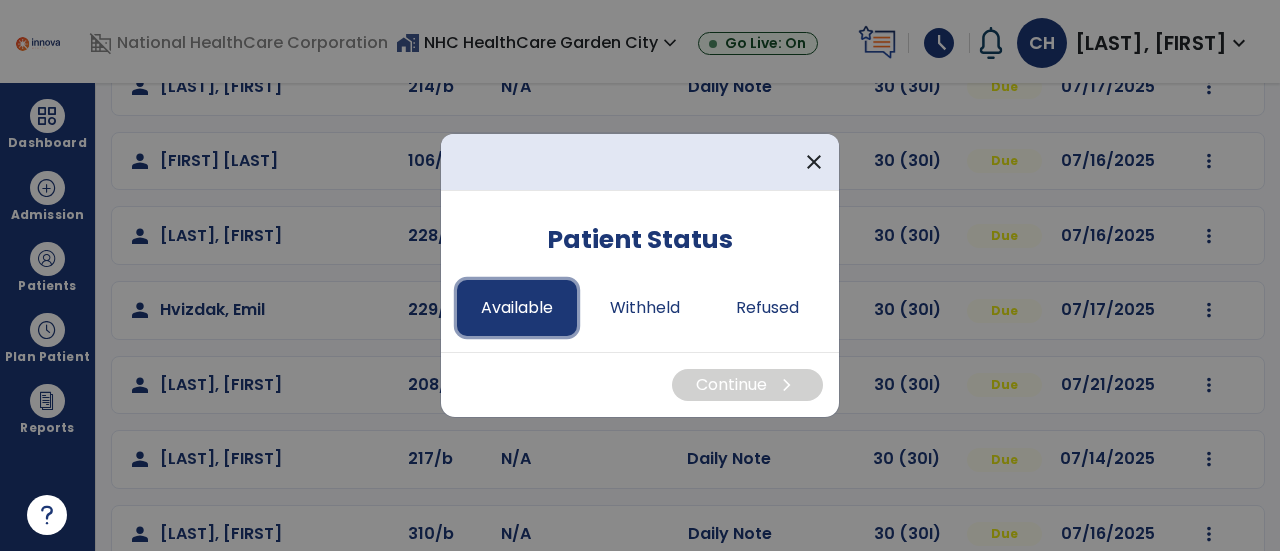 click on "Available" at bounding box center (517, 308) 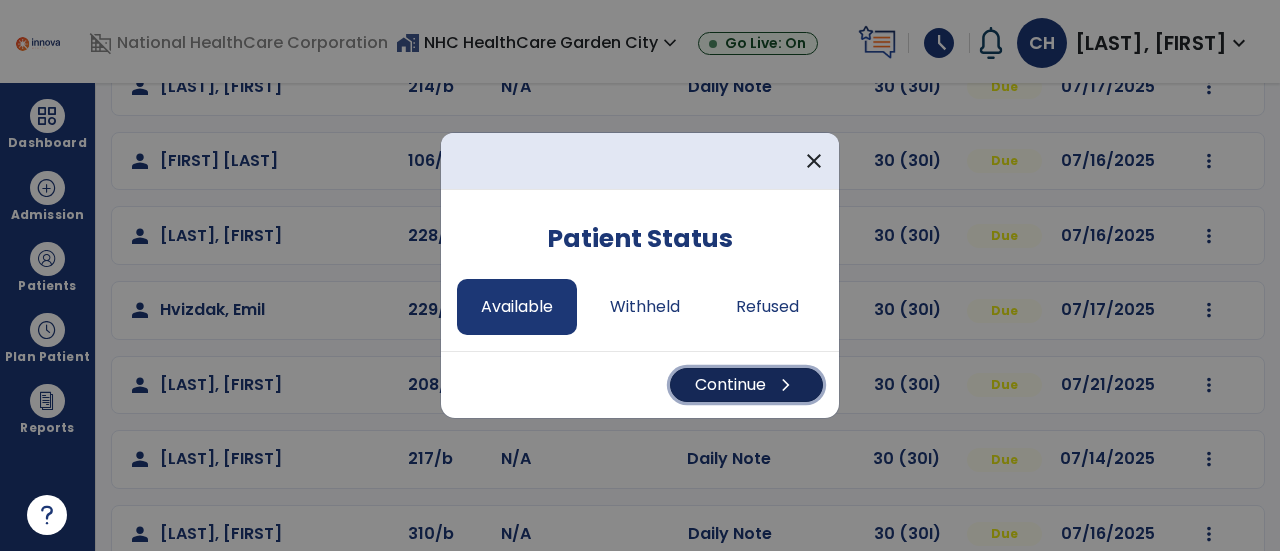 click on "Continue   chevron_right" at bounding box center (746, 385) 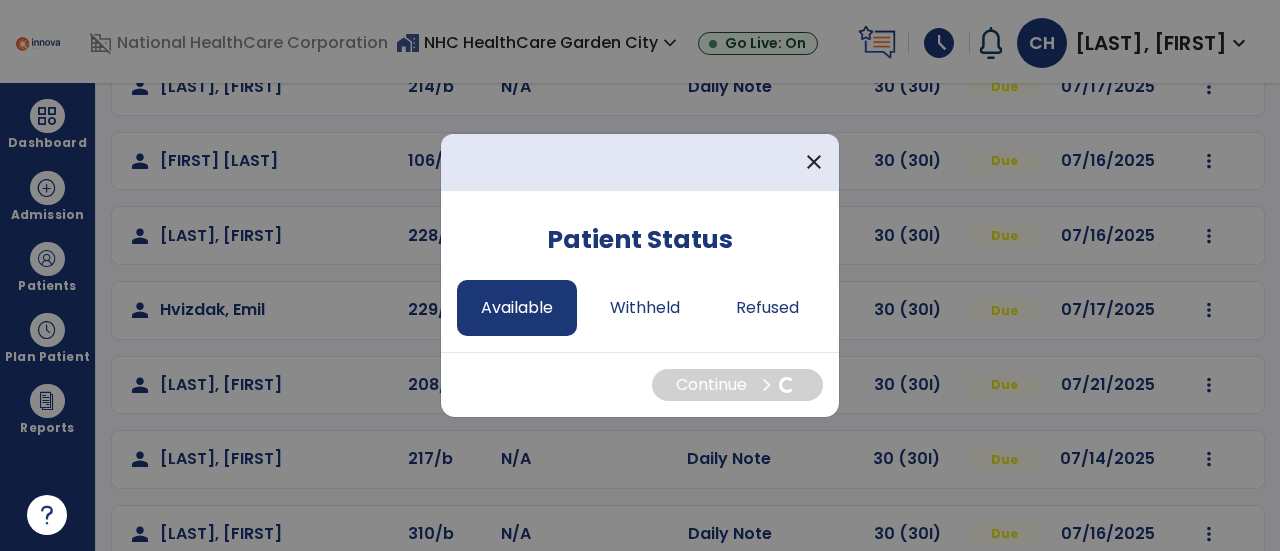 select on "*" 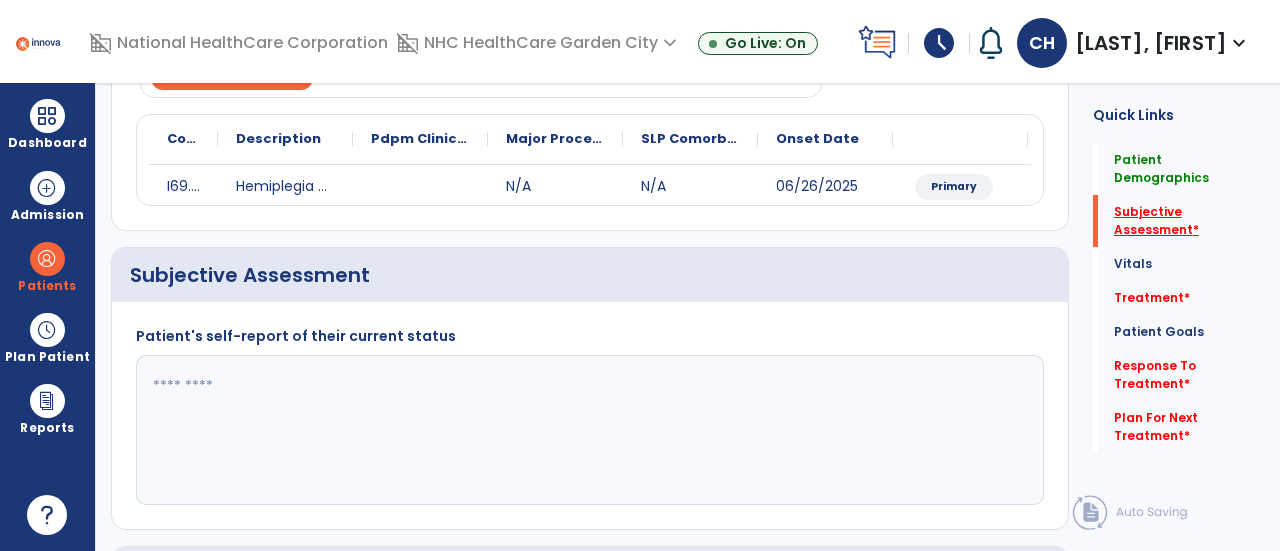 click on "Subjective Assessment   *" 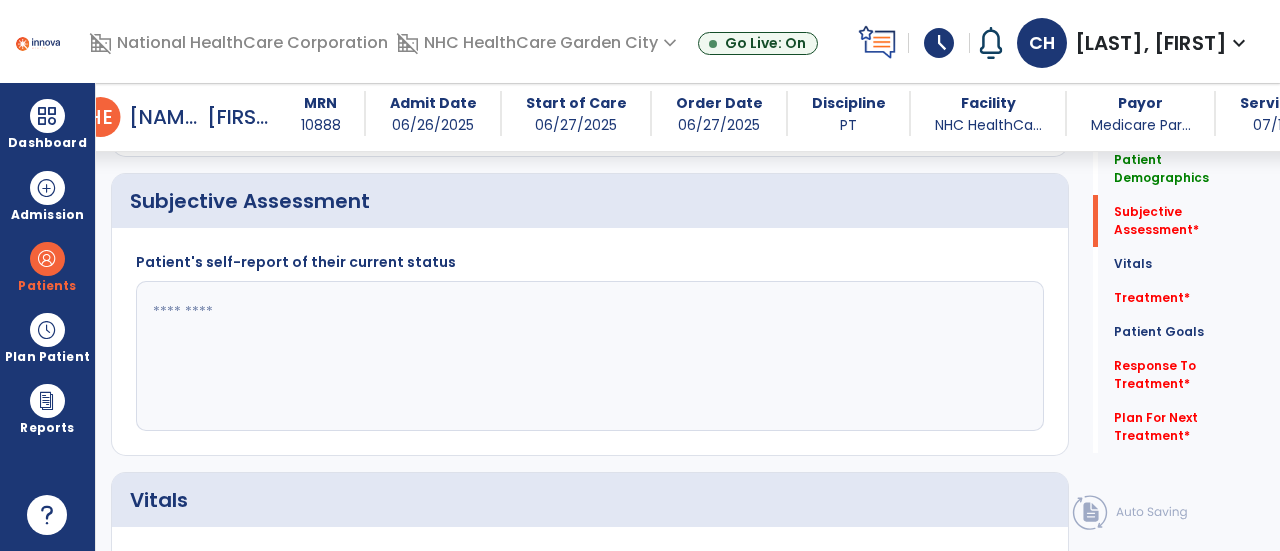 scroll, scrollTop: 369, scrollLeft: 0, axis: vertical 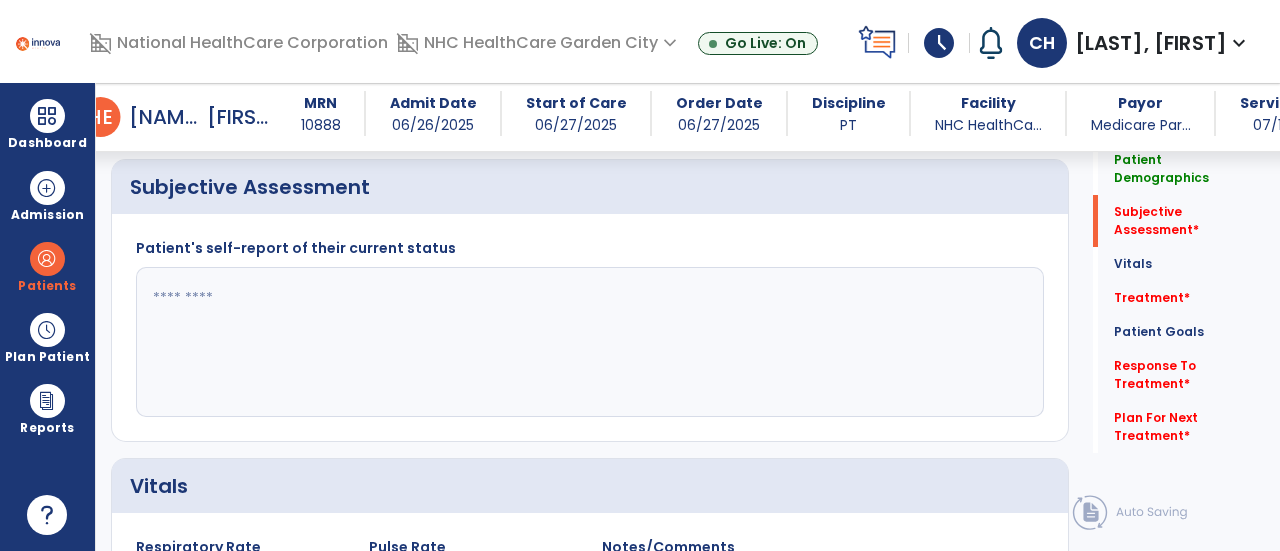 click 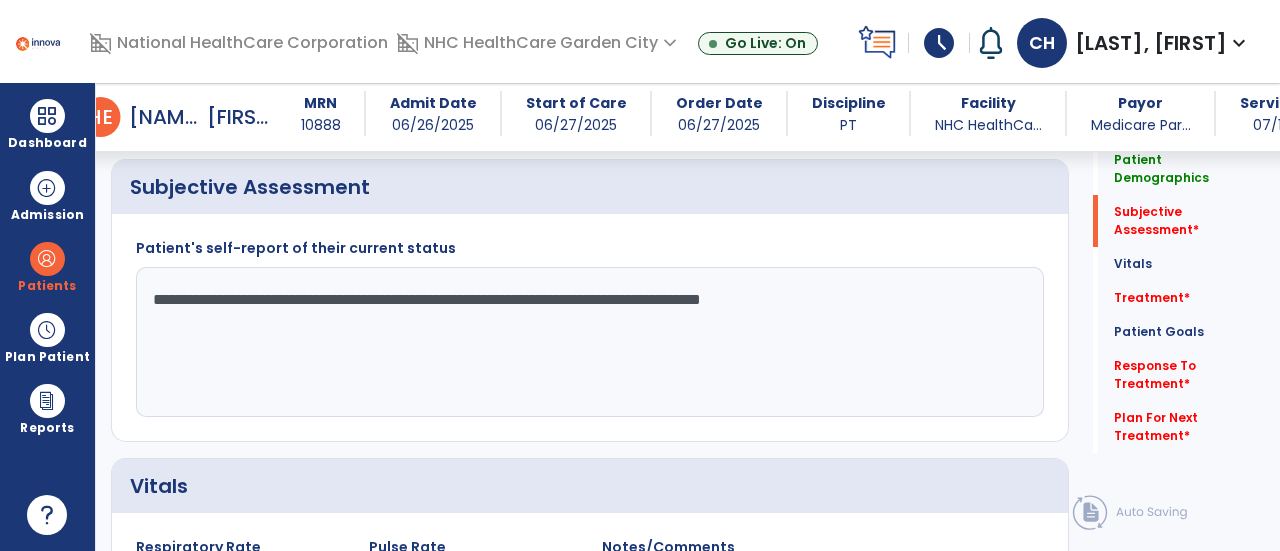 click on "**********" 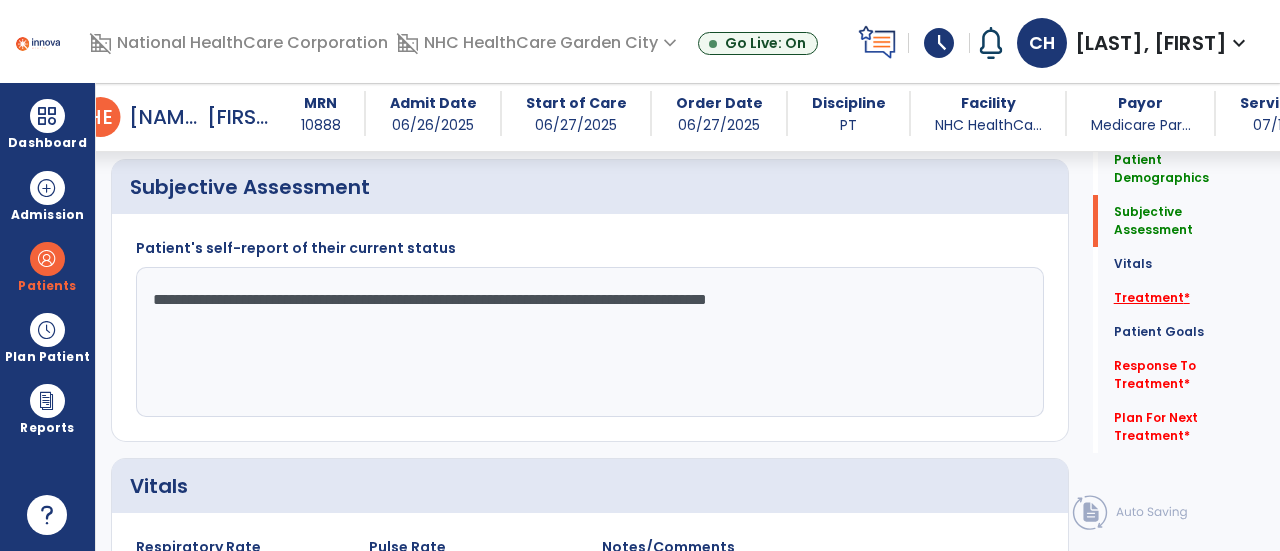 type on "**********" 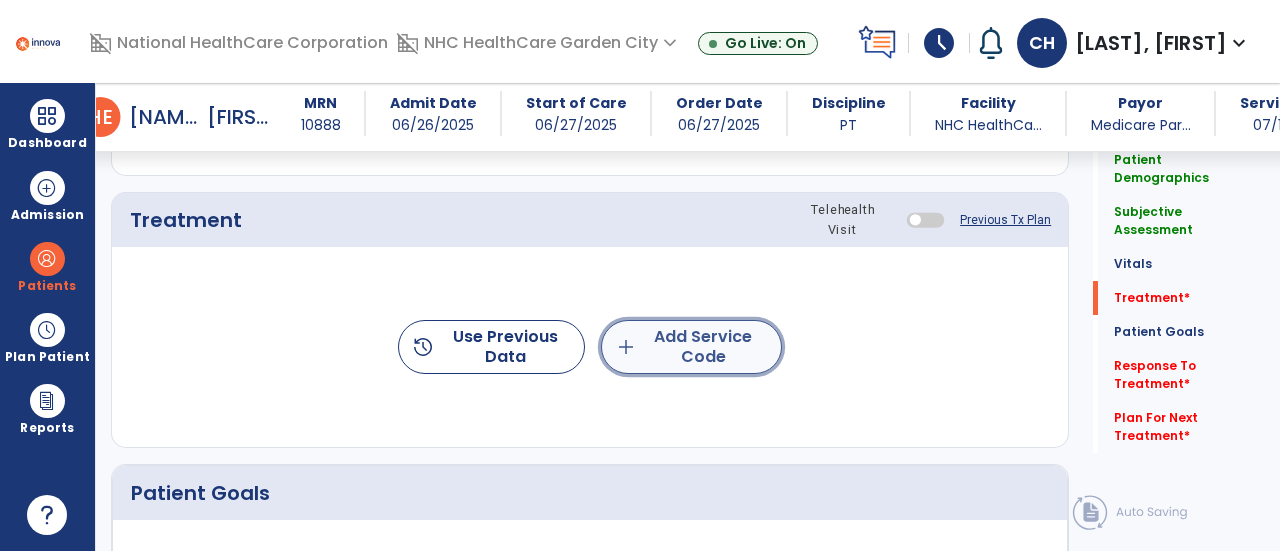 click on "add  Add Service Code" 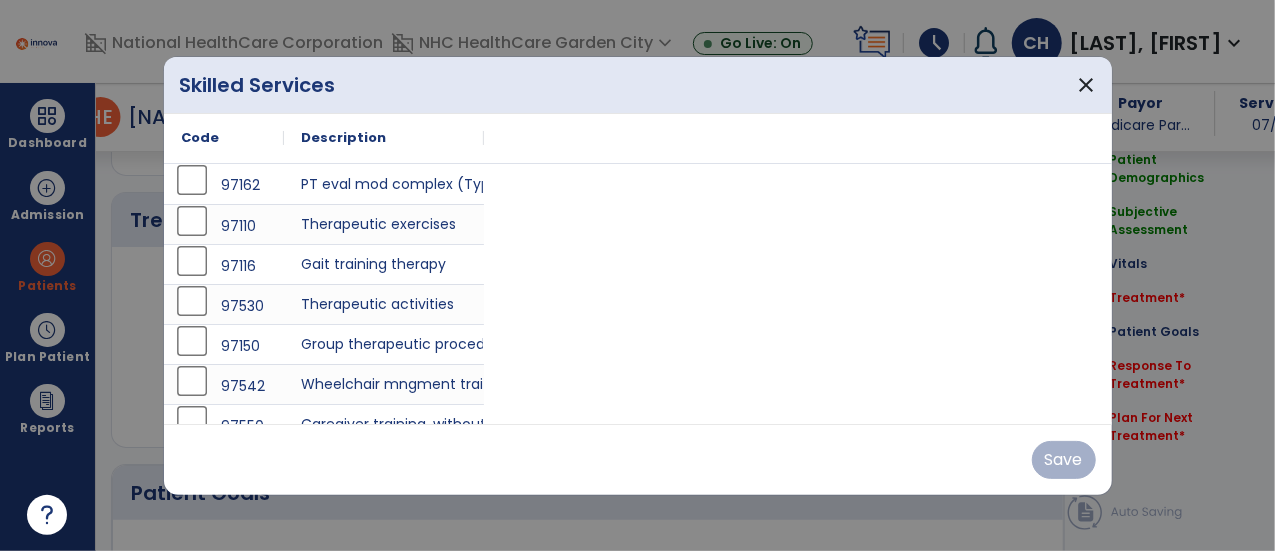 scroll, scrollTop: 1057, scrollLeft: 0, axis: vertical 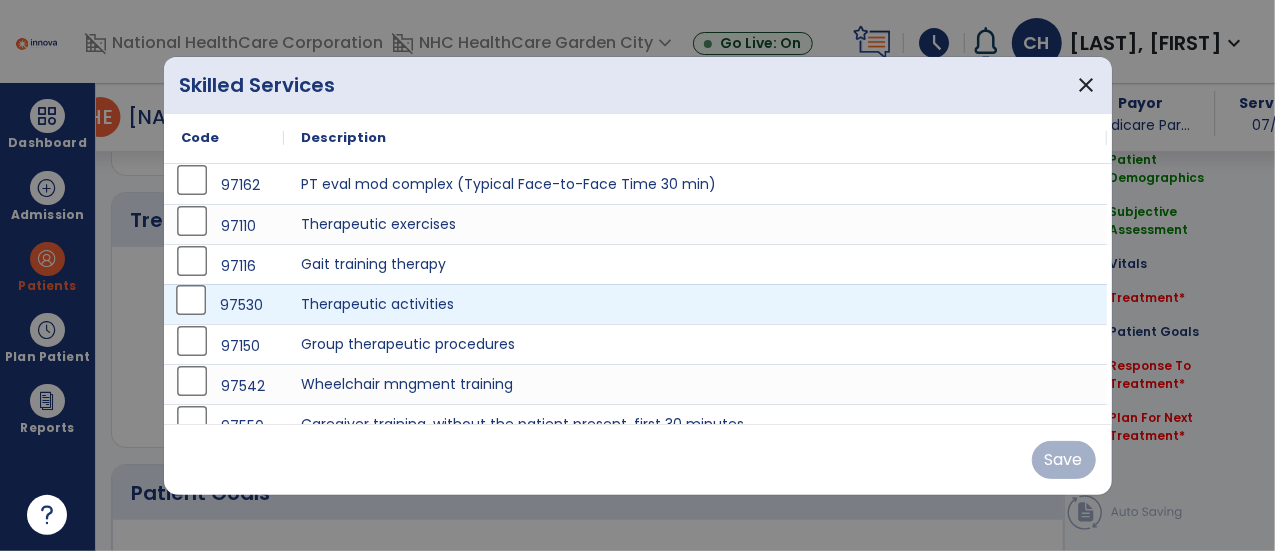 click on "97530" at bounding box center [241, 305] 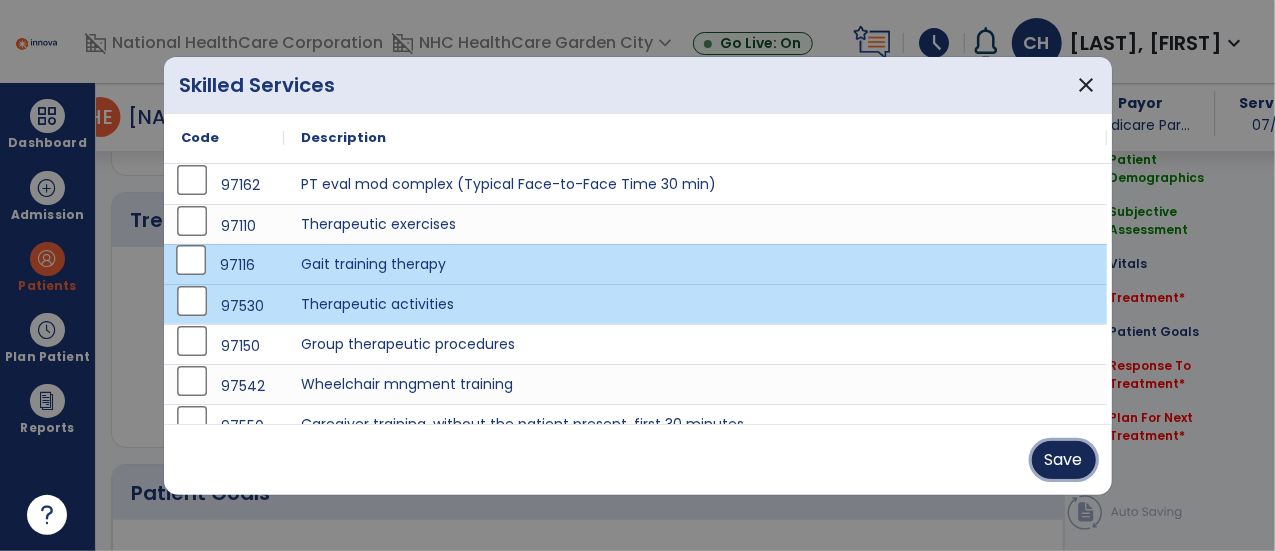 click on "Save" at bounding box center (1064, 460) 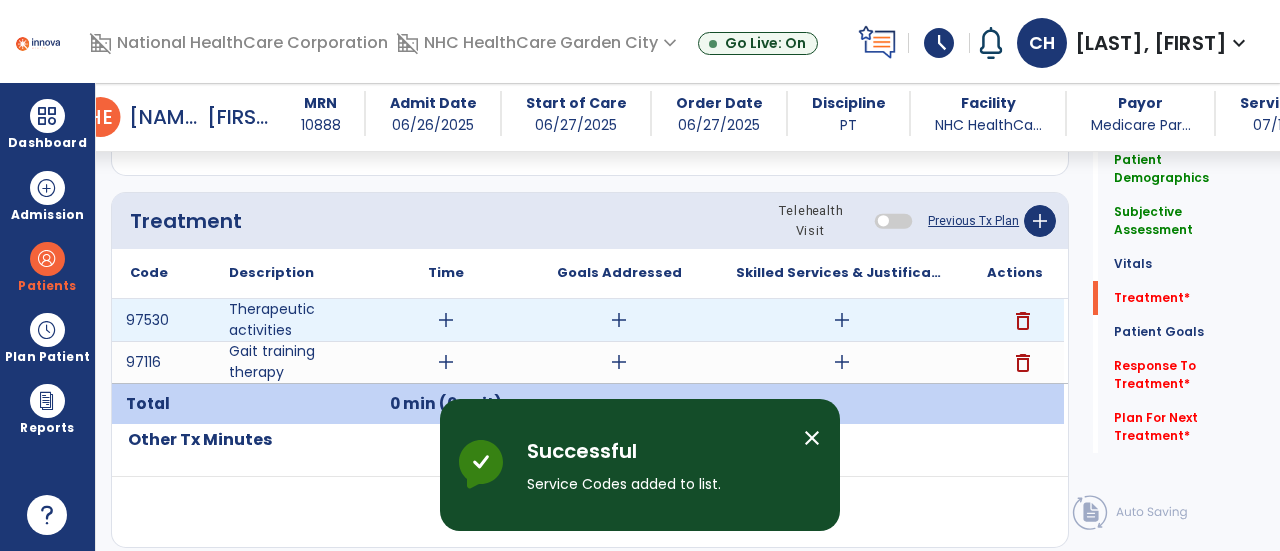 click on "add" at bounding box center [446, 320] 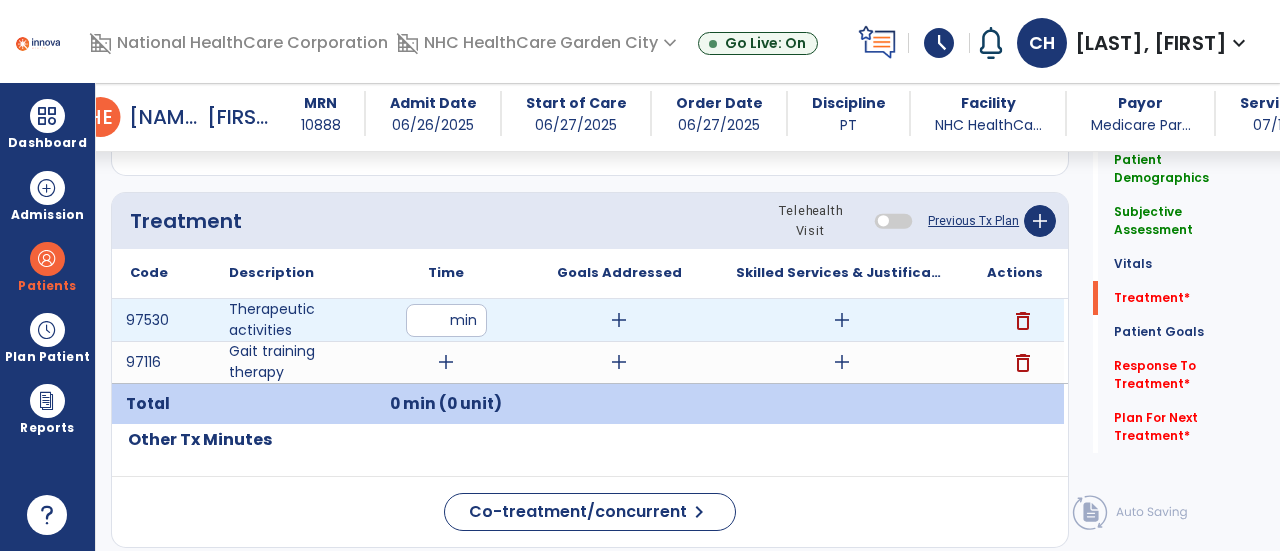 type on "**" 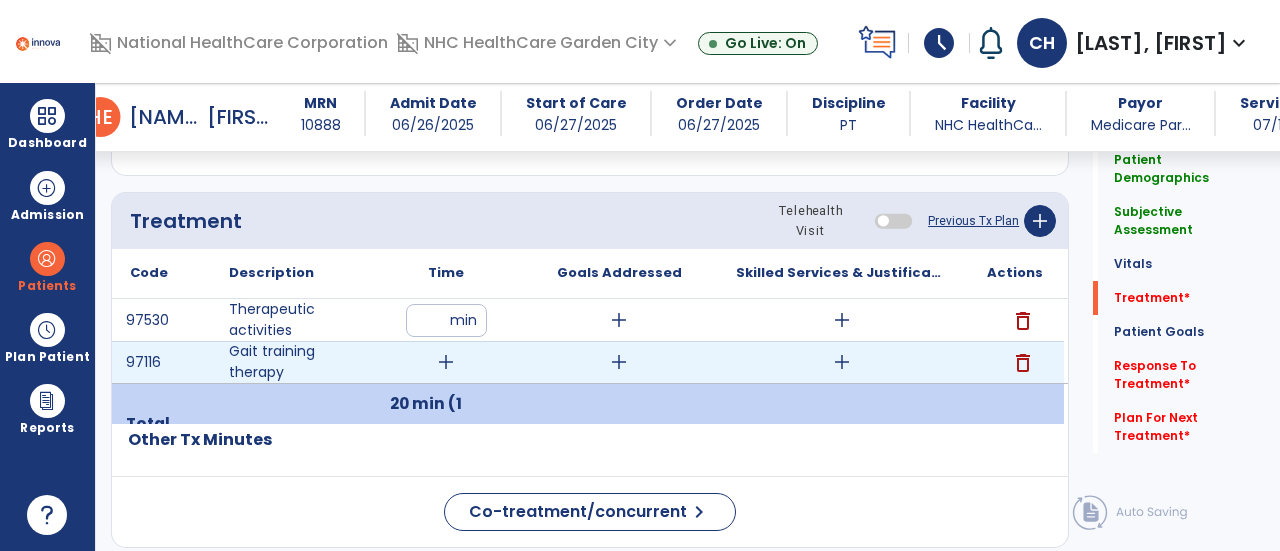 click on "add" at bounding box center [446, 362] 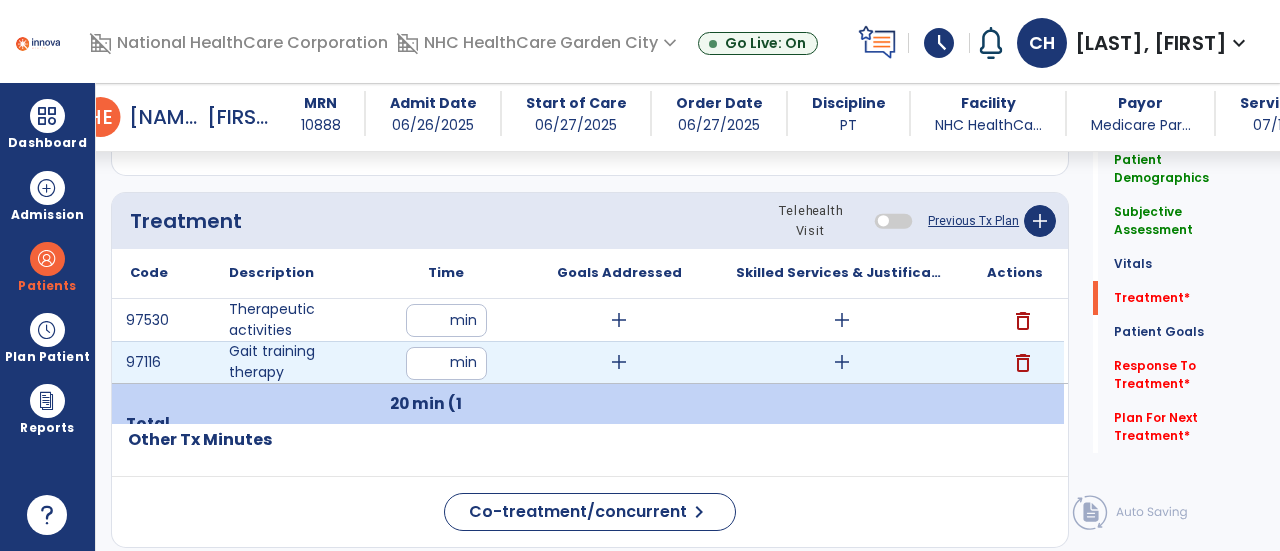 type on "**" 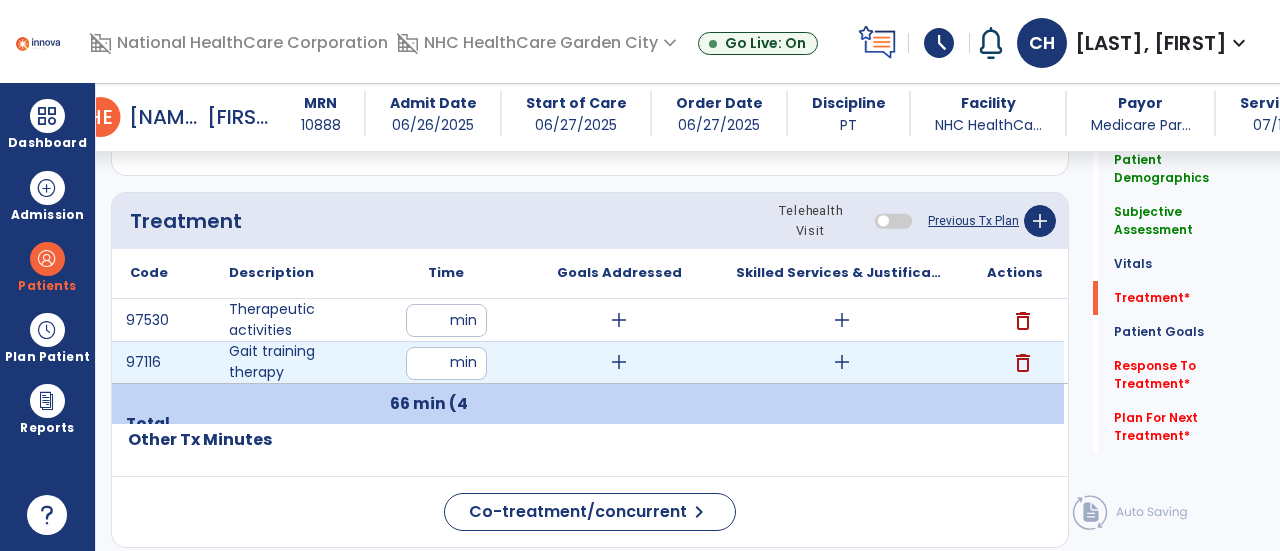 click on "add" at bounding box center (619, 362) 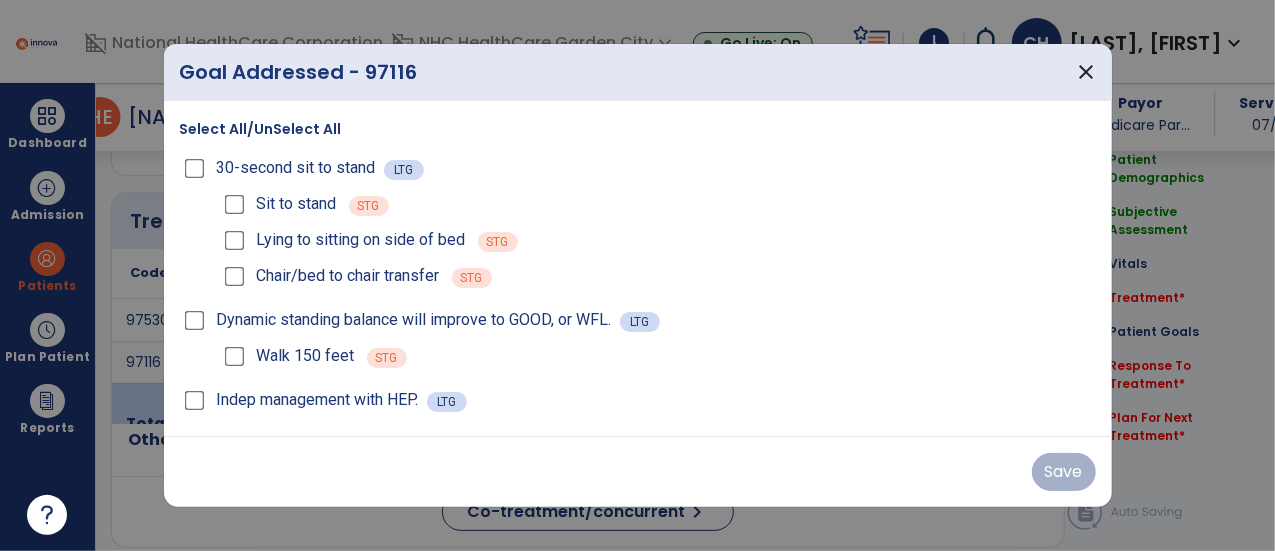scroll, scrollTop: 1057, scrollLeft: 0, axis: vertical 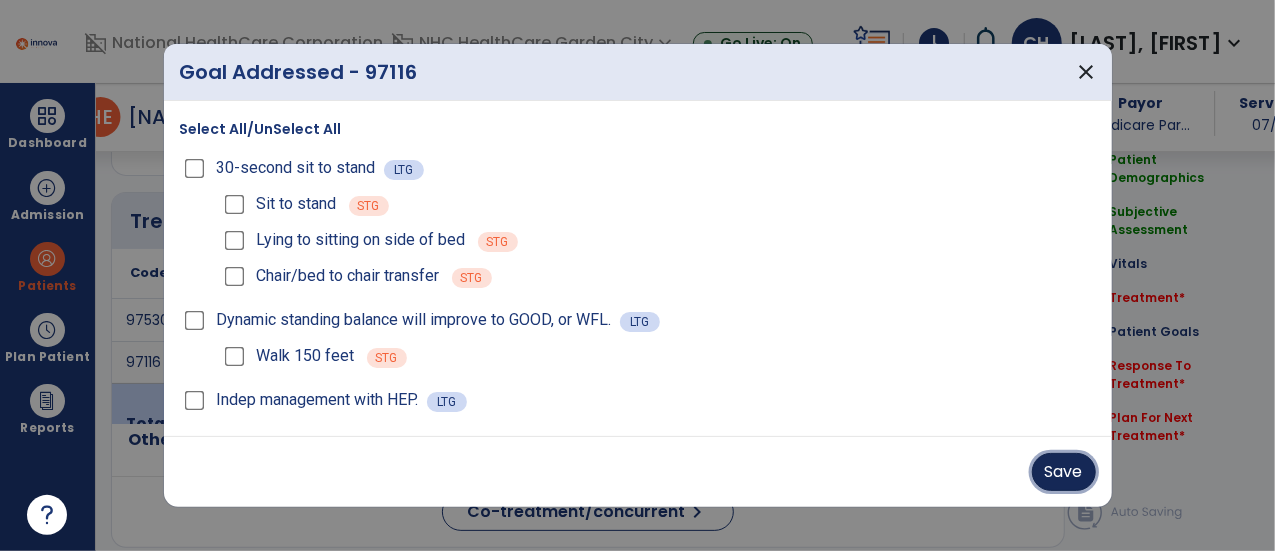 click on "Save" at bounding box center [1064, 472] 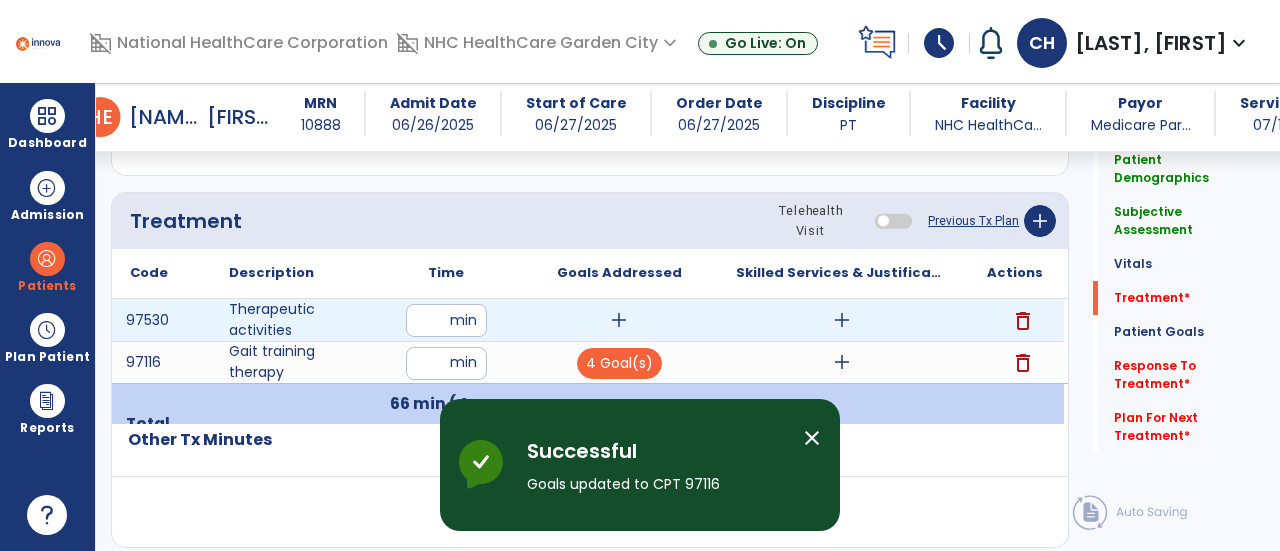 click on "add" at bounding box center [619, 320] 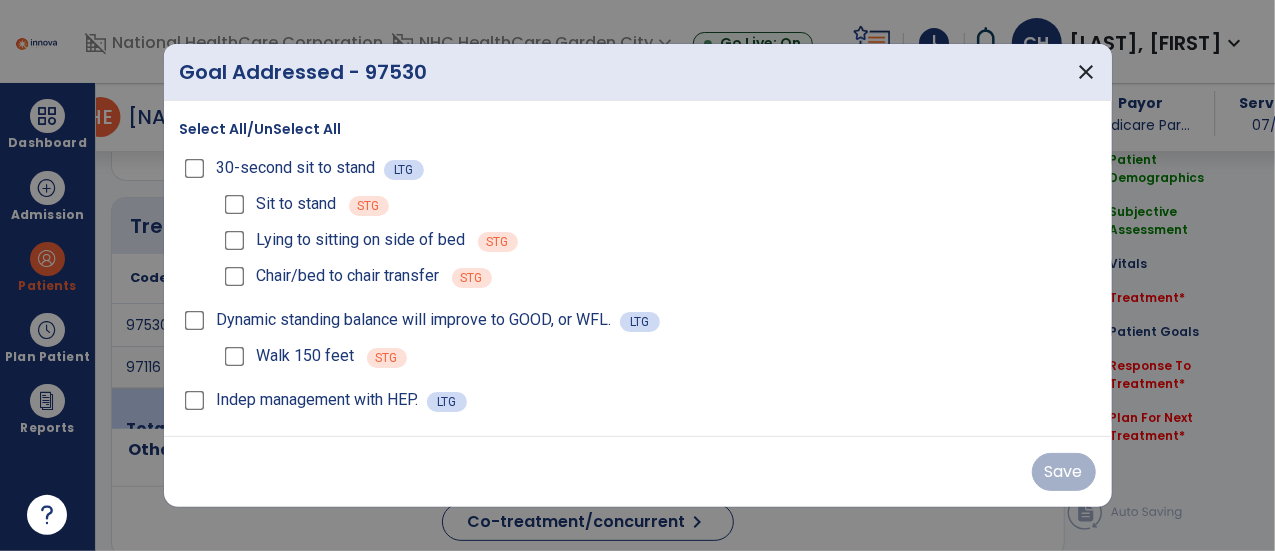 scroll, scrollTop: 1057, scrollLeft: 0, axis: vertical 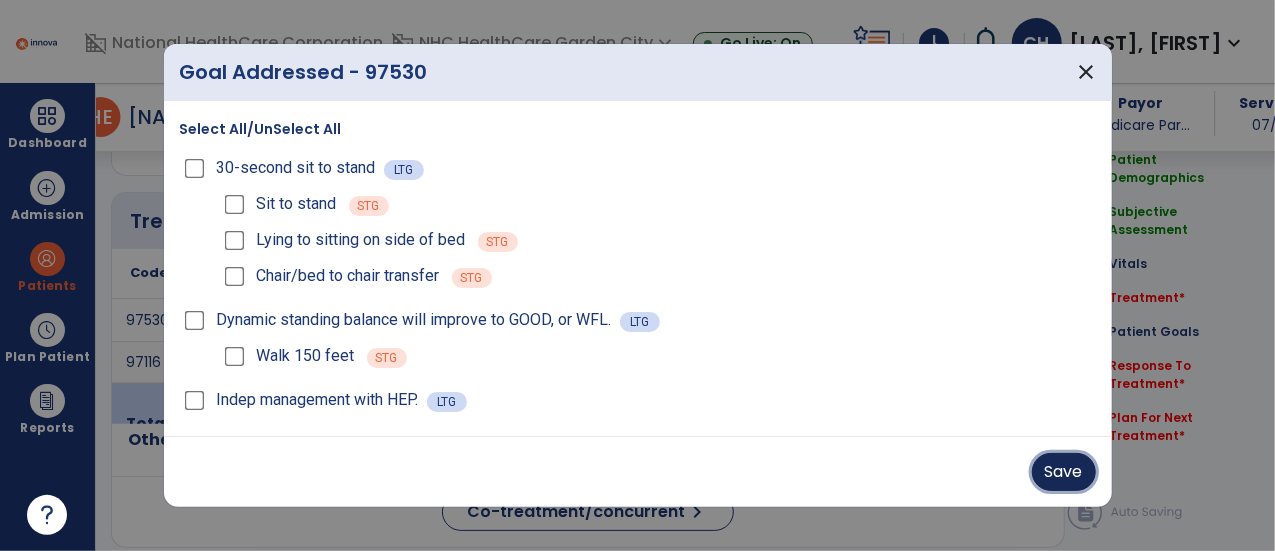 click on "Save" at bounding box center (1064, 472) 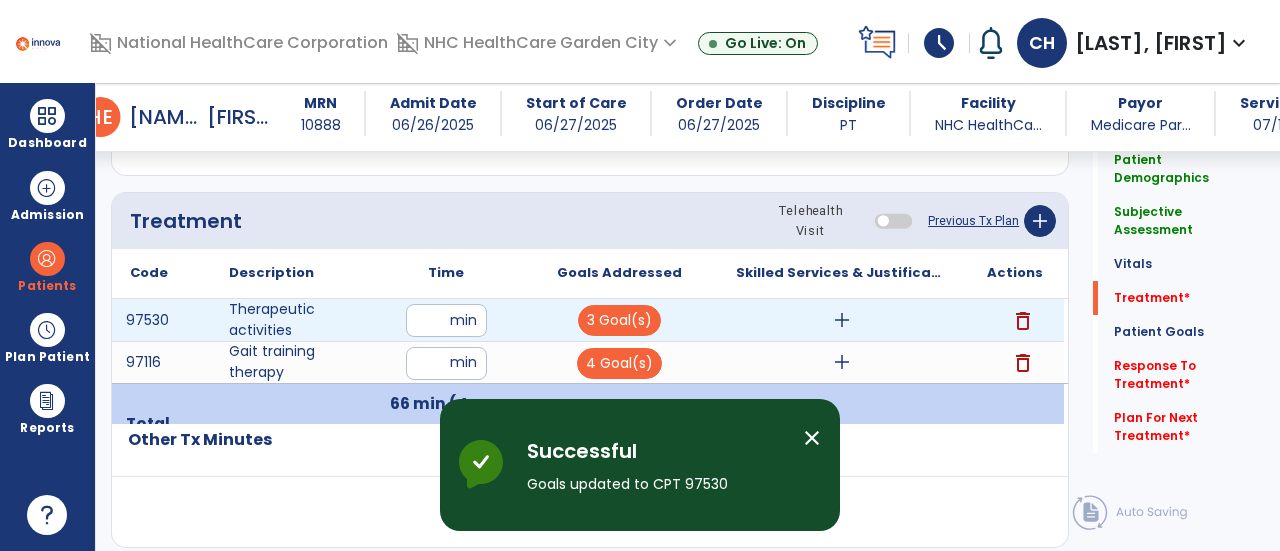 click on "add" at bounding box center [842, 320] 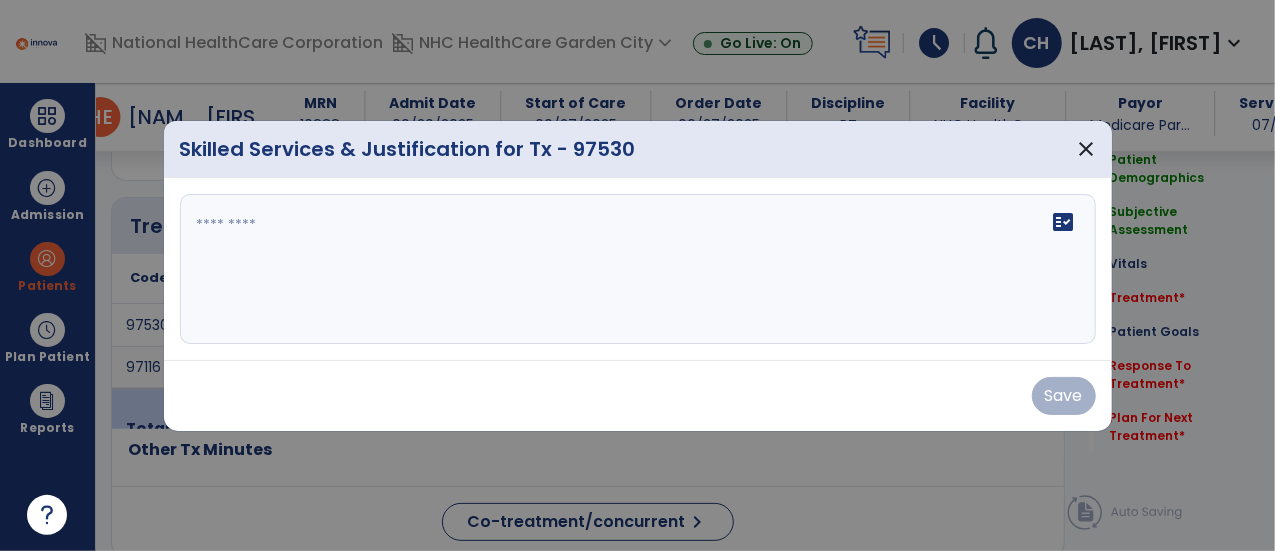 scroll, scrollTop: 1057, scrollLeft: 0, axis: vertical 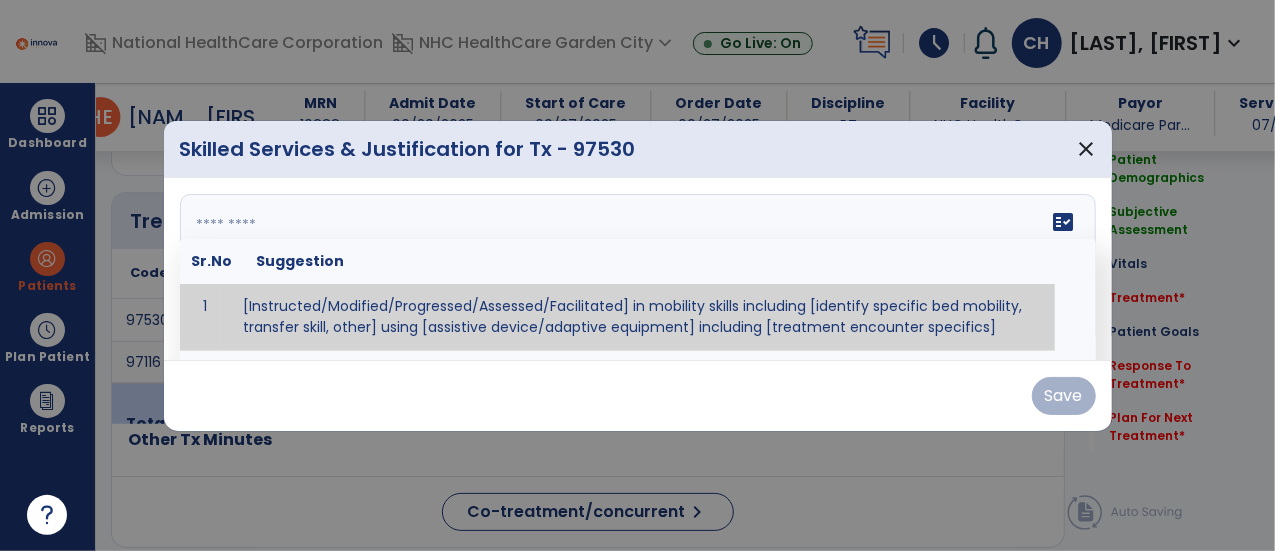click on "fact_check  Sr.No Suggestion 1 [Instructed/Modified/Progressed/Assessed/Facilitated] in mobility skills including [identify specific bed mobility, transfer skill, other] using [assistive device/adaptive equipment] including [treatment encounter specifics]" at bounding box center (638, 269) 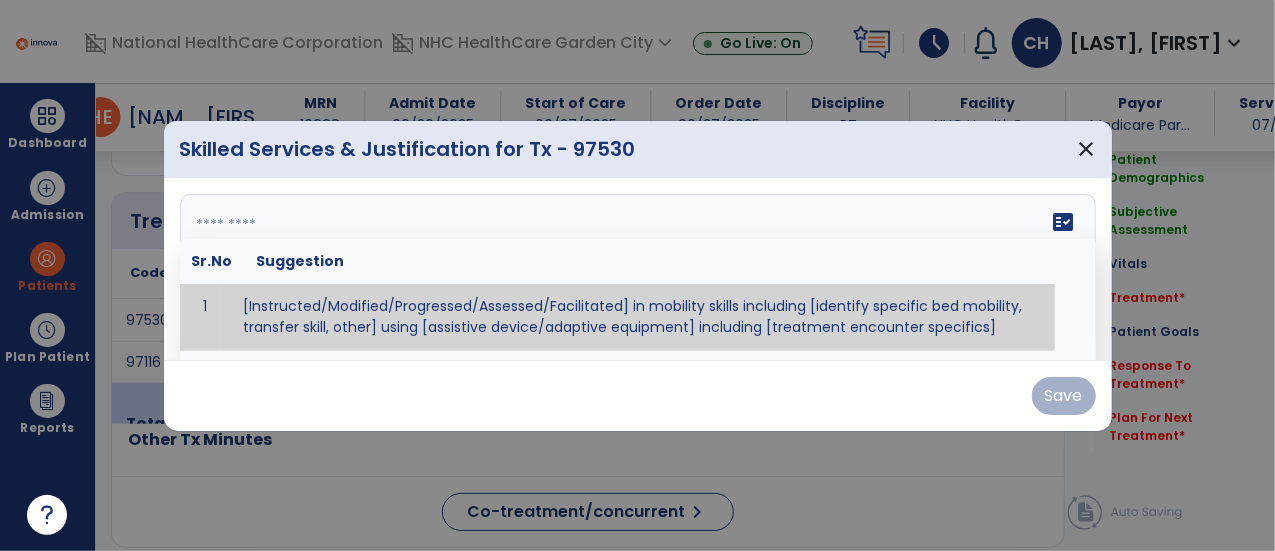 type on "*" 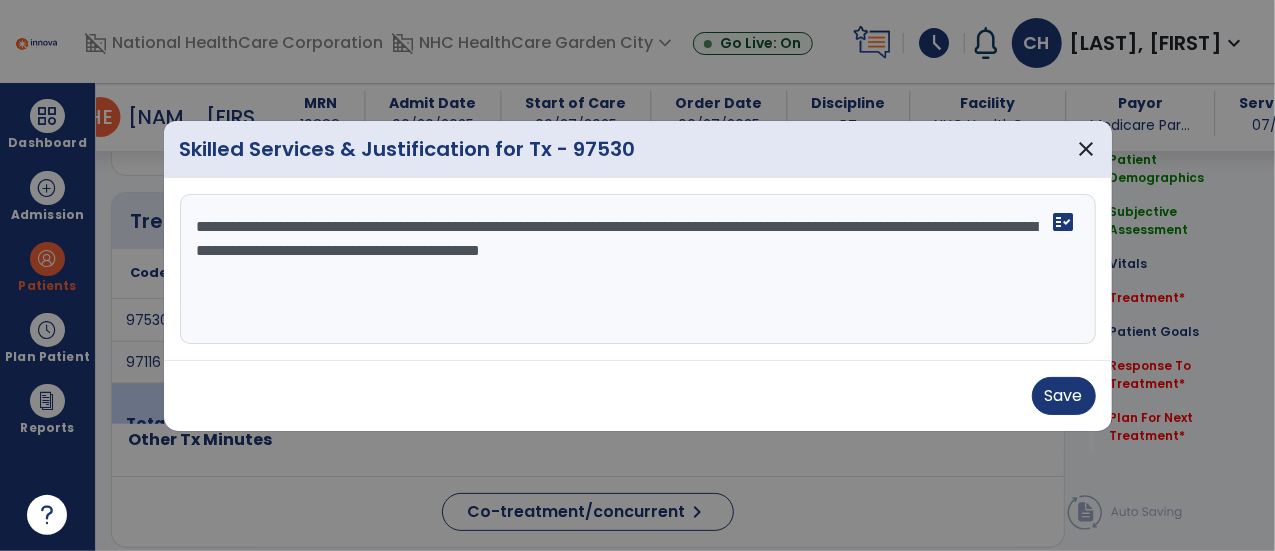 click on "**********" at bounding box center [638, 269] 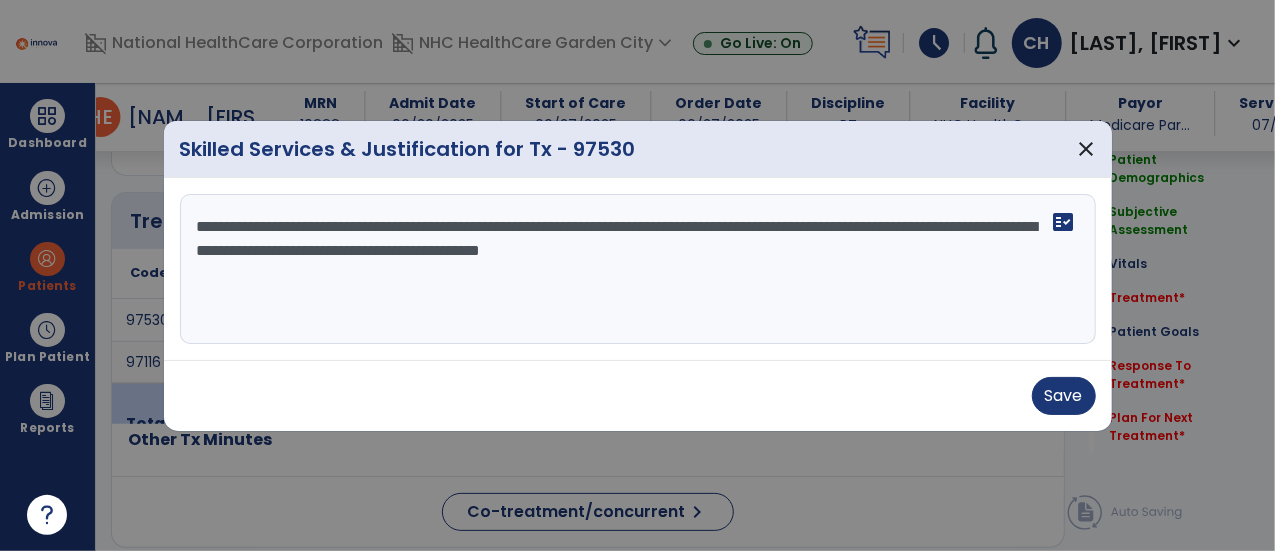 click on "**********" at bounding box center (638, 269) 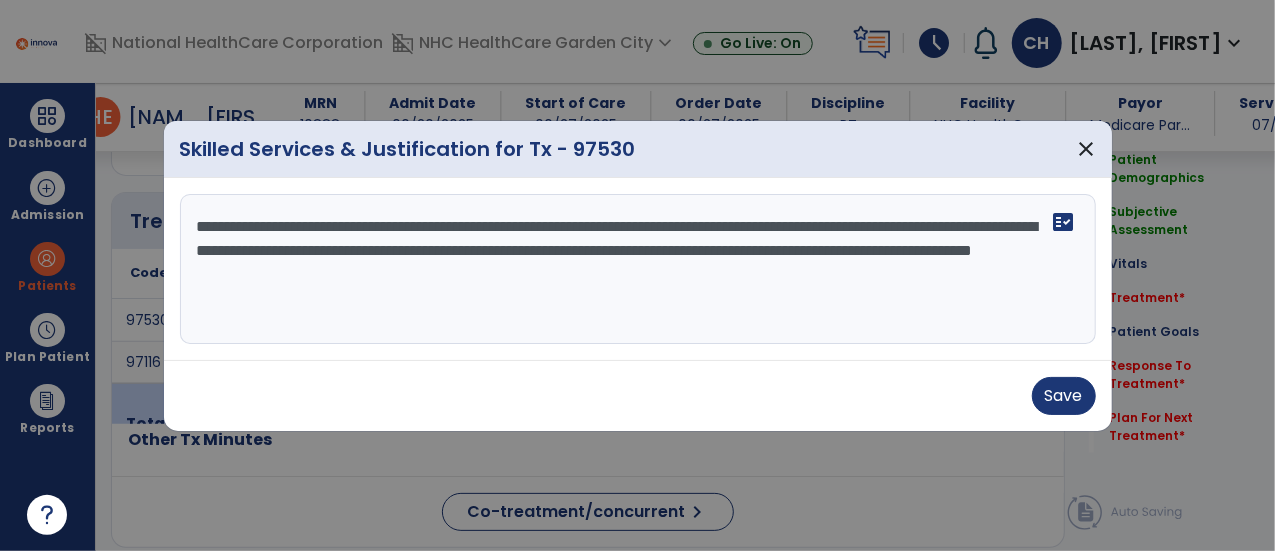 click on "**********" at bounding box center (638, 269) 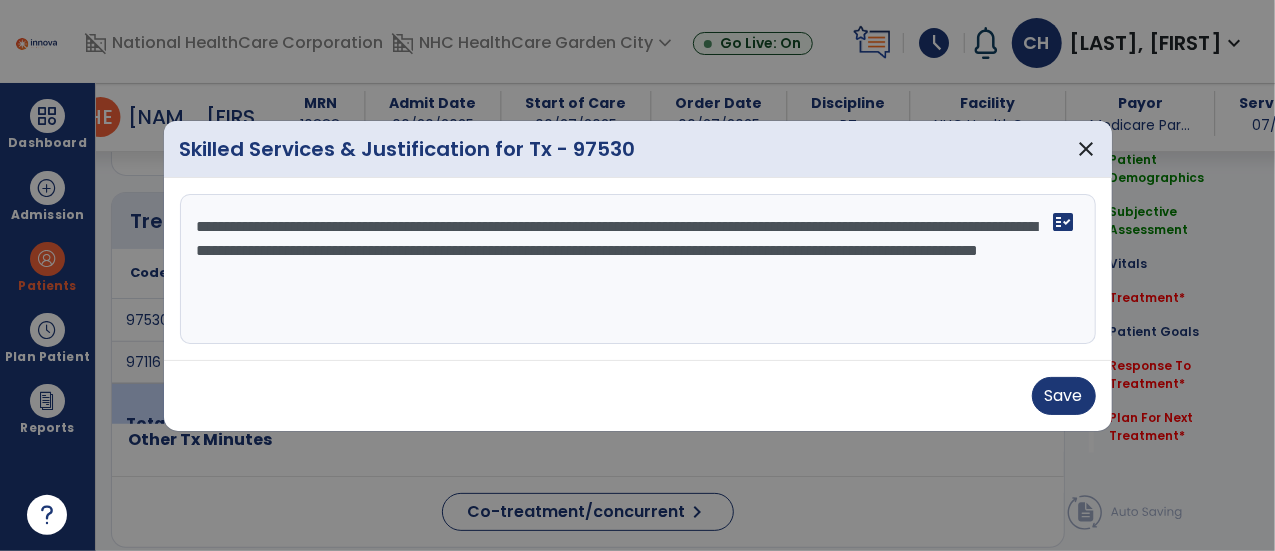 click on "**********" at bounding box center (638, 269) 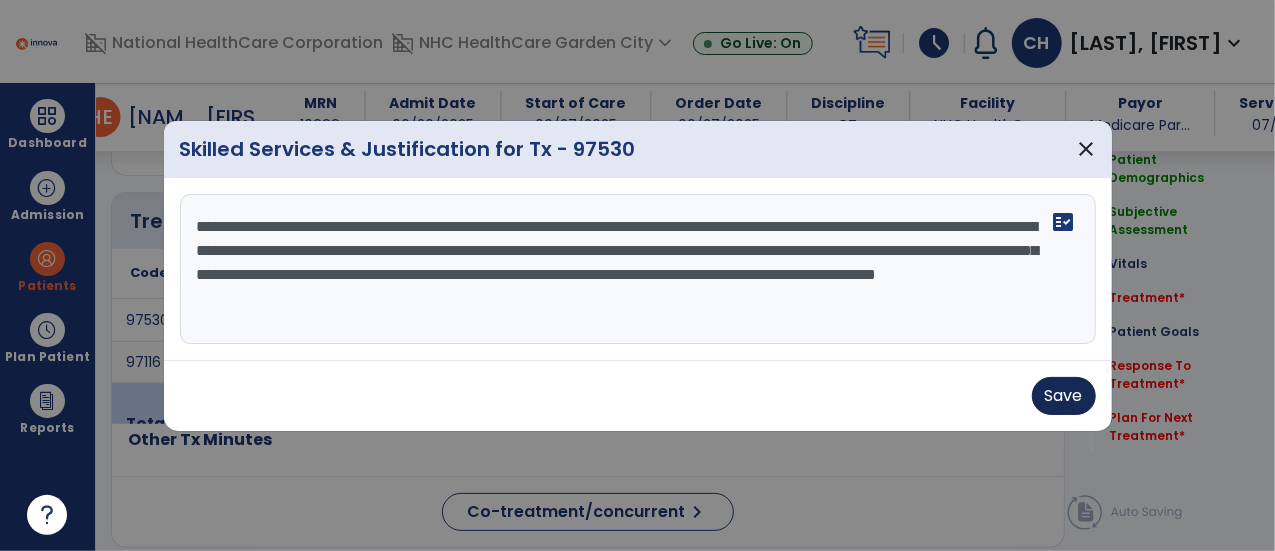 type on "**********" 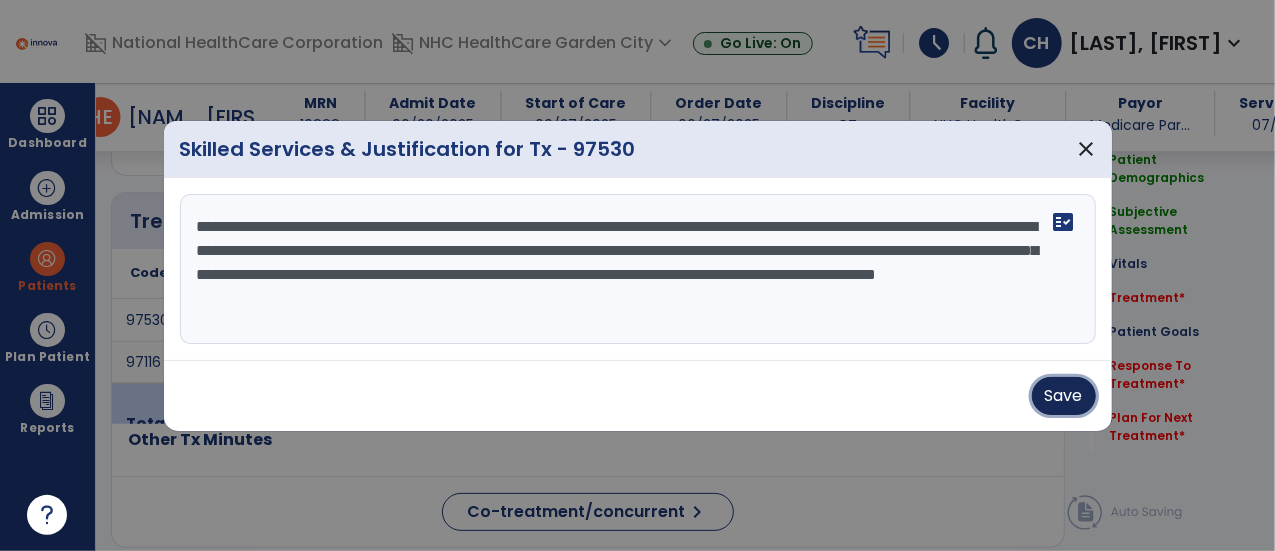 click on "Save" at bounding box center (1064, 396) 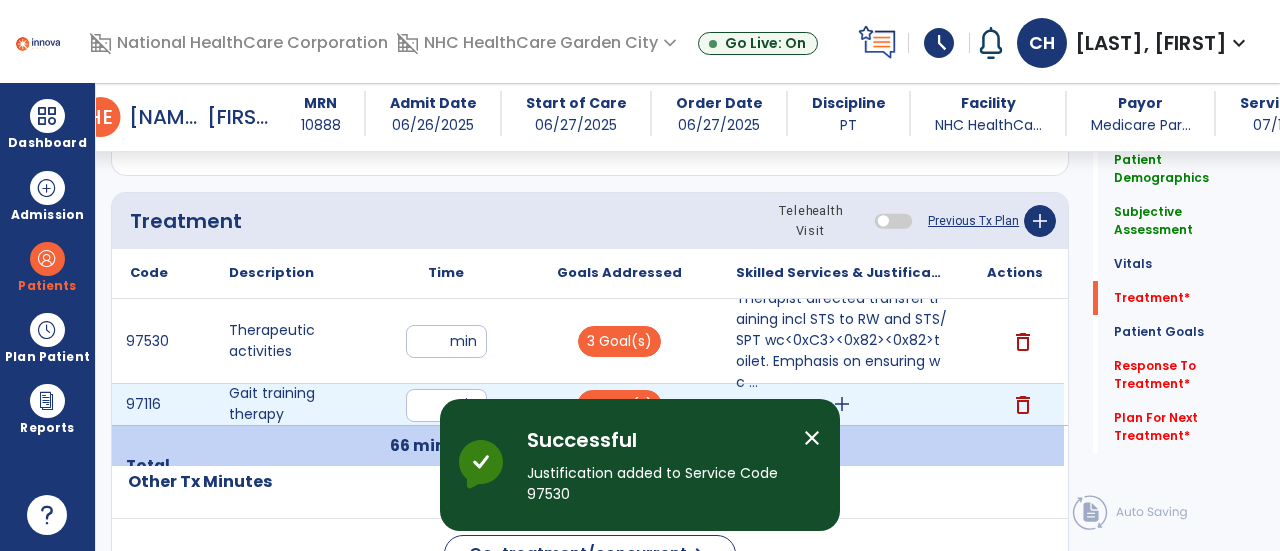 click on "add" at bounding box center [841, 404] 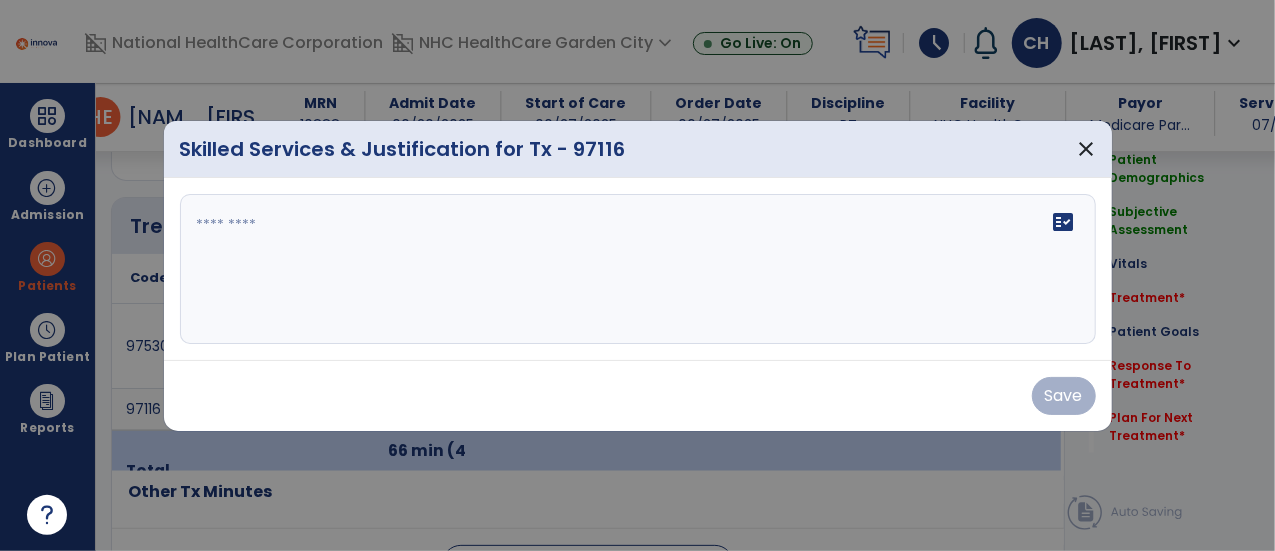 scroll, scrollTop: 1057, scrollLeft: 0, axis: vertical 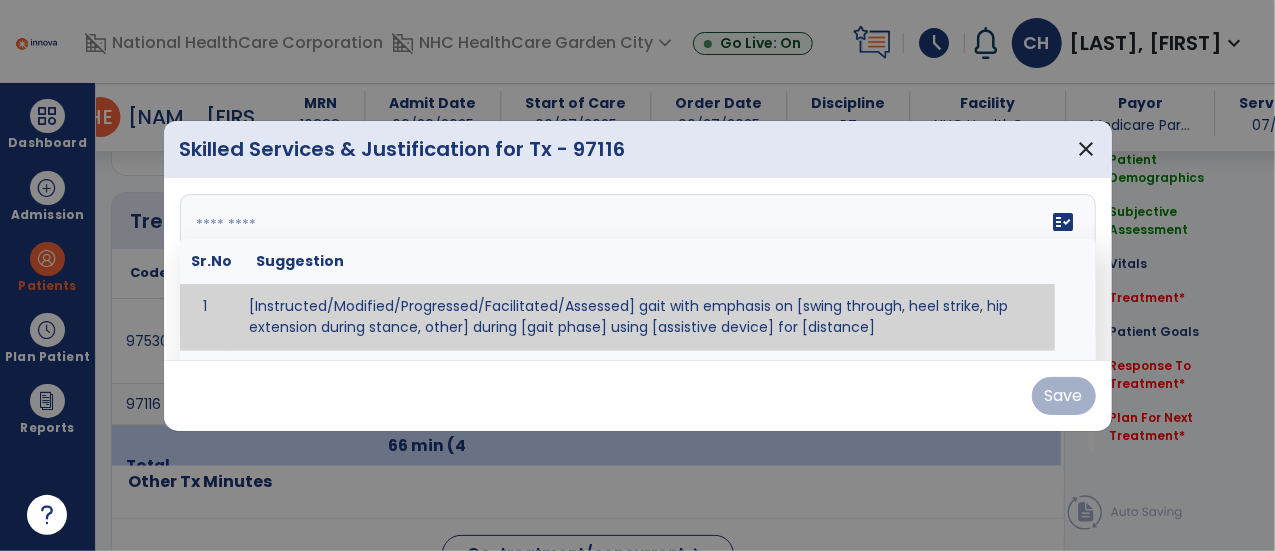 click on "fact_check  Sr.No Suggestion 1 [Instructed/Modified/Progressed/Facilitated/Assessed] gait with emphasis on [swing through, heel strike, hip extension during stance, other] during [gait phase] using [assistive device] for [distance] 2 [Instructed/Modified/Progressed/Facilitated/Assessed] use of [assistive device] and [NWB, PWB, step-to gait pattern, step through gait pattern] 3 [Instructed/Modified/Progressed/Facilitated/Assessed] patient's ability to [ascend/descend # of steps, perform directional changes, walk on even/uneven surfaces, pick-up objects off floor, velocity changes, other] using [assistive device]. 4 [Instructed/Modified/Progressed/Facilitated/Assessed] pre-gait activities including [identify exercise] in order to prepare for gait training. 5" at bounding box center (638, 269) 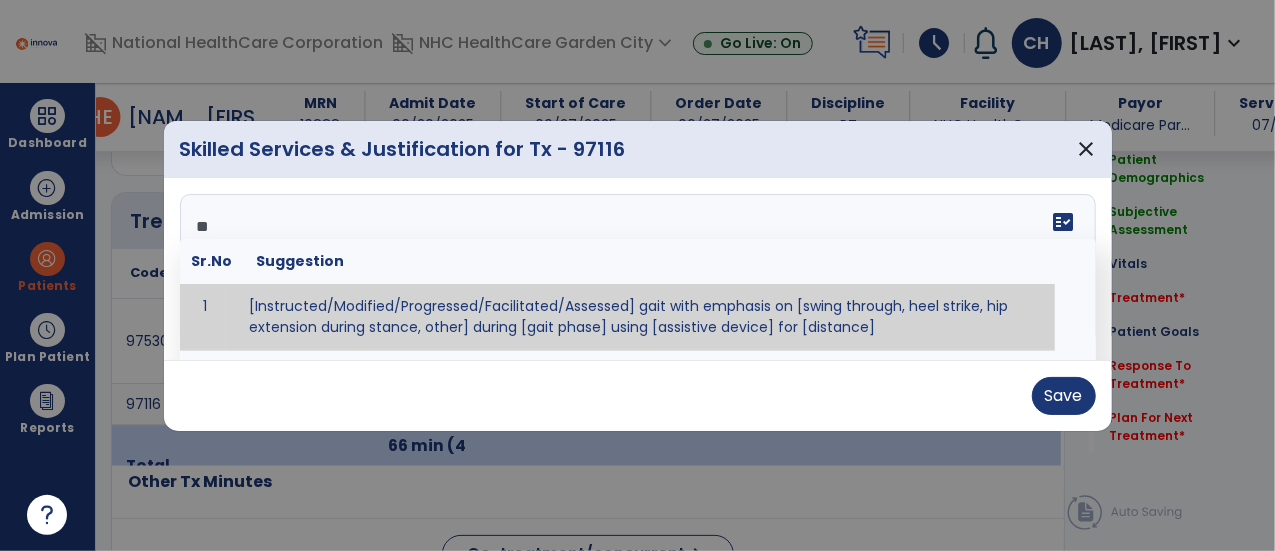 type on "*" 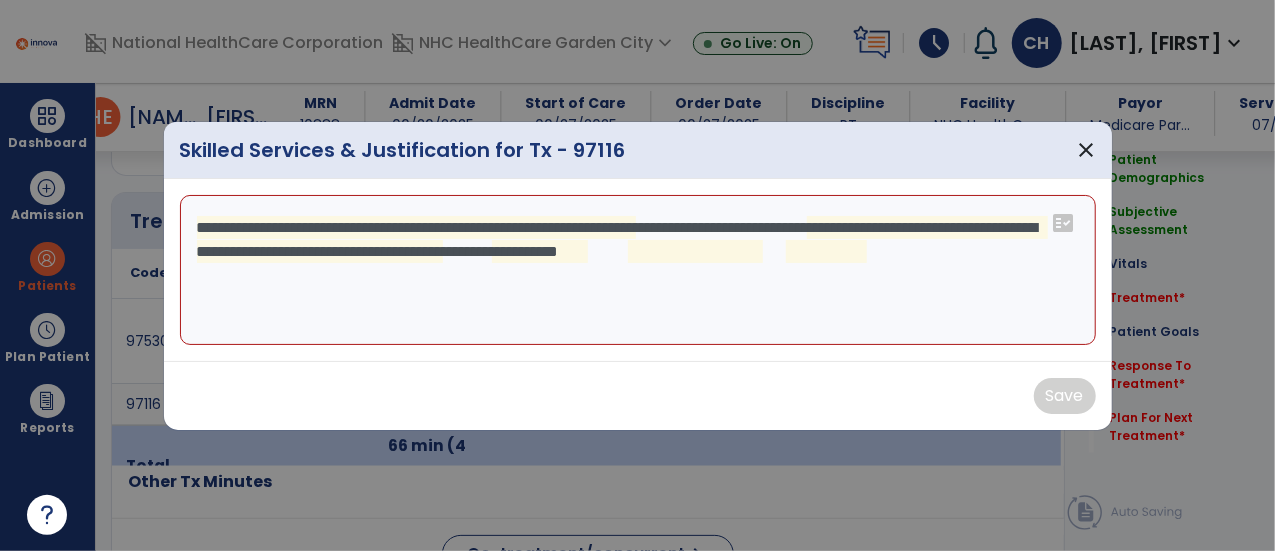 click on "**********" at bounding box center (638, 270) 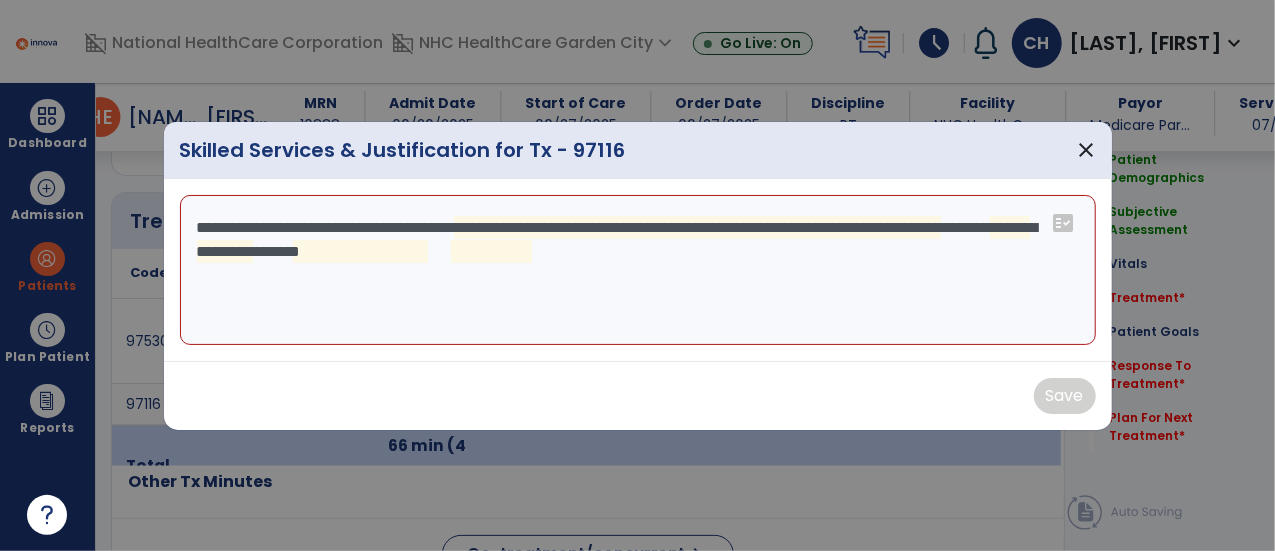 click on "**********" at bounding box center [638, 270] 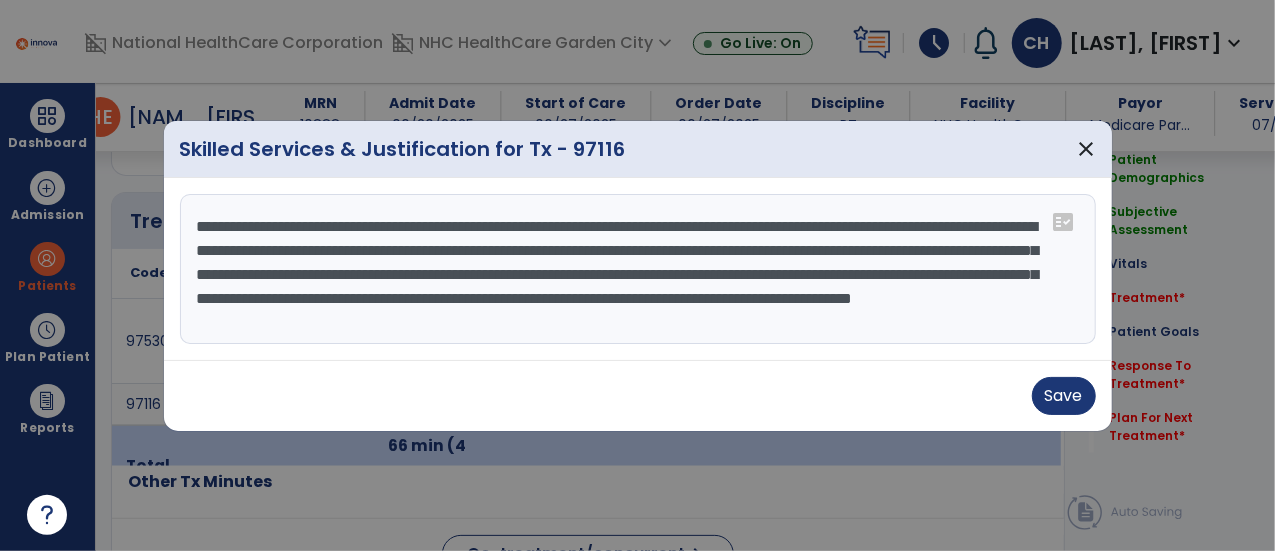 scroll, scrollTop: 14, scrollLeft: 0, axis: vertical 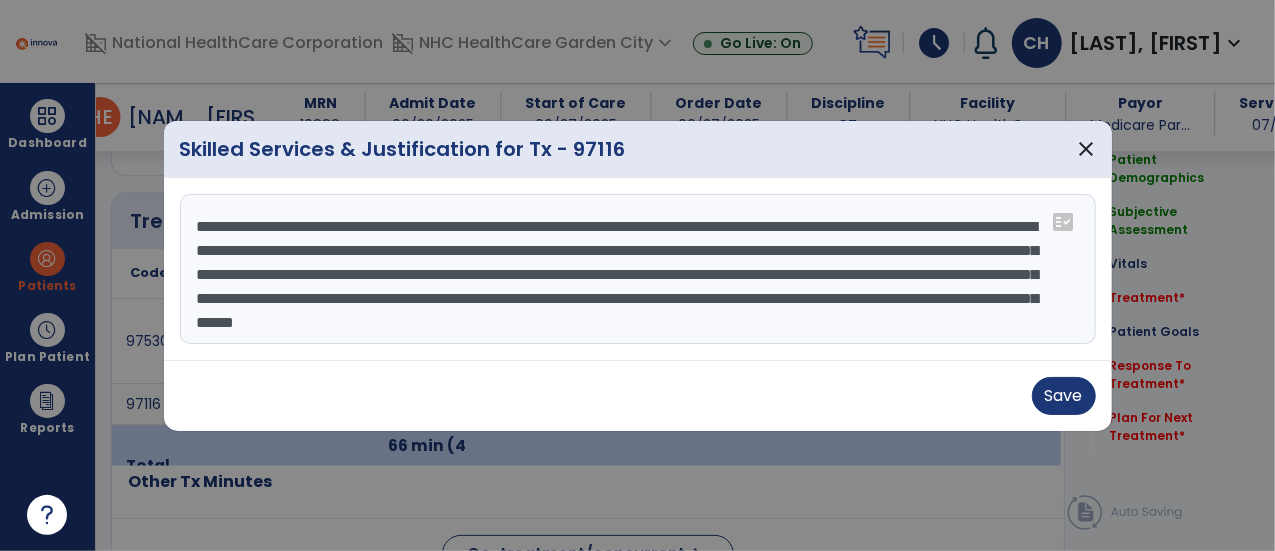 type on "**********" 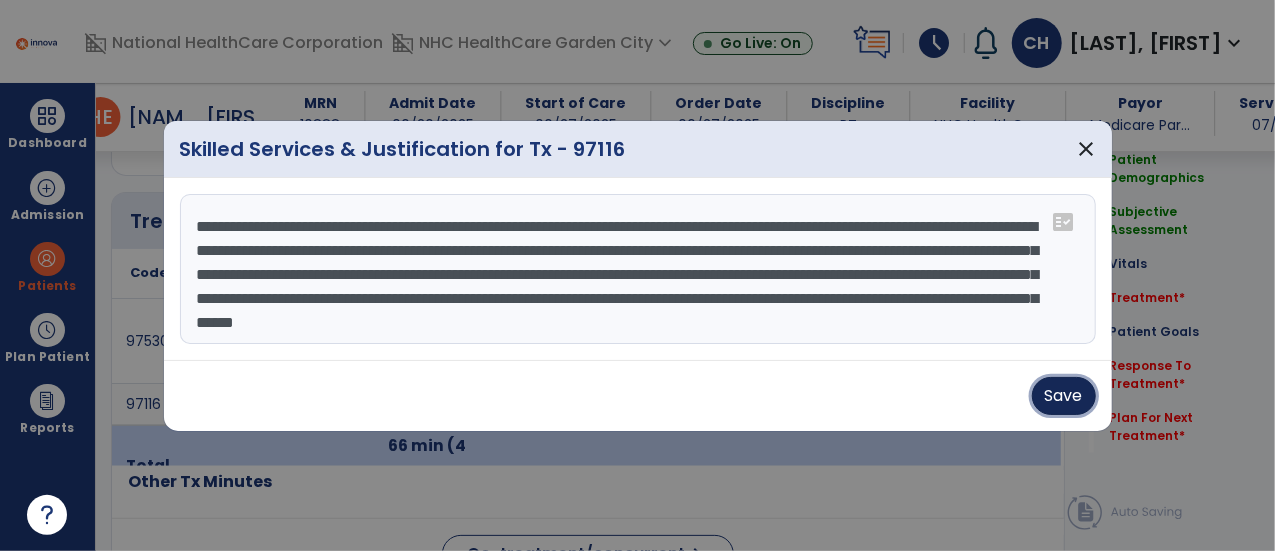 click on "Save" at bounding box center (1064, 396) 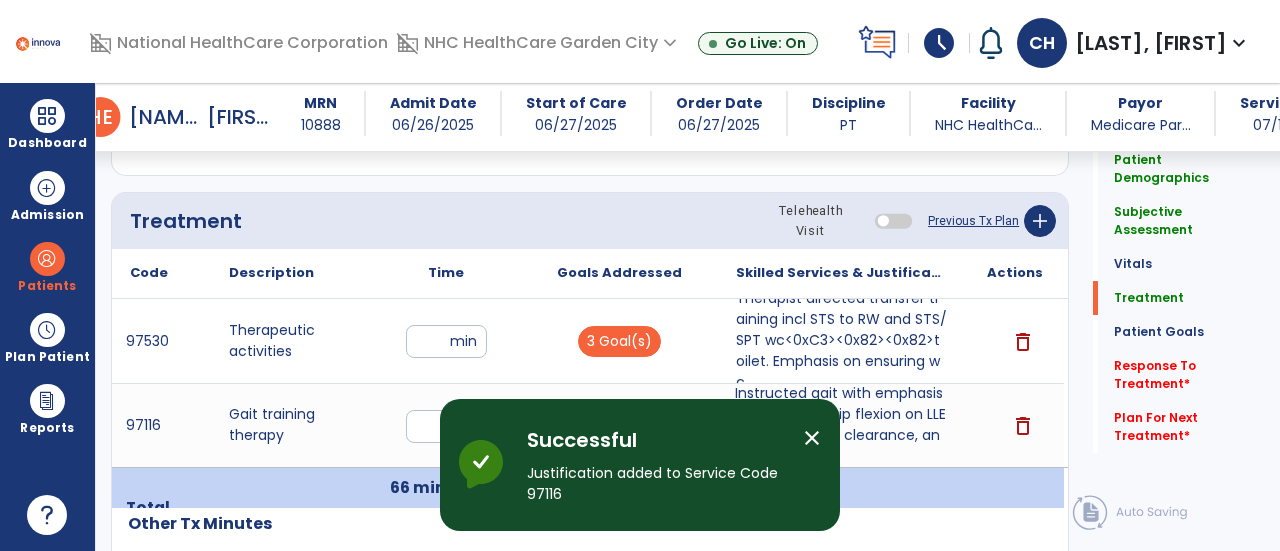 click on "Patient Goals   Patient Goals" 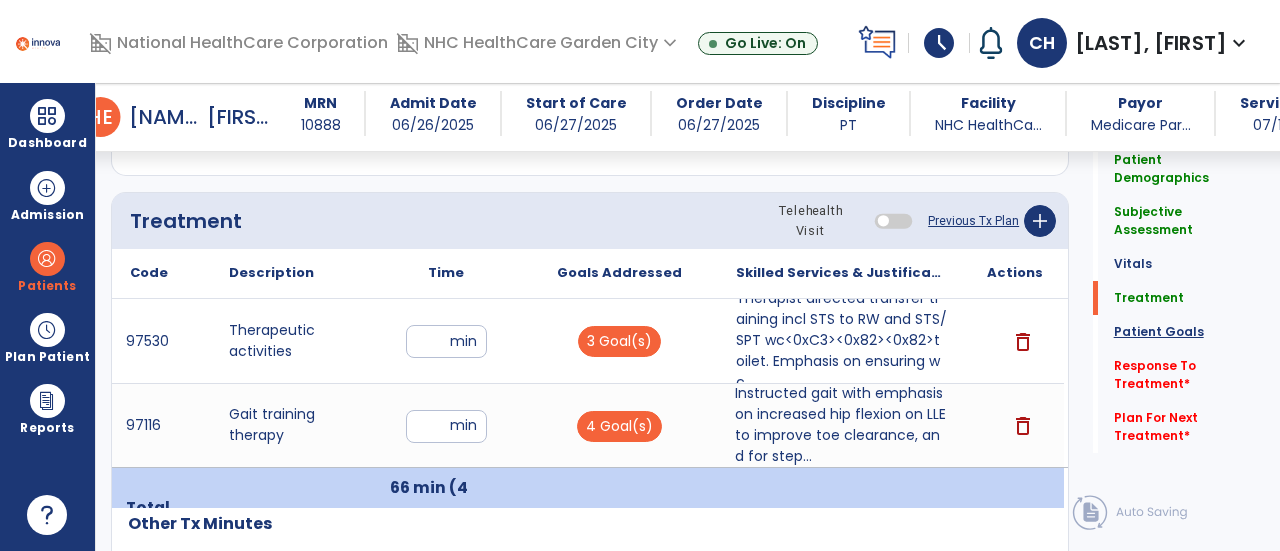 click on "Patient Goals" 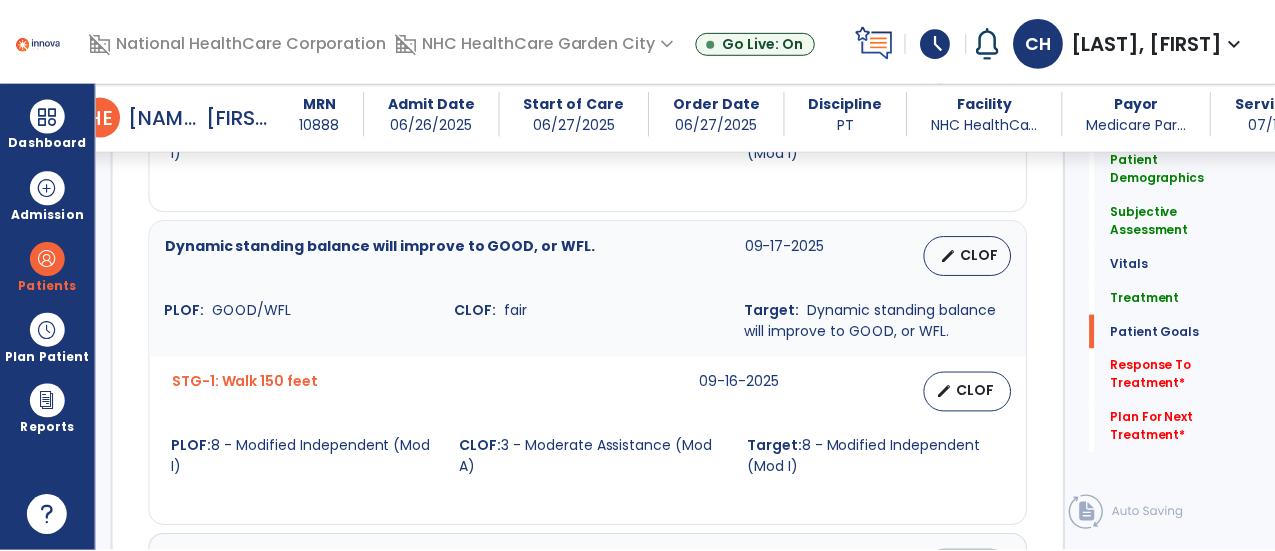 scroll, scrollTop: 2198, scrollLeft: 0, axis: vertical 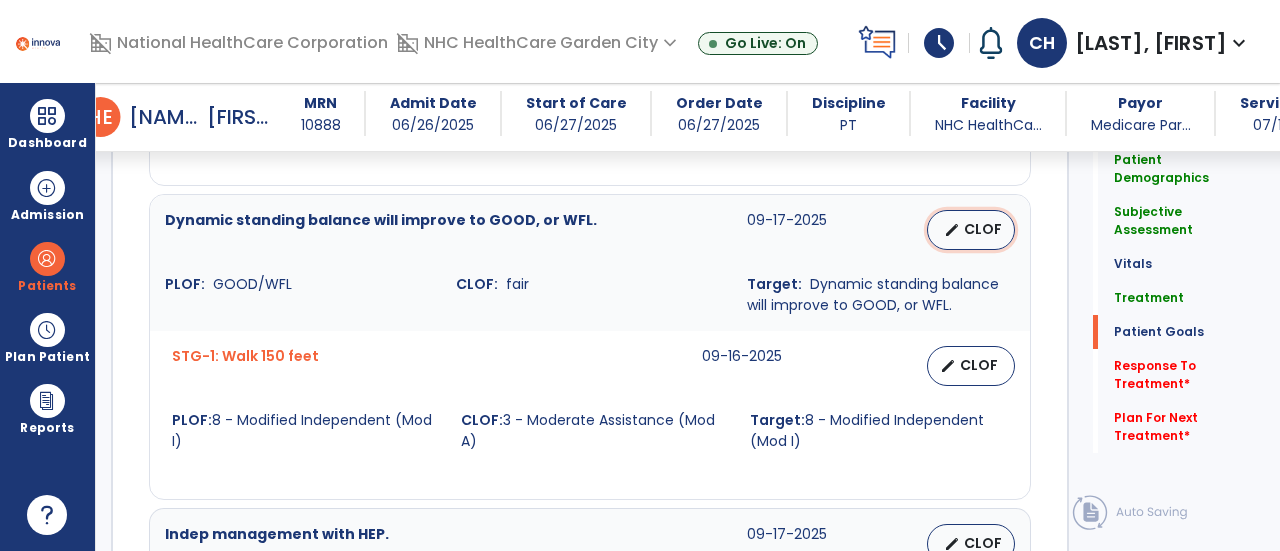 click on "edit   CLOF" at bounding box center (971, 230) 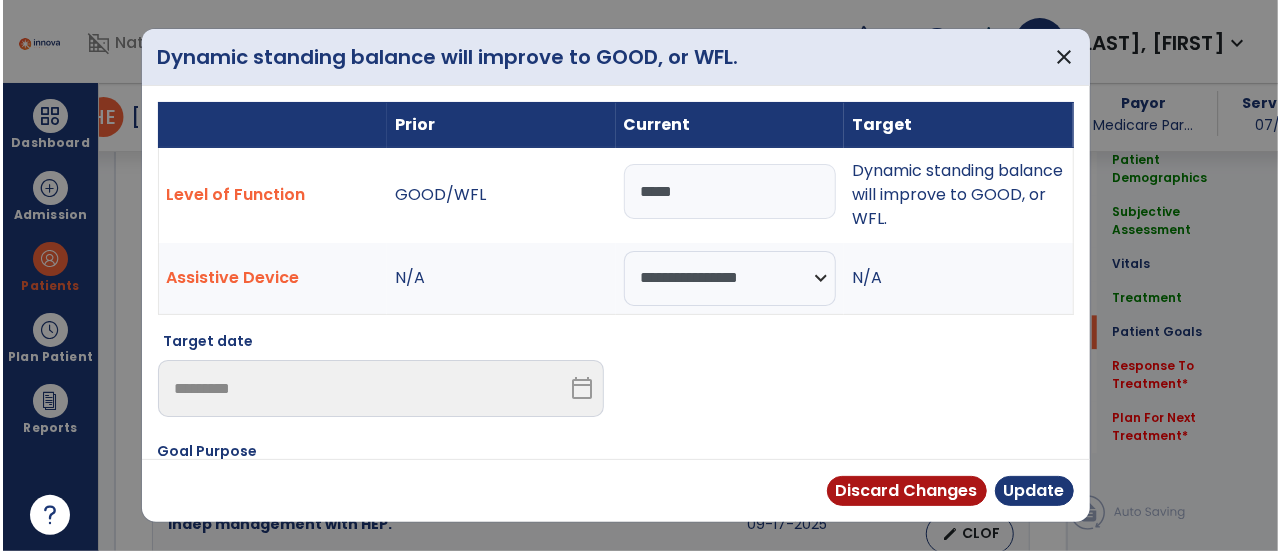 scroll, scrollTop: 2198, scrollLeft: 0, axis: vertical 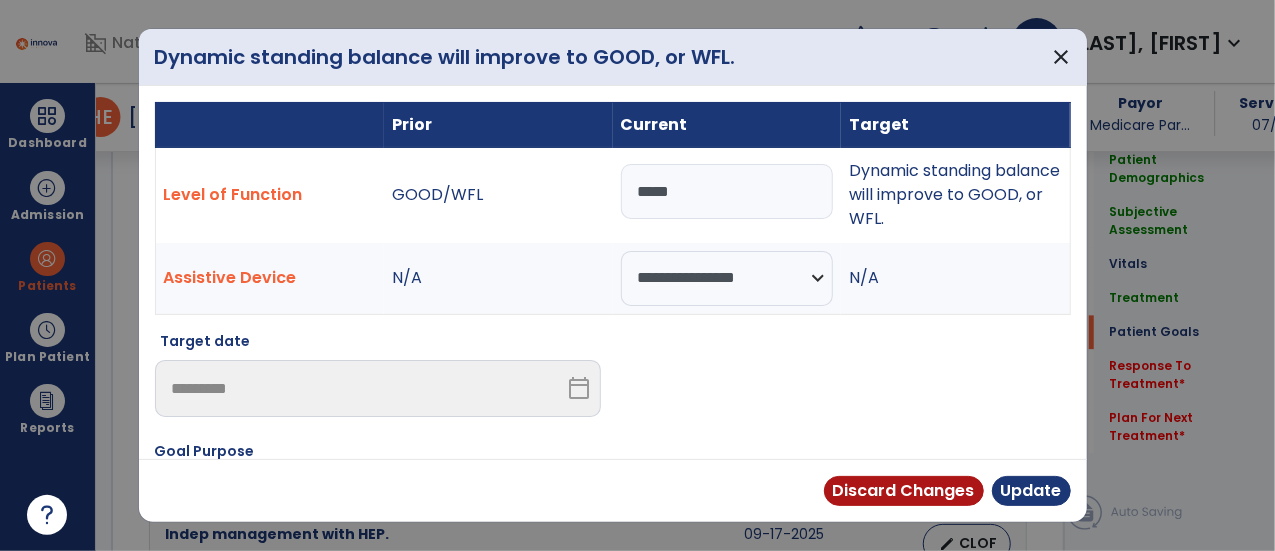 click on "****" at bounding box center [727, 191] 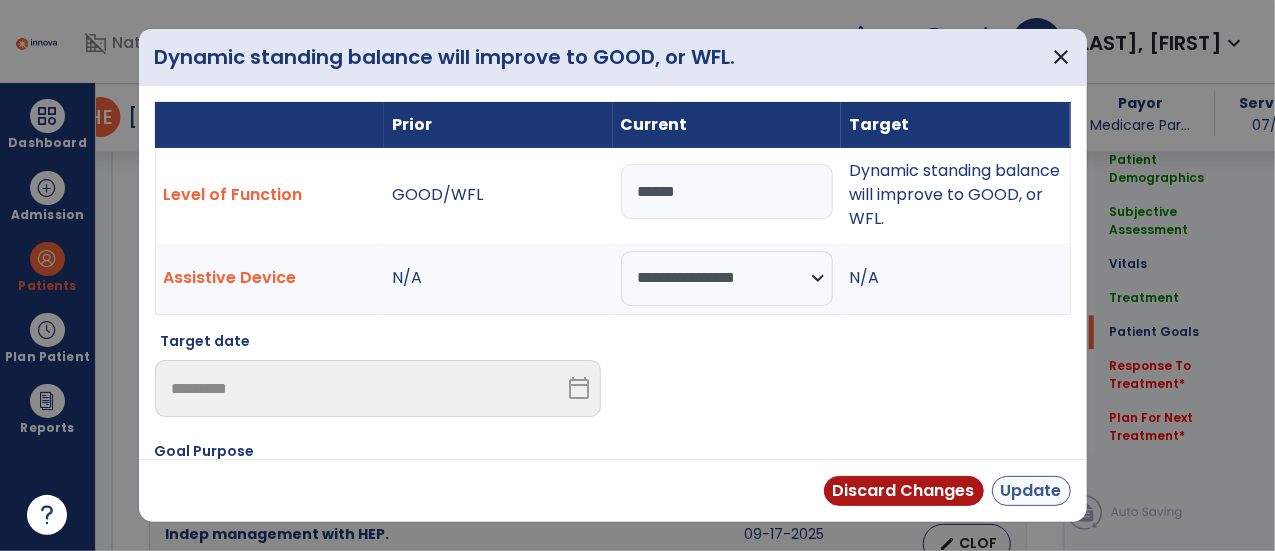 type on "******" 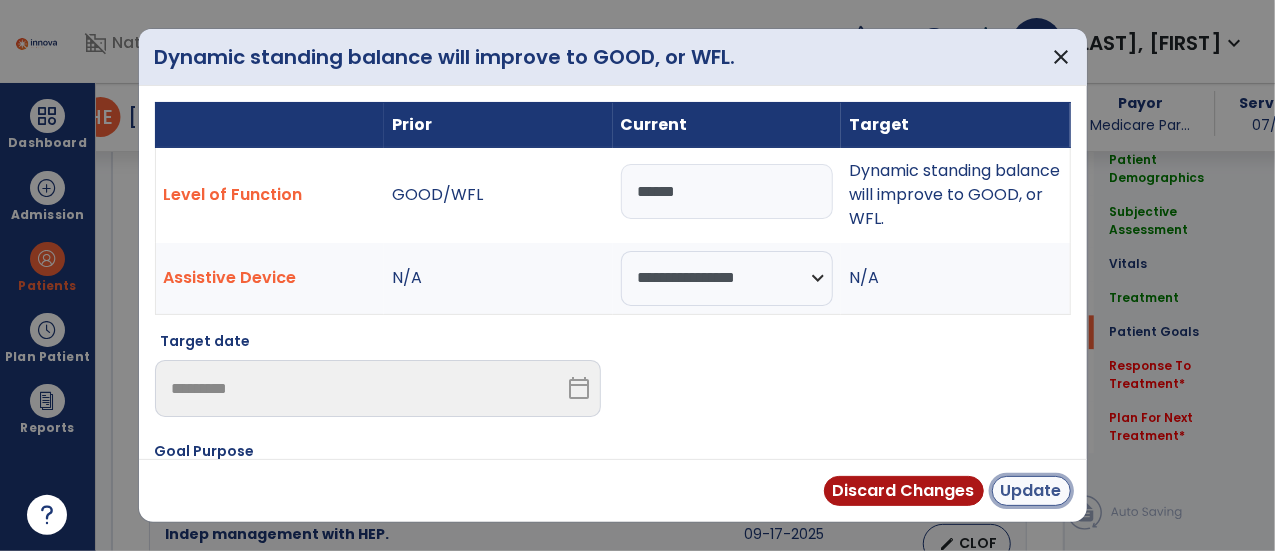 click on "Update" at bounding box center (1031, 491) 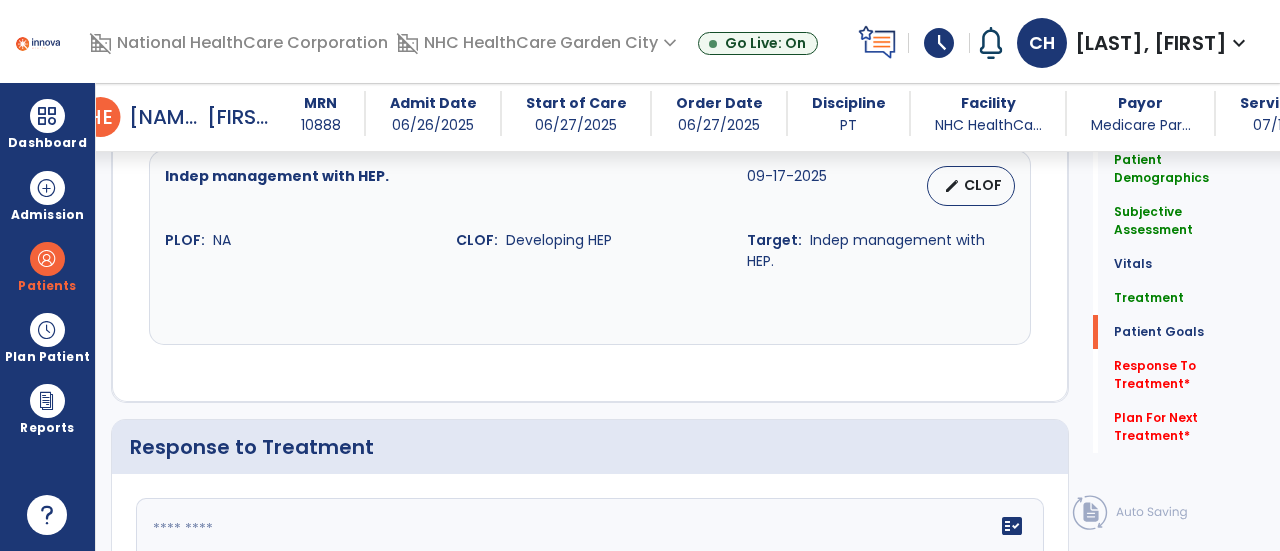 scroll, scrollTop: 2598, scrollLeft: 0, axis: vertical 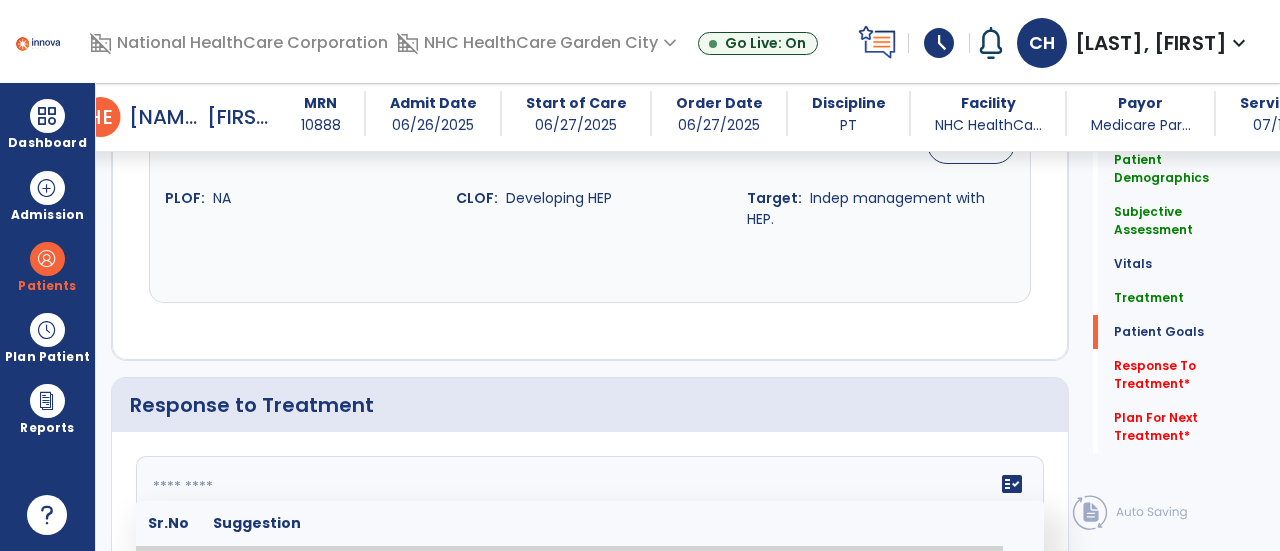 click 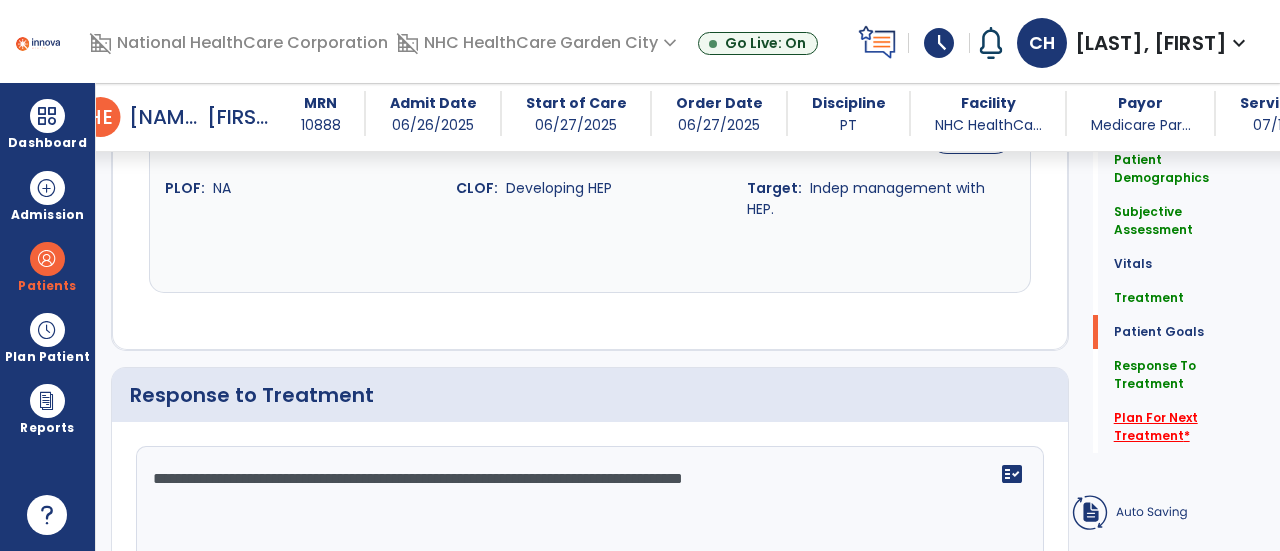 type on "**********" 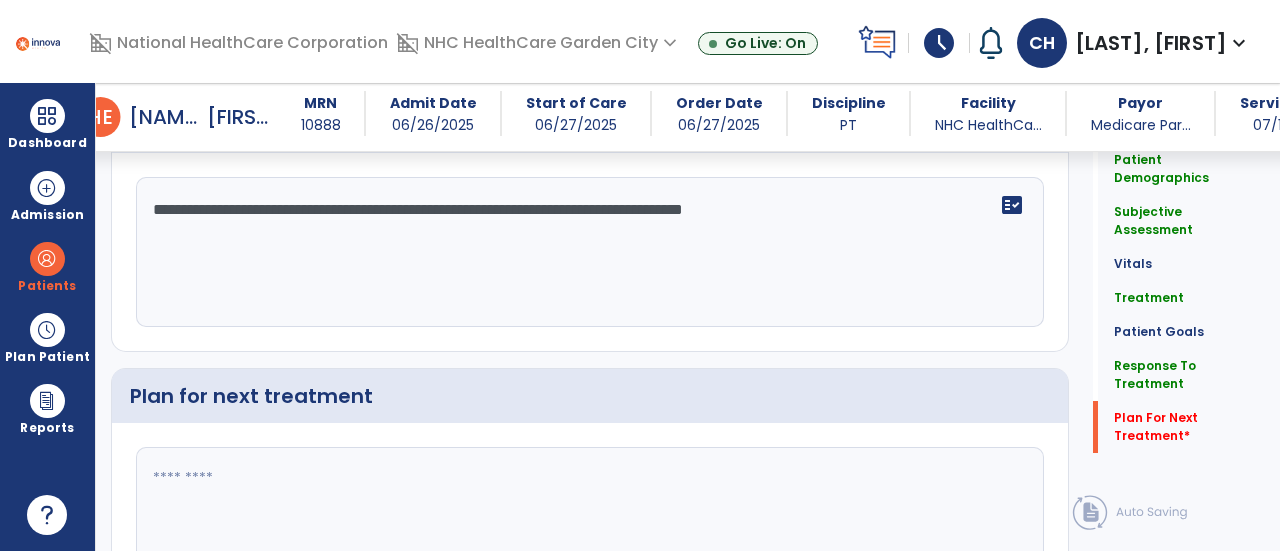scroll, scrollTop: 2981, scrollLeft: 0, axis: vertical 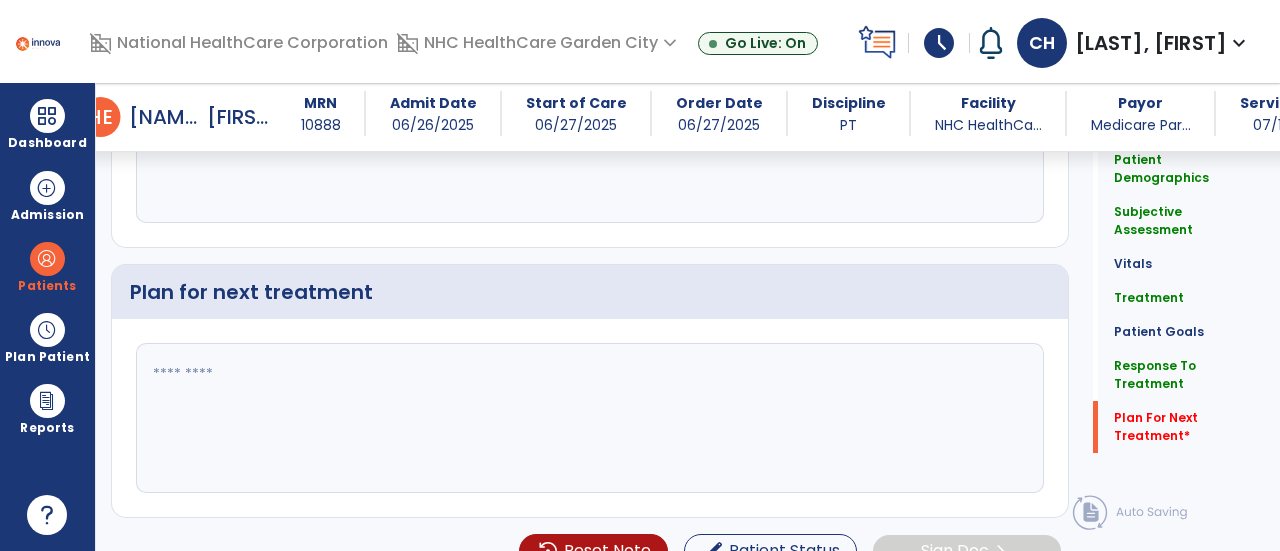 click 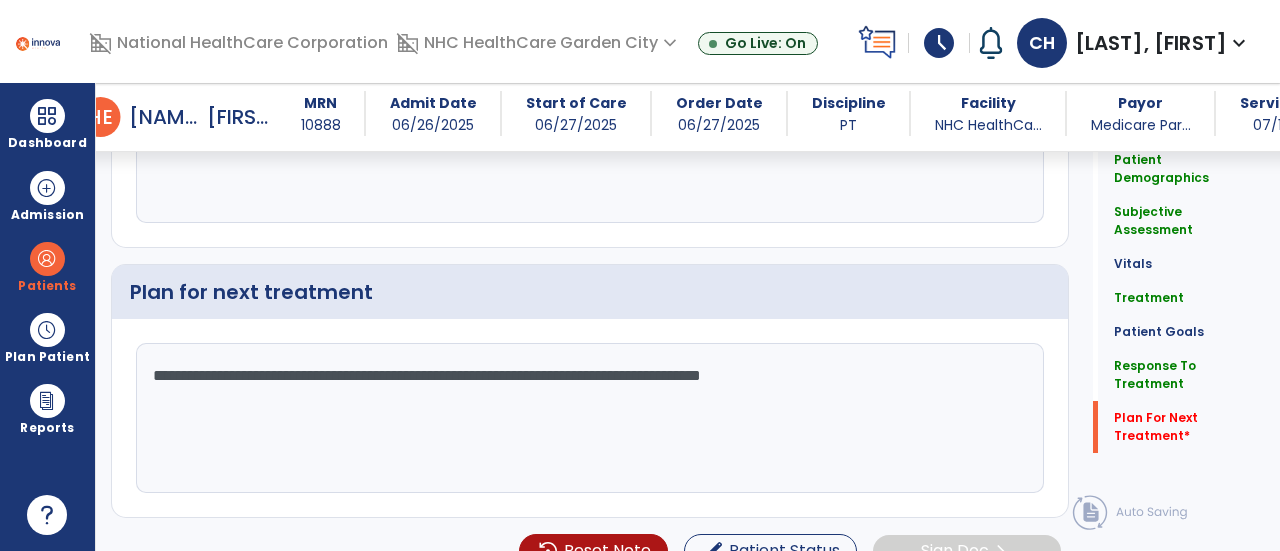 type on "**********" 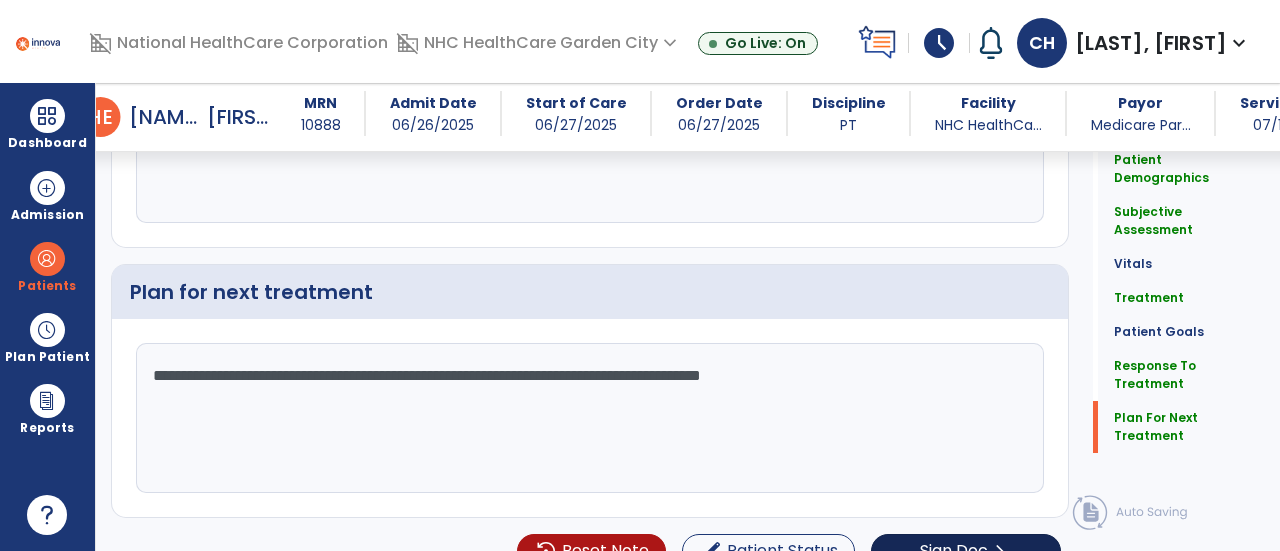 click on "Sign Doc" 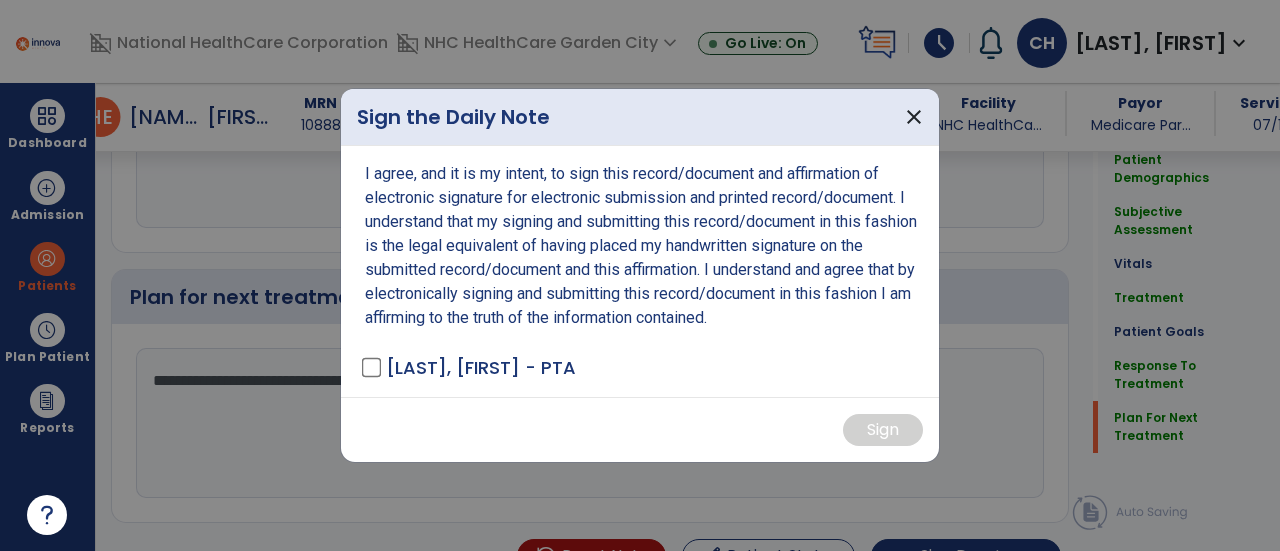 scroll, scrollTop: 2981, scrollLeft: 0, axis: vertical 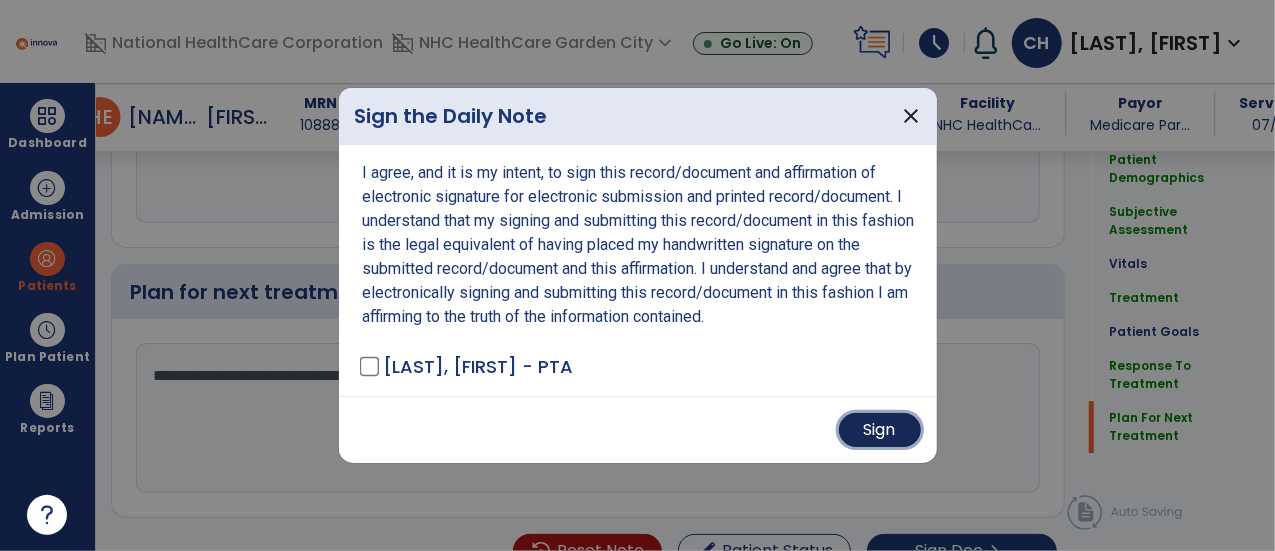 click on "Sign" at bounding box center (880, 430) 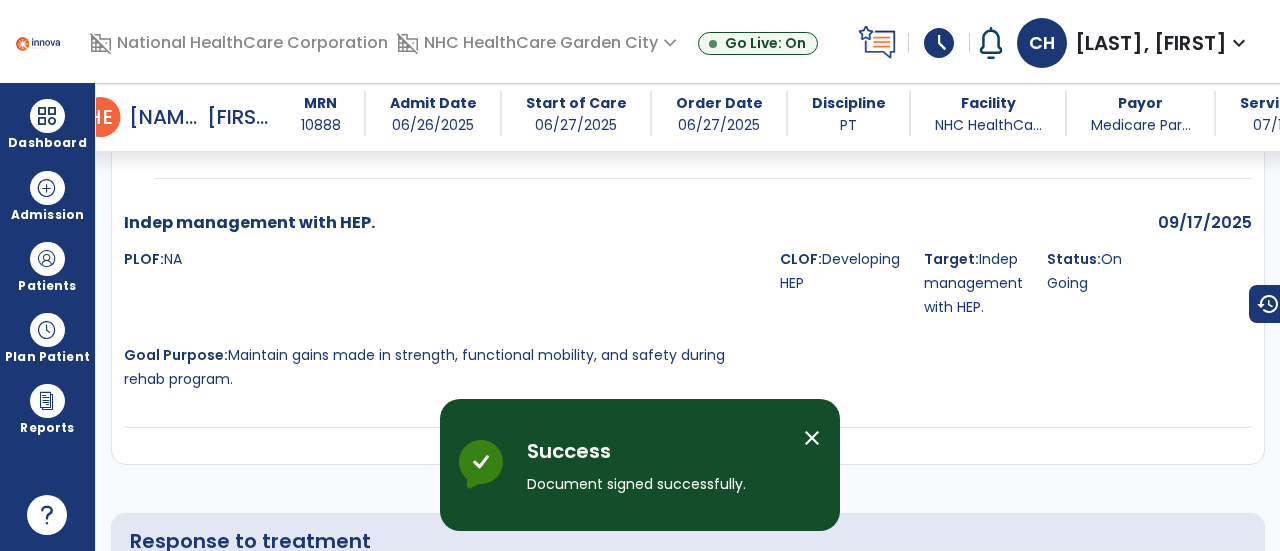 scroll, scrollTop: 4722, scrollLeft: 0, axis: vertical 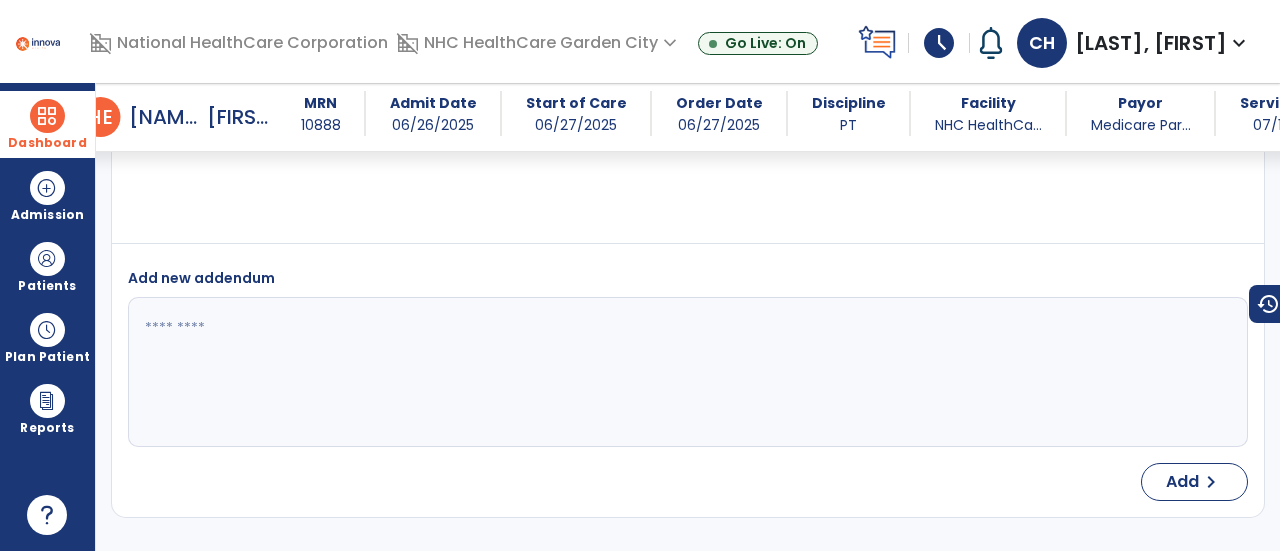 click at bounding box center (47, 116) 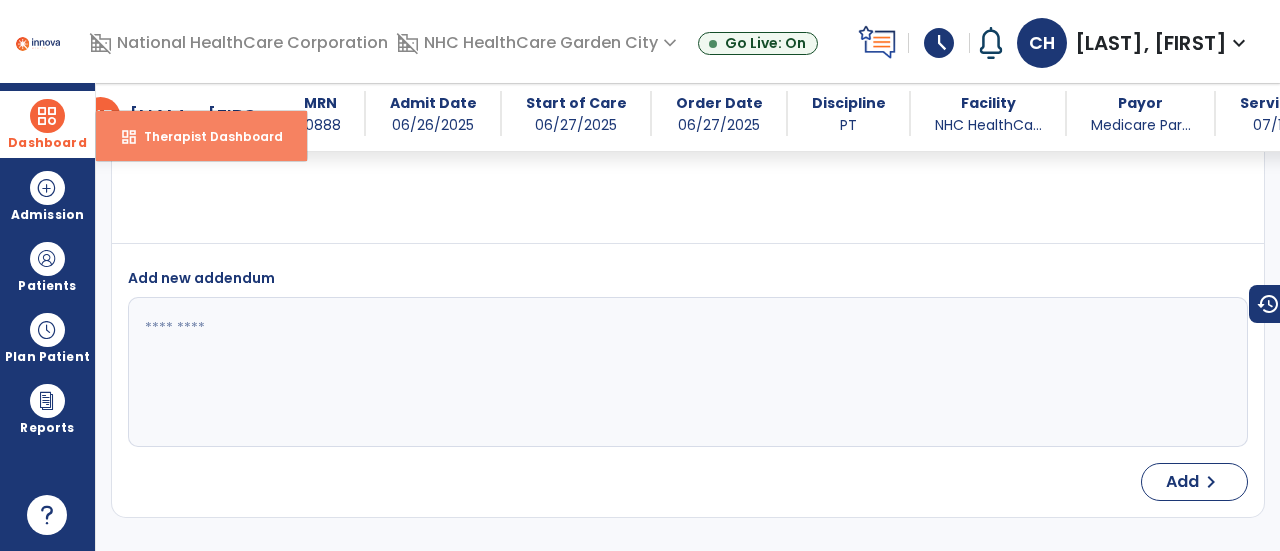 click on "Therapist Dashboard" at bounding box center (205, 136) 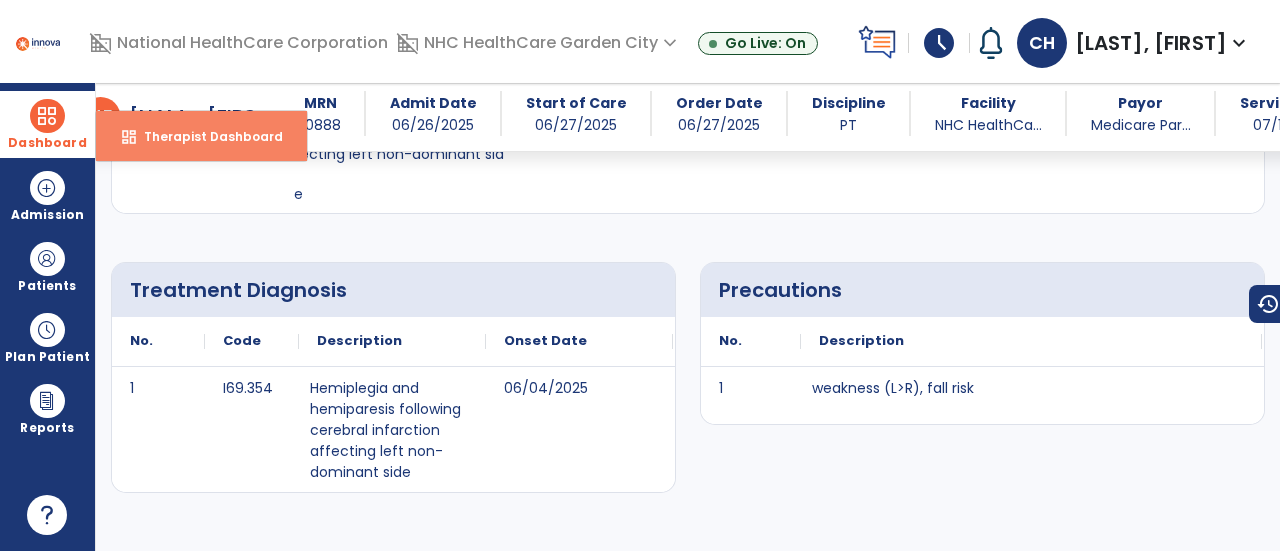 select on "****" 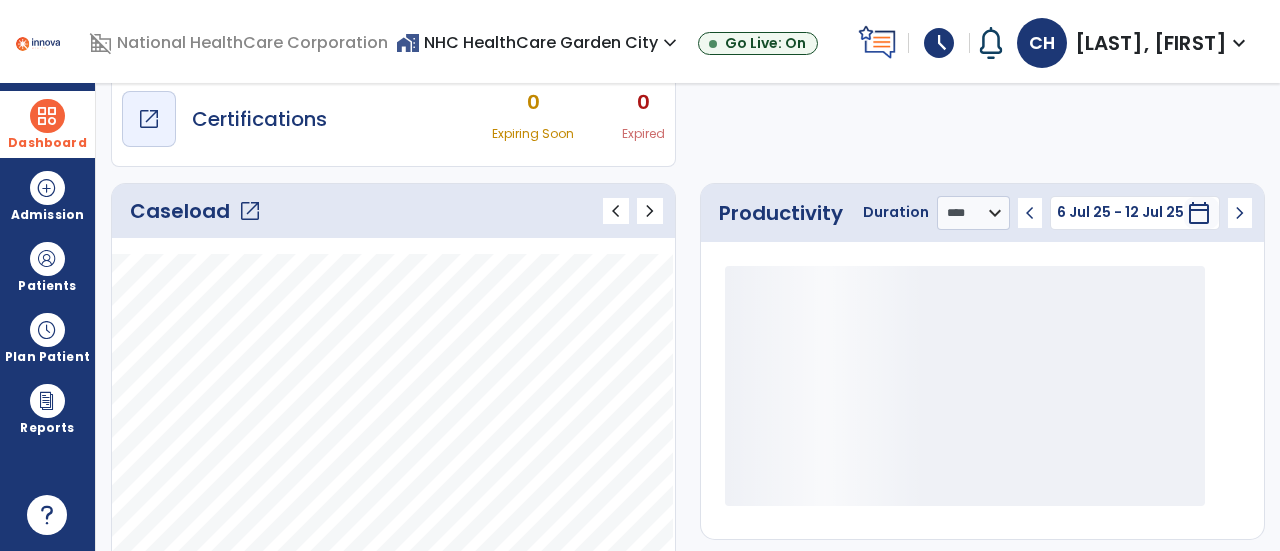scroll, scrollTop: 120, scrollLeft: 0, axis: vertical 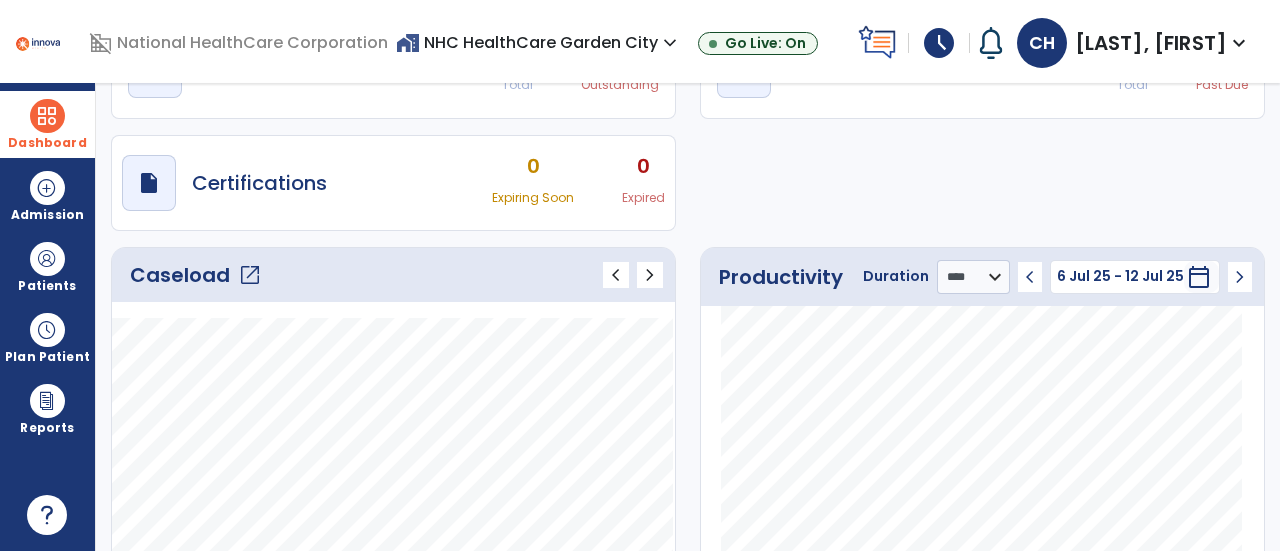 click on "Caseload   open_in_new   chevron_left   chevron_right" 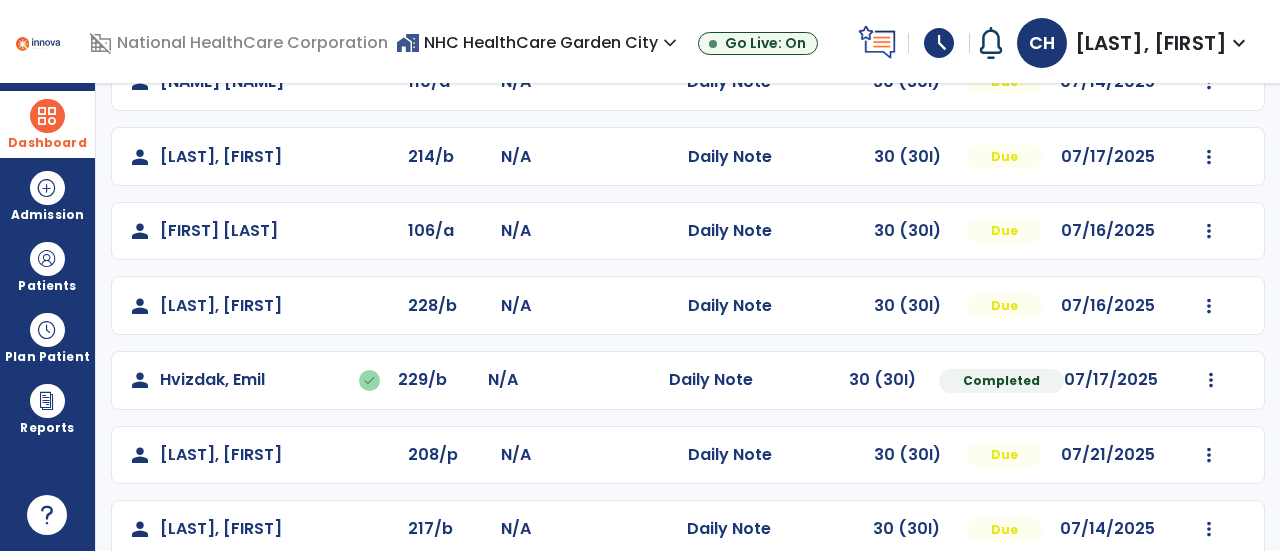 scroll, scrollTop: 482, scrollLeft: 0, axis: vertical 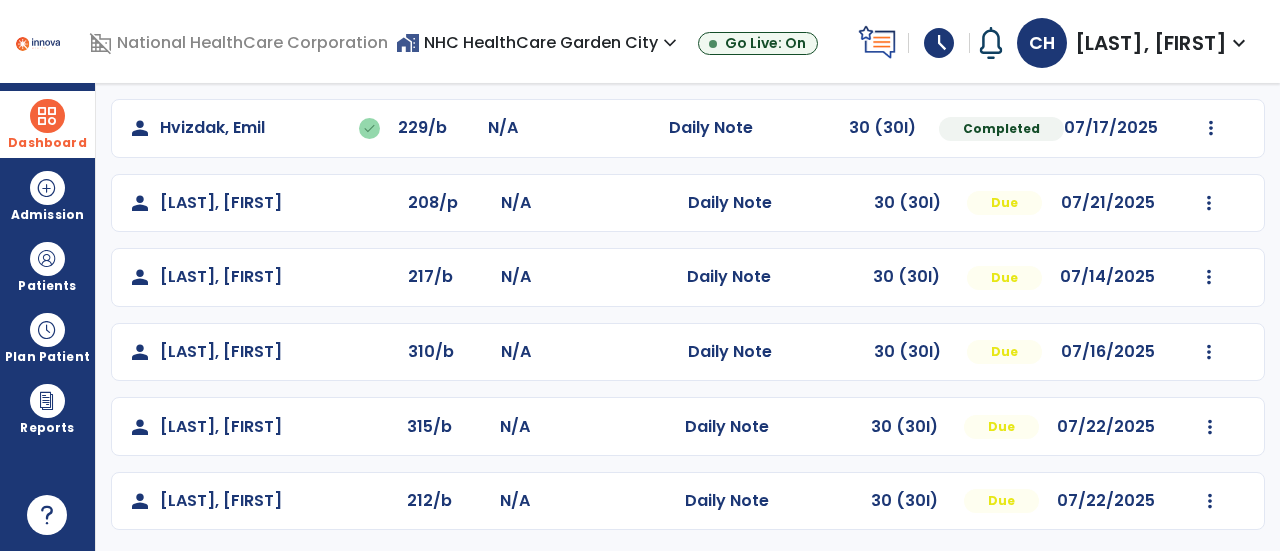 click on "Mark Visit As Complete   Reset Note   Open Document   G + C Mins" 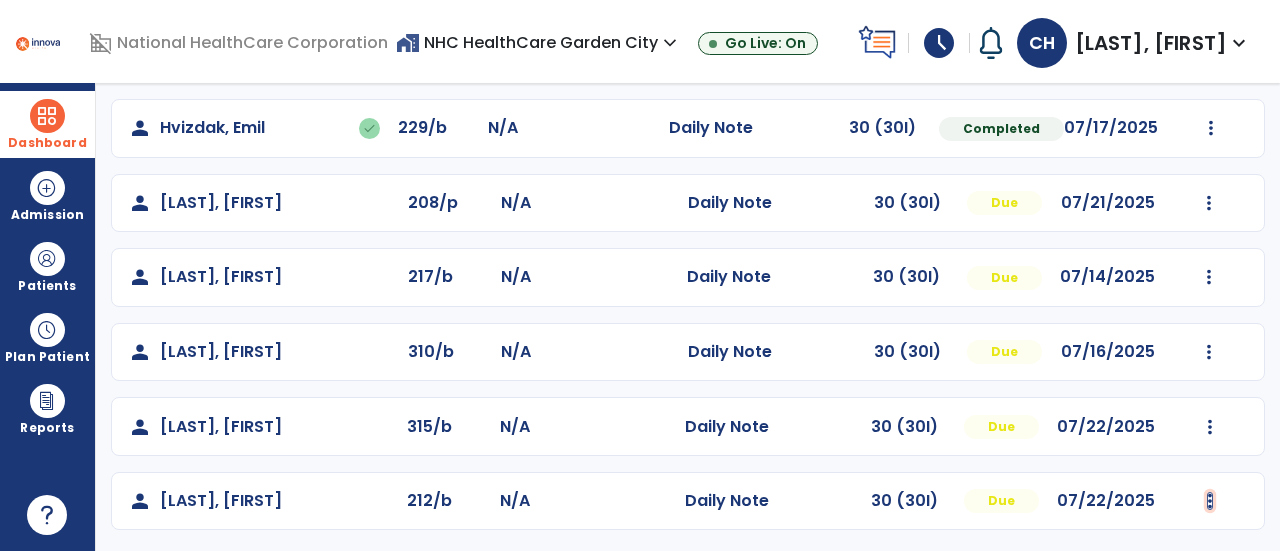 click at bounding box center (1209, -170) 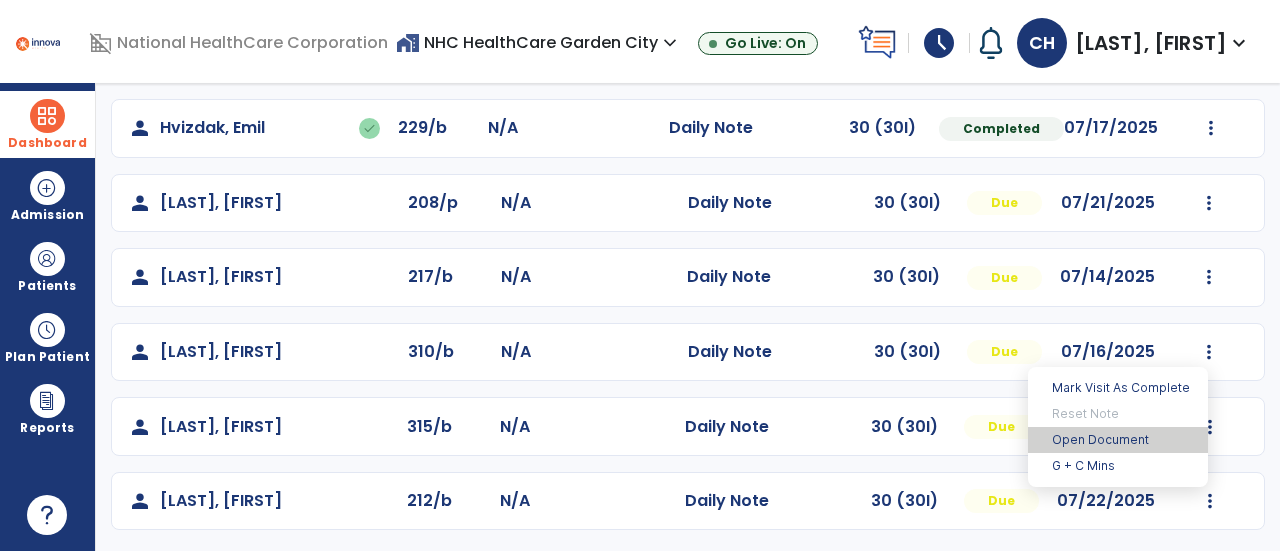 click on "Open Document" at bounding box center [1118, 440] 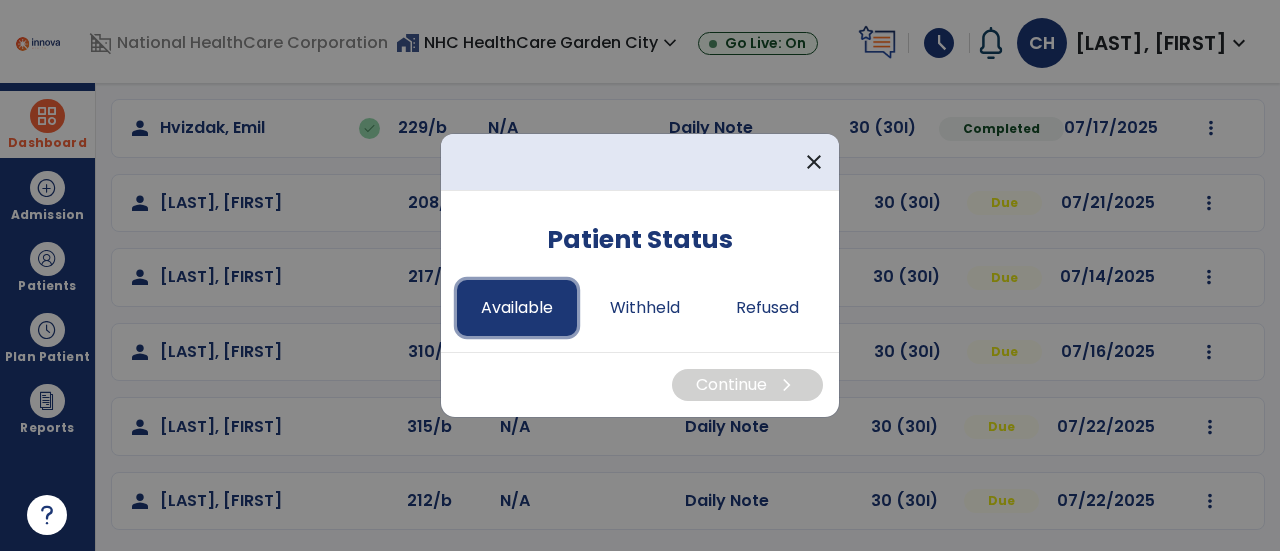 drag, startPoint x: 528, startPoint y: 297, endPoint x: 552, endPoint y: 316, distance: 30.610456 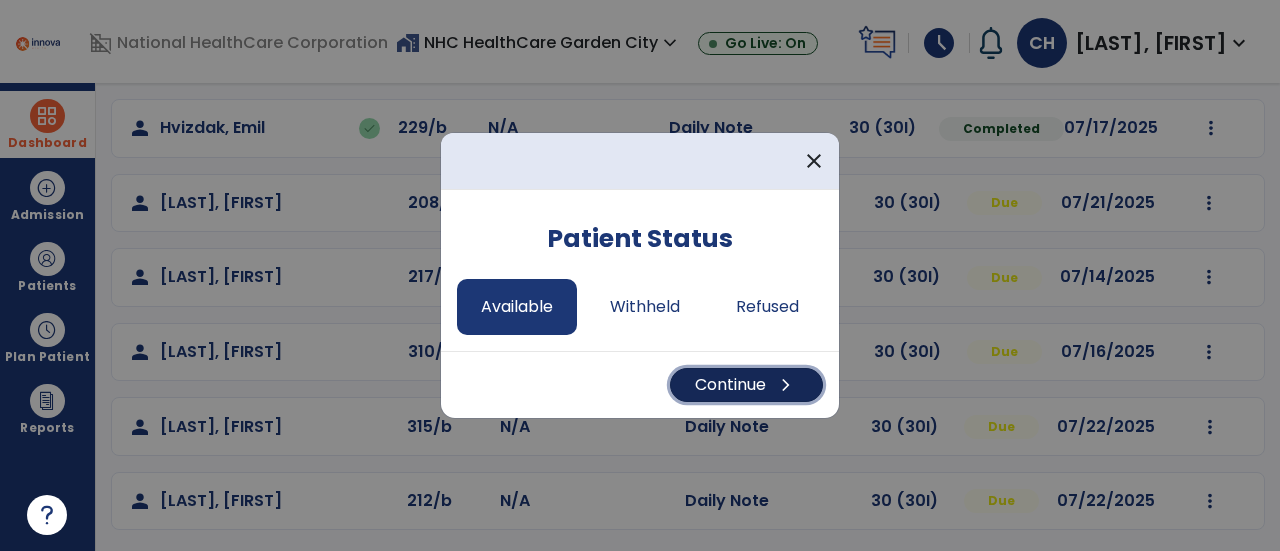 click on "Continue   chevron_right" at bounding box center [746, 385] 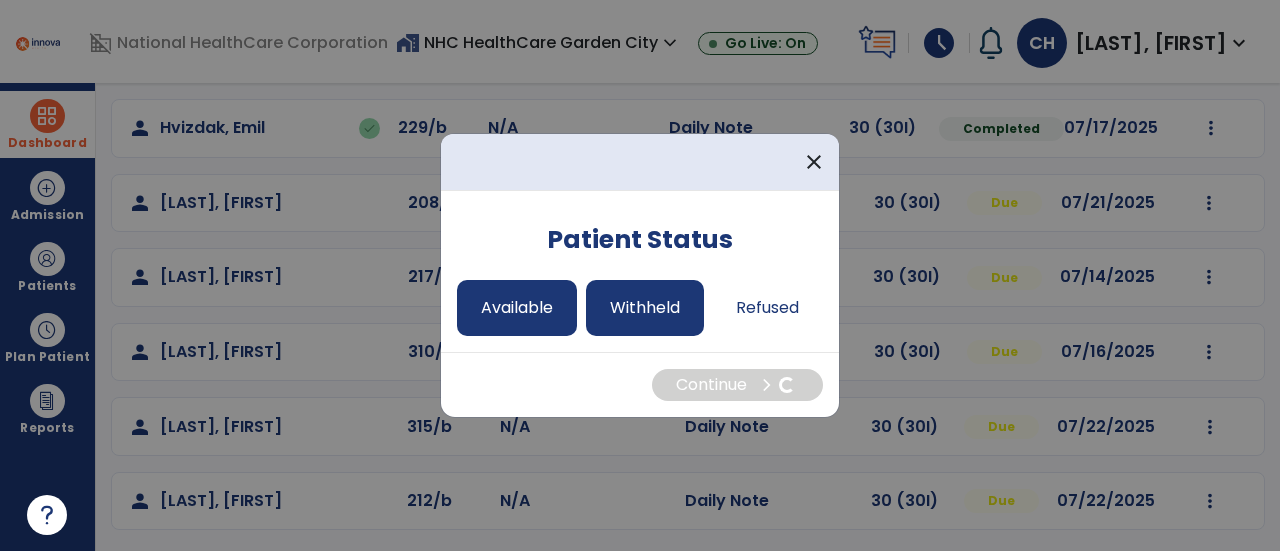 select on "*" 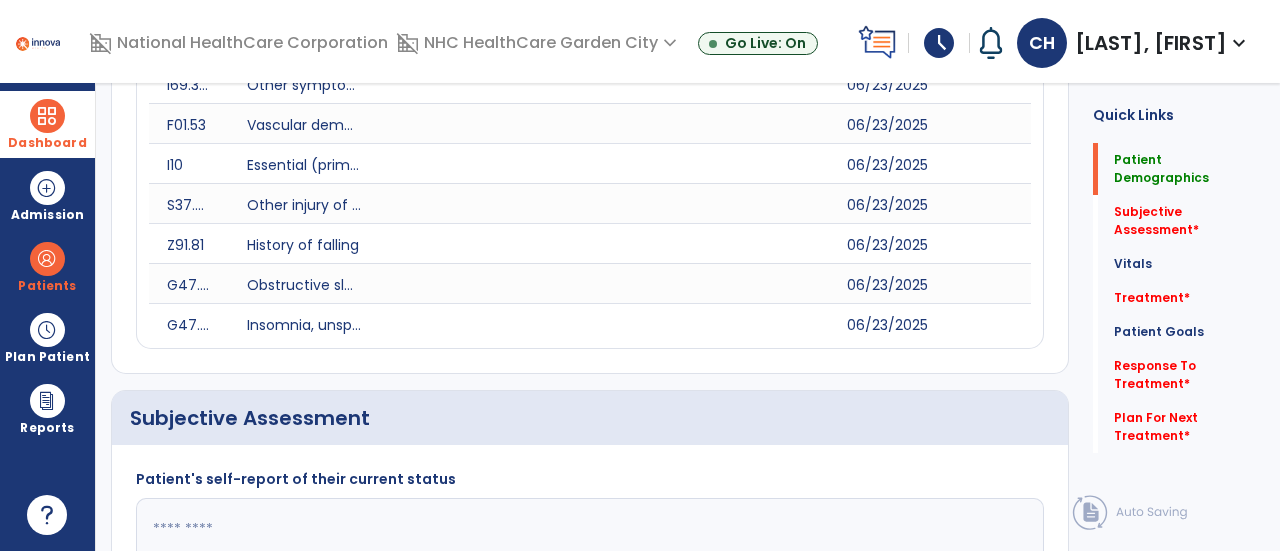 scroll, scrollTop: 0, scrollLeft: 0, axis: both 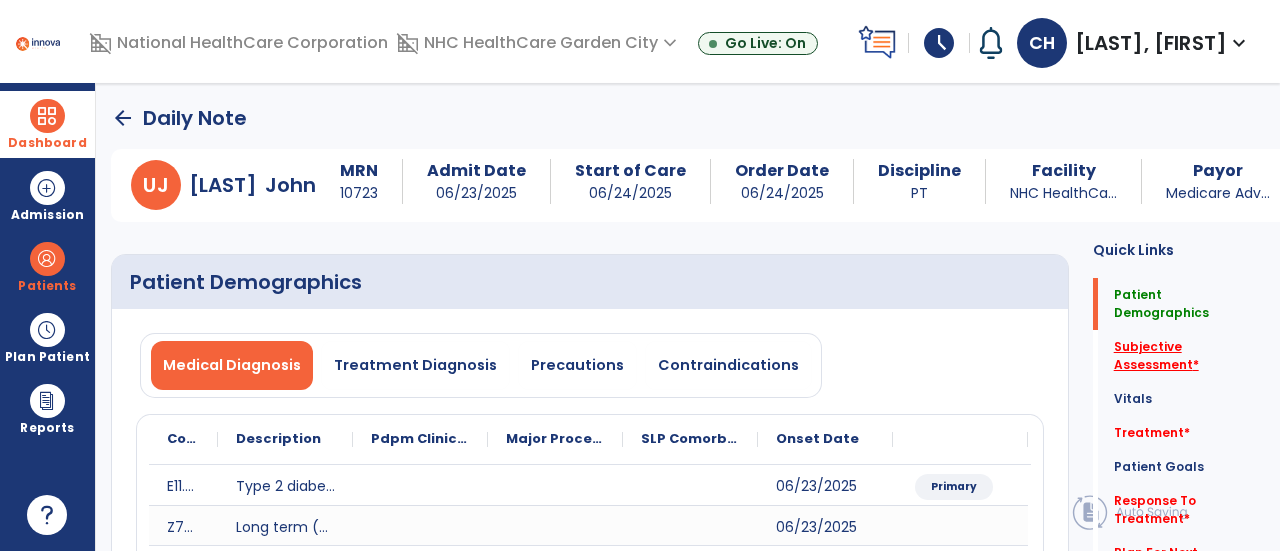 click on "Subjective Assessment   *" 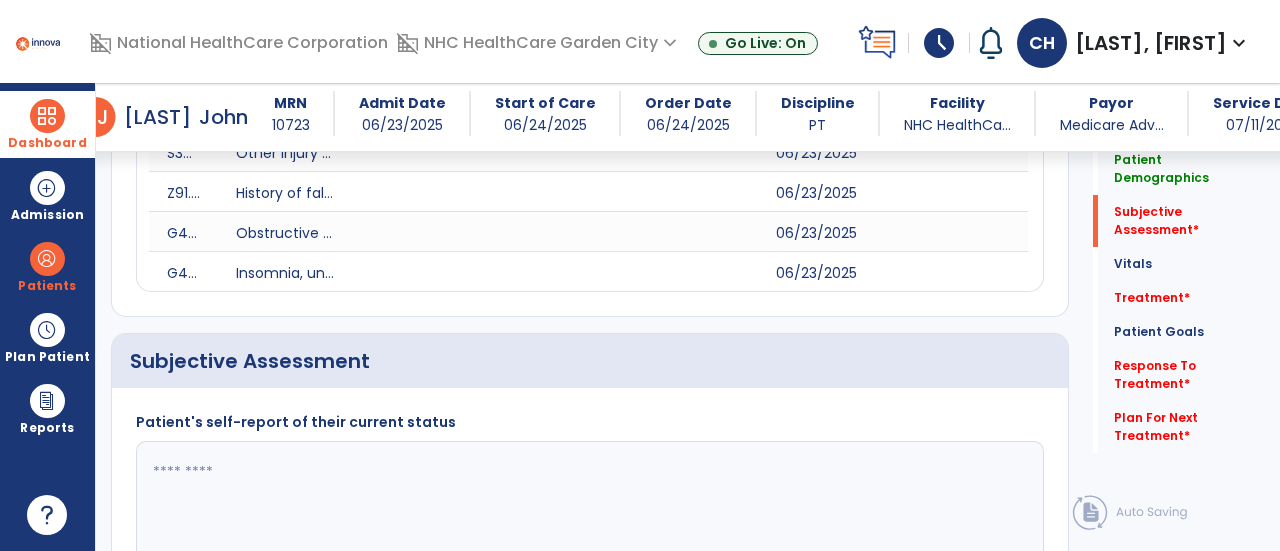 scroll, scrollTop: 689, scrollLeft: 0, axis: vertical 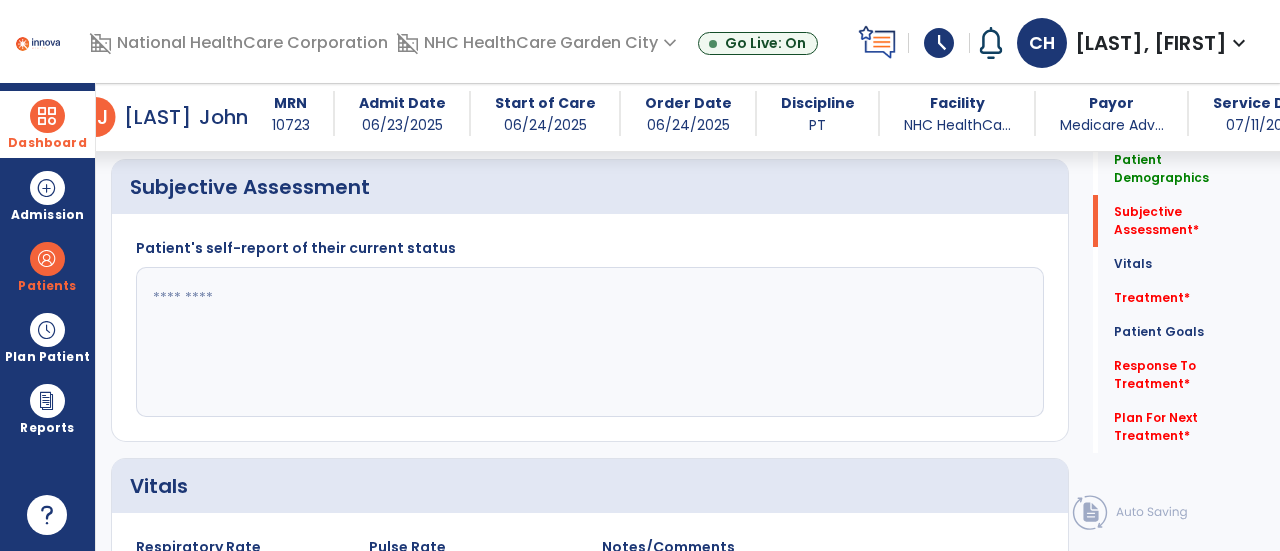 click 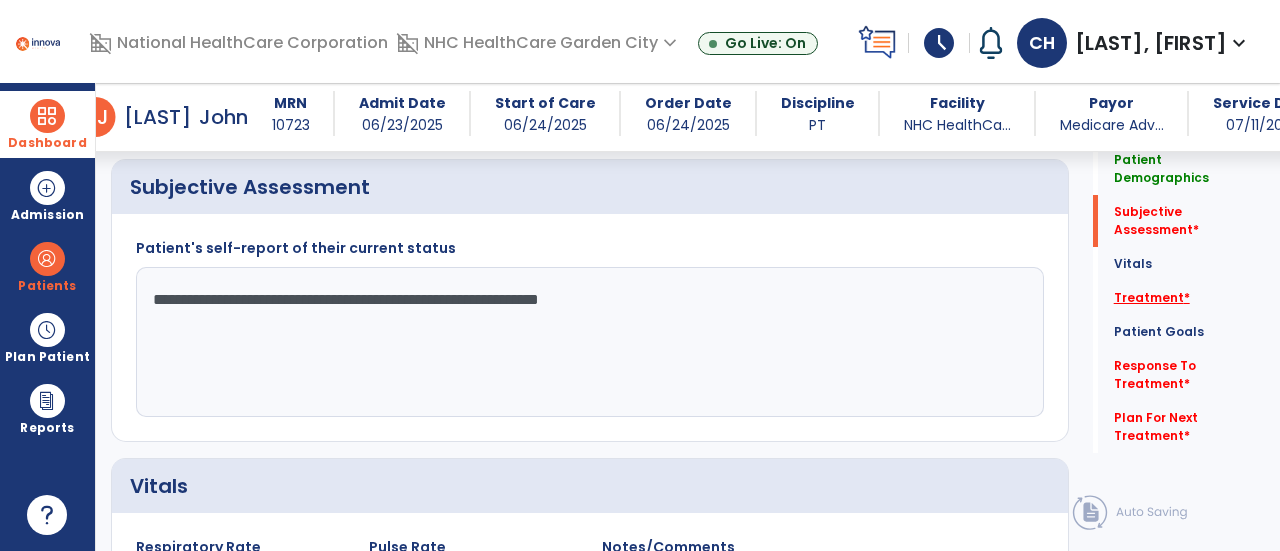 type on "**********" 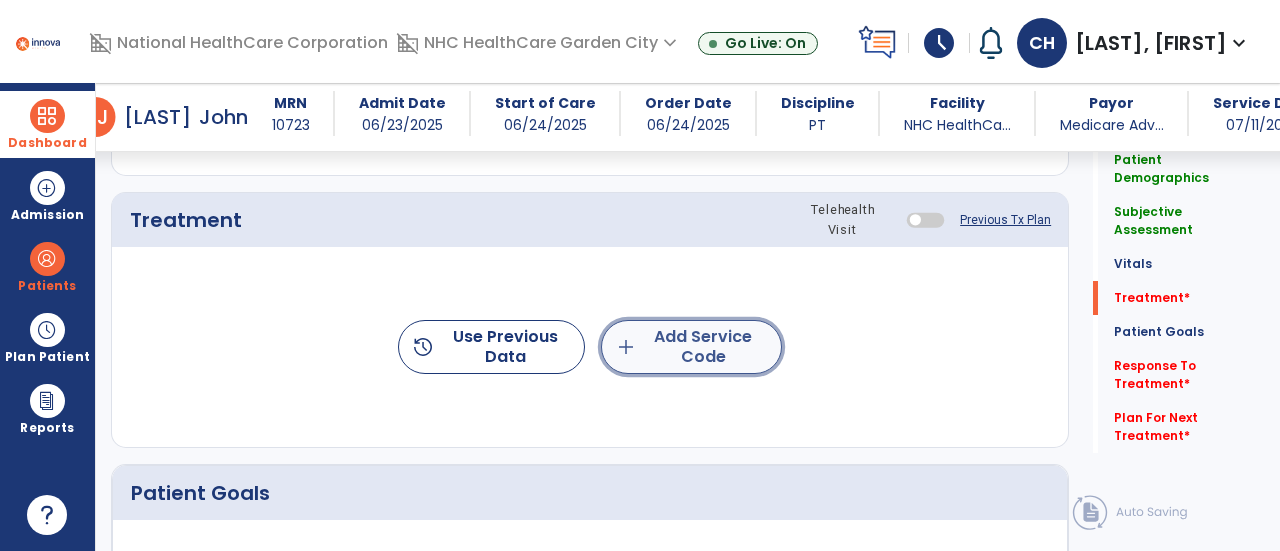 click on "add  Add Service Code" 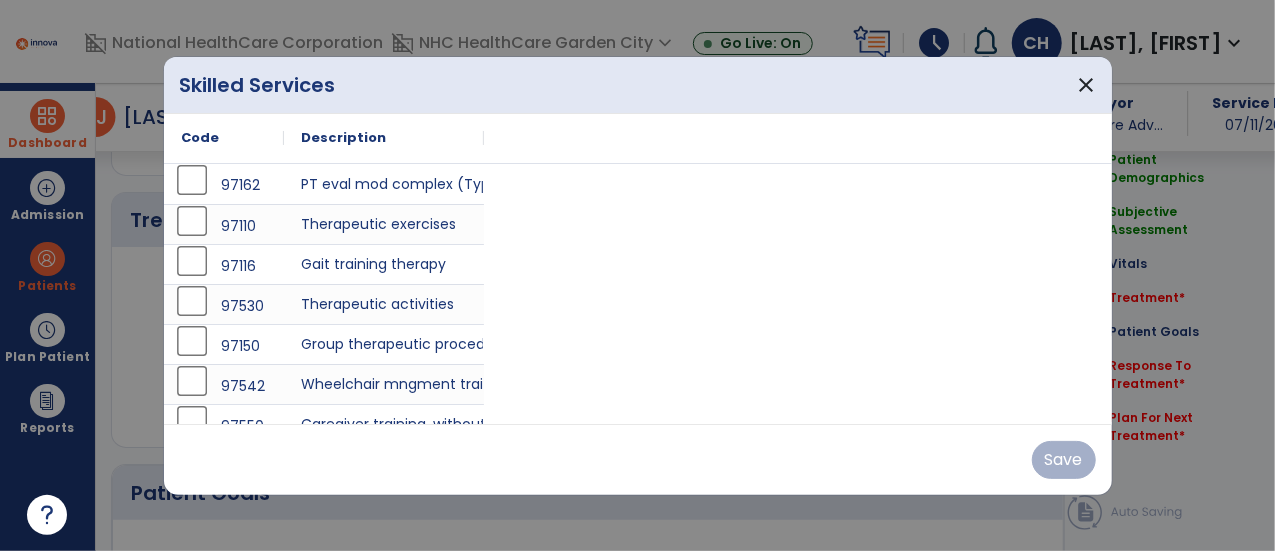 scroll, scrollTop: 1377, scrollLeft: 0, axis: vertical 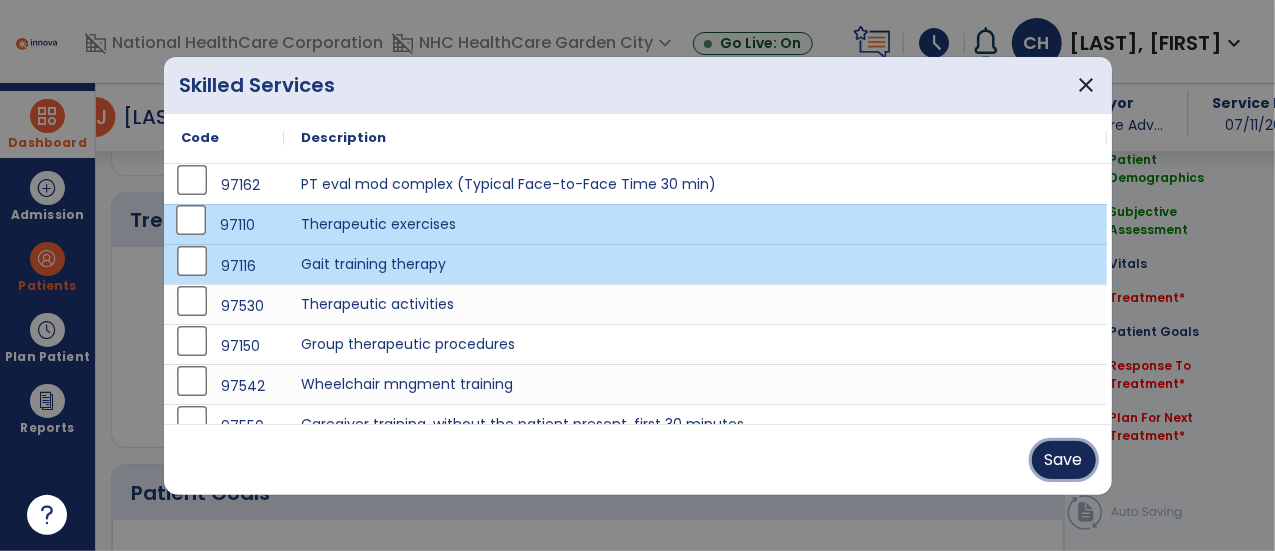 click on "Save" at bounding box center [1064, 460] 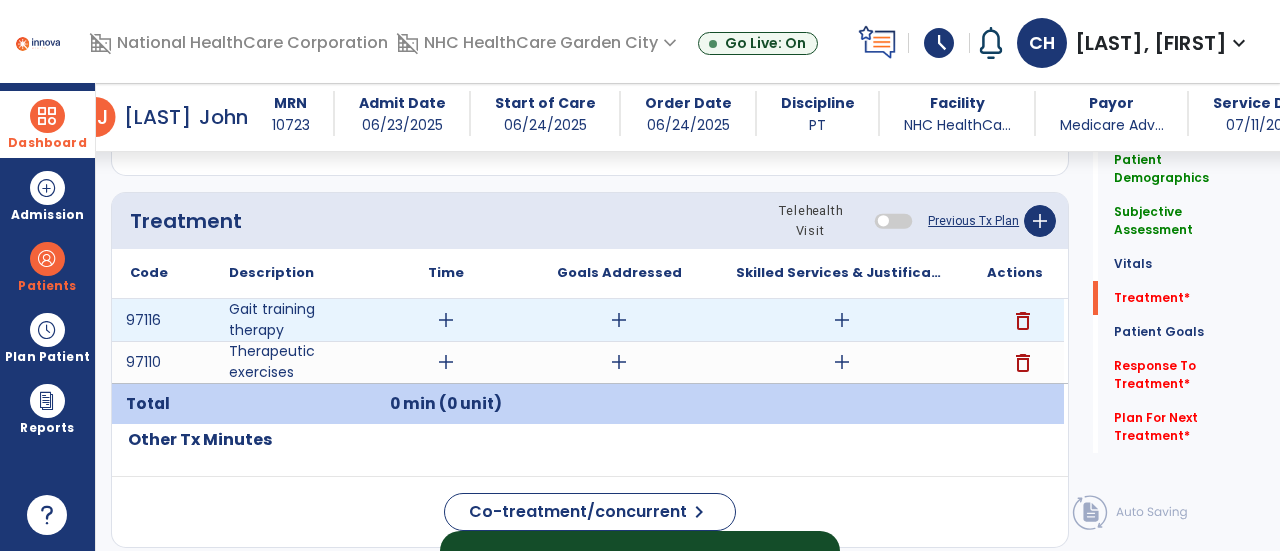 click on "add" at bounding box center (446, 320) 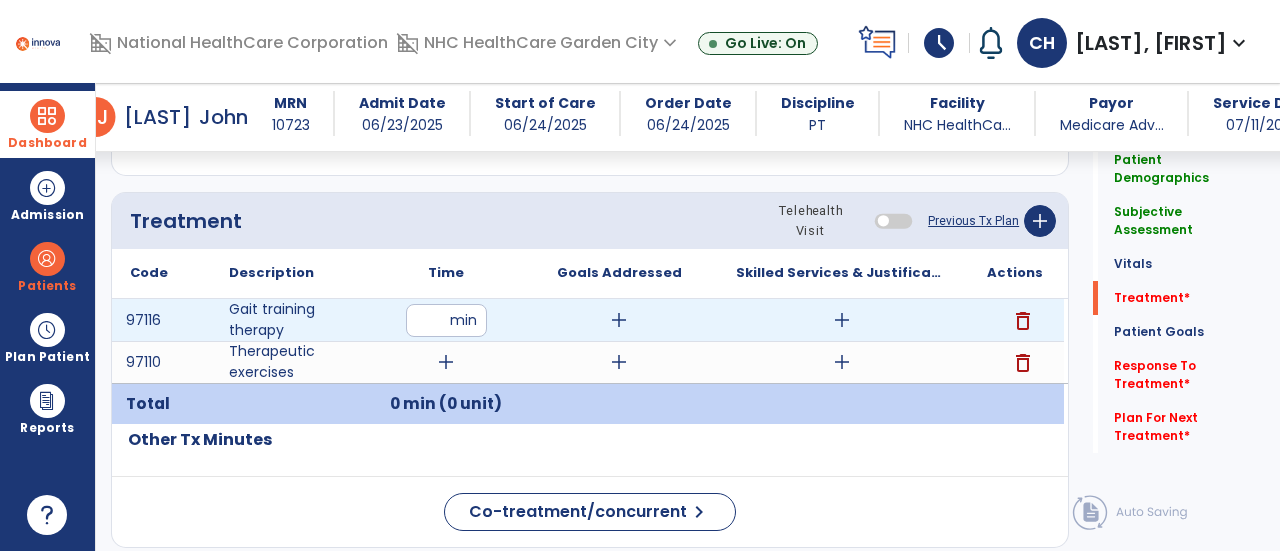 type on "**" 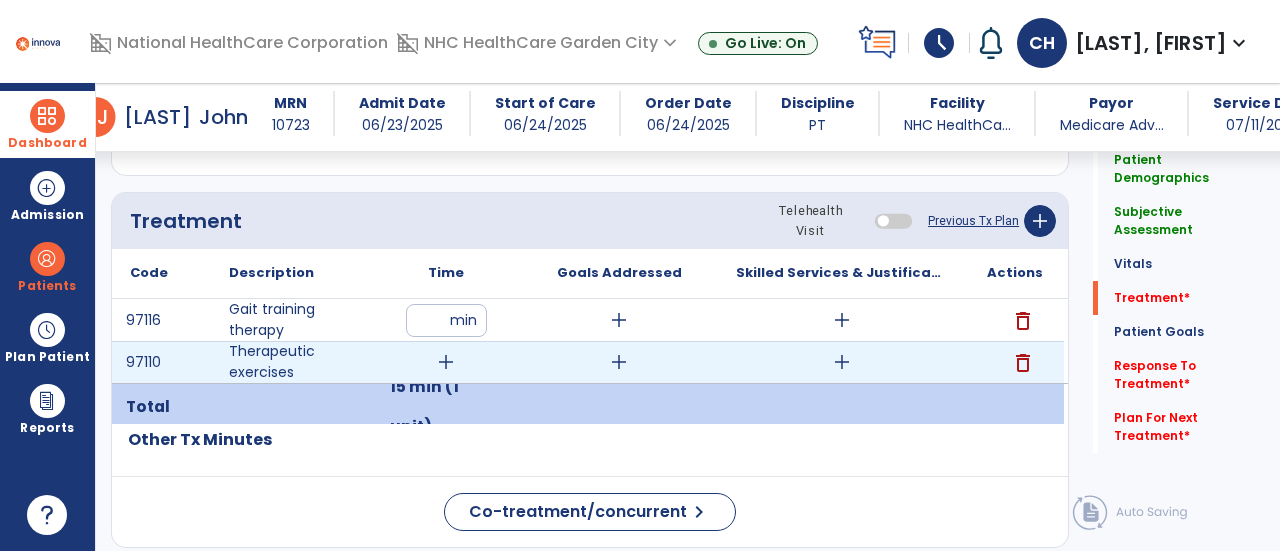 click on "add" at bounding box center (446, 362) 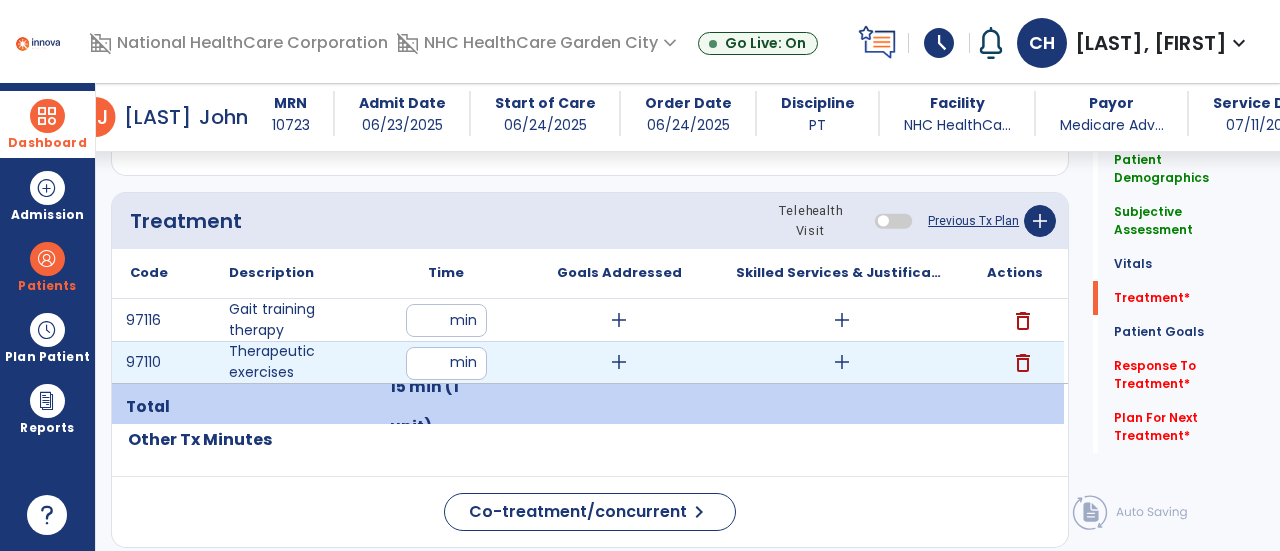 type on "**" 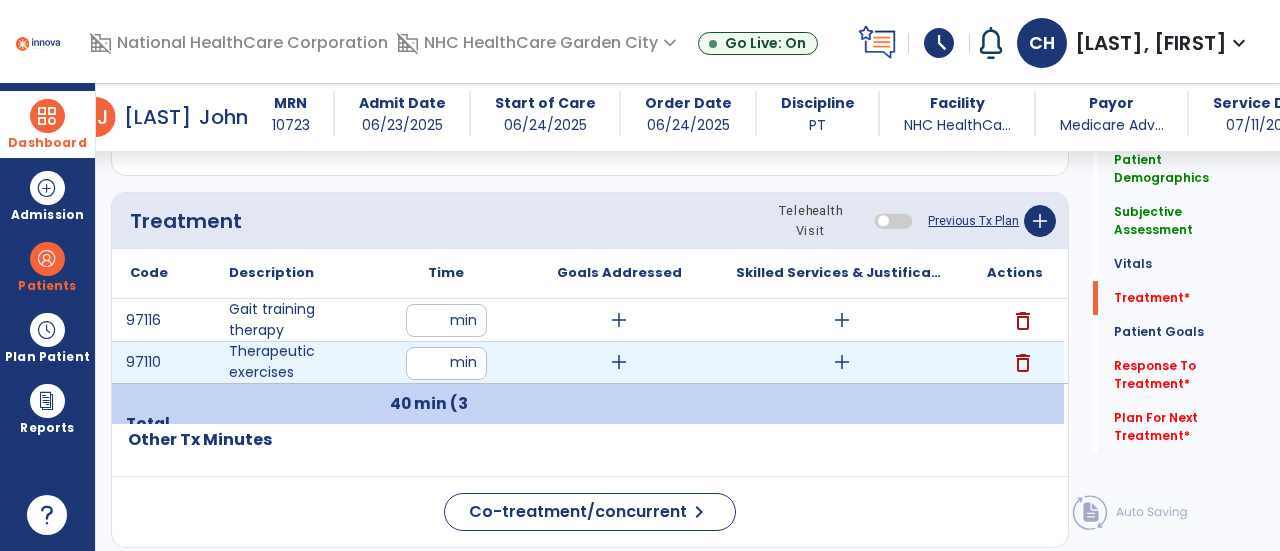 click on "add" at bounding box center [619, 362] 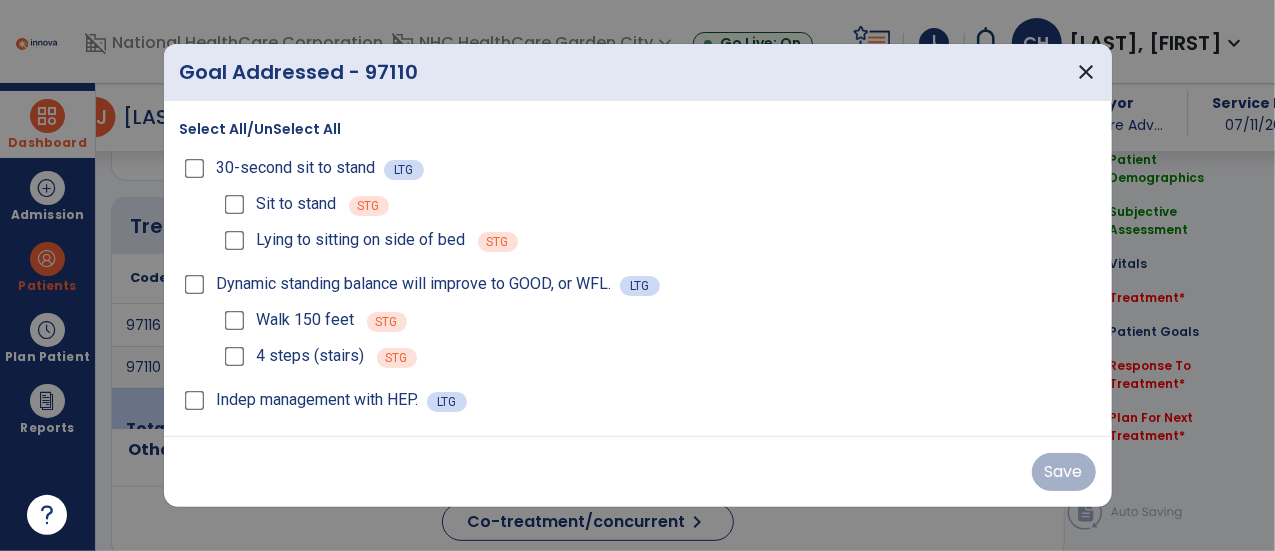 scroll, scrollTop: 1377, scrollLeft: 0, axis: vertical 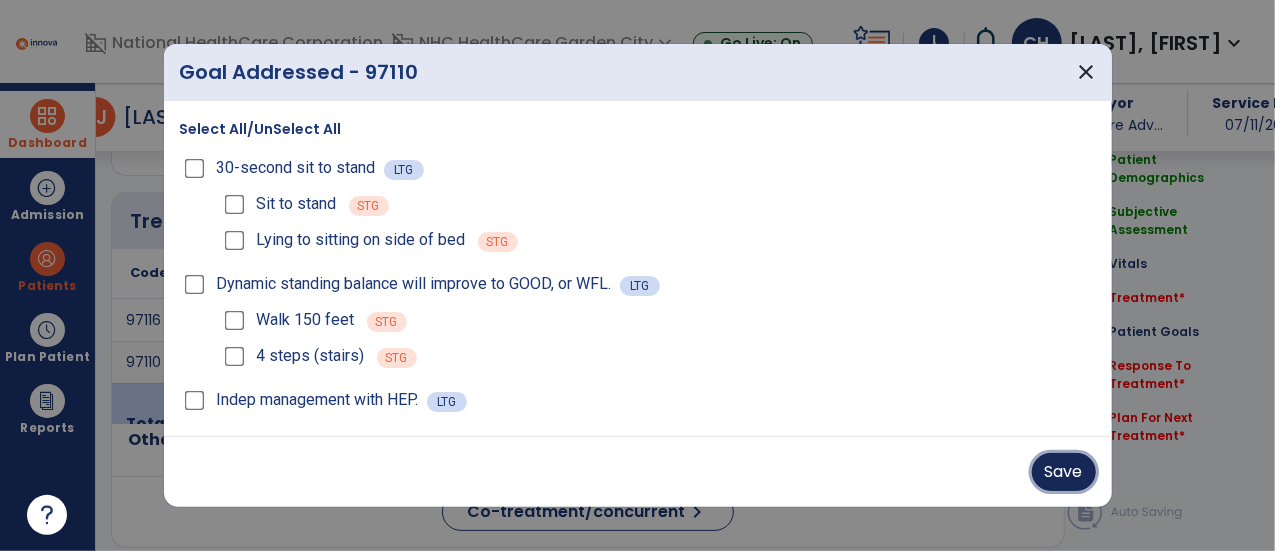 click on "Save" at bounding box center [1064, 472] 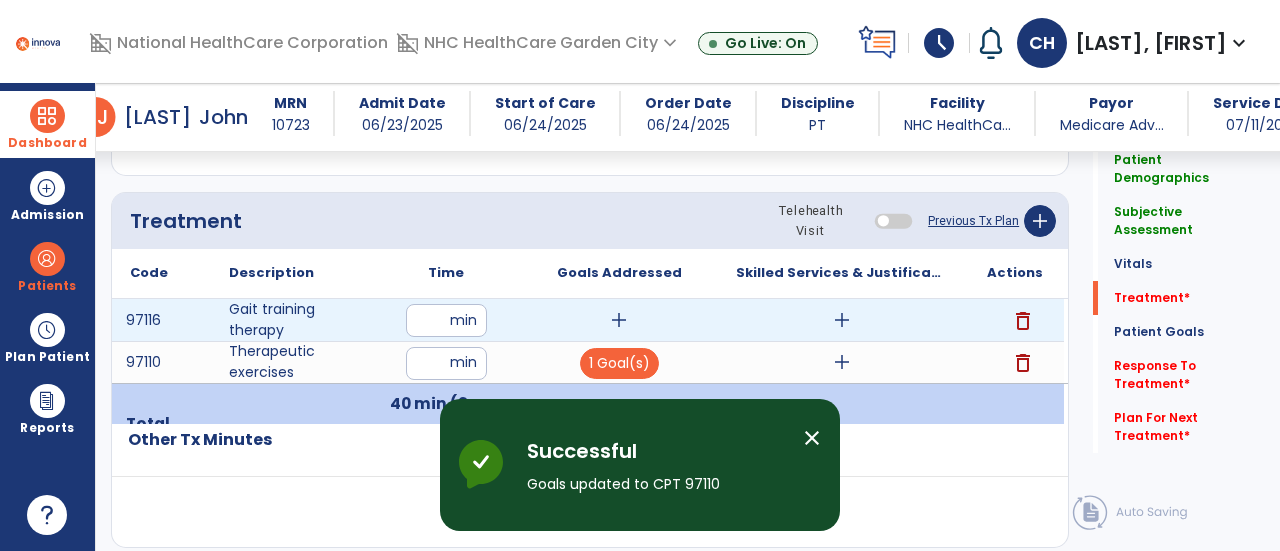 click on "add" at bounding box center [619, 320] 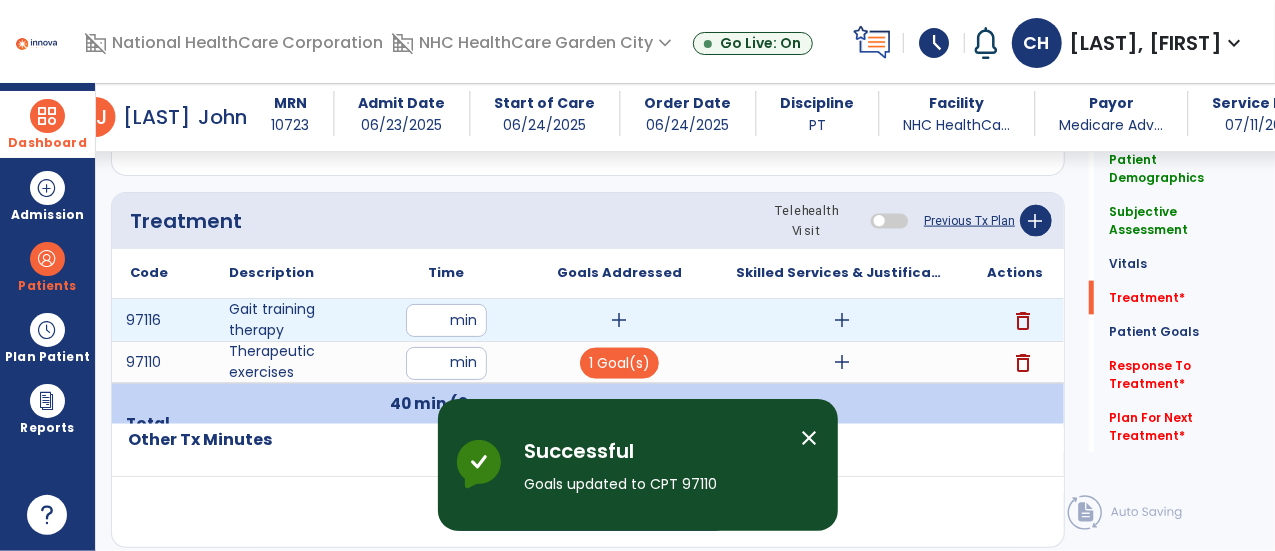 scroll, scrollTop: 1377, scrollLeft: 0, axis: vertical 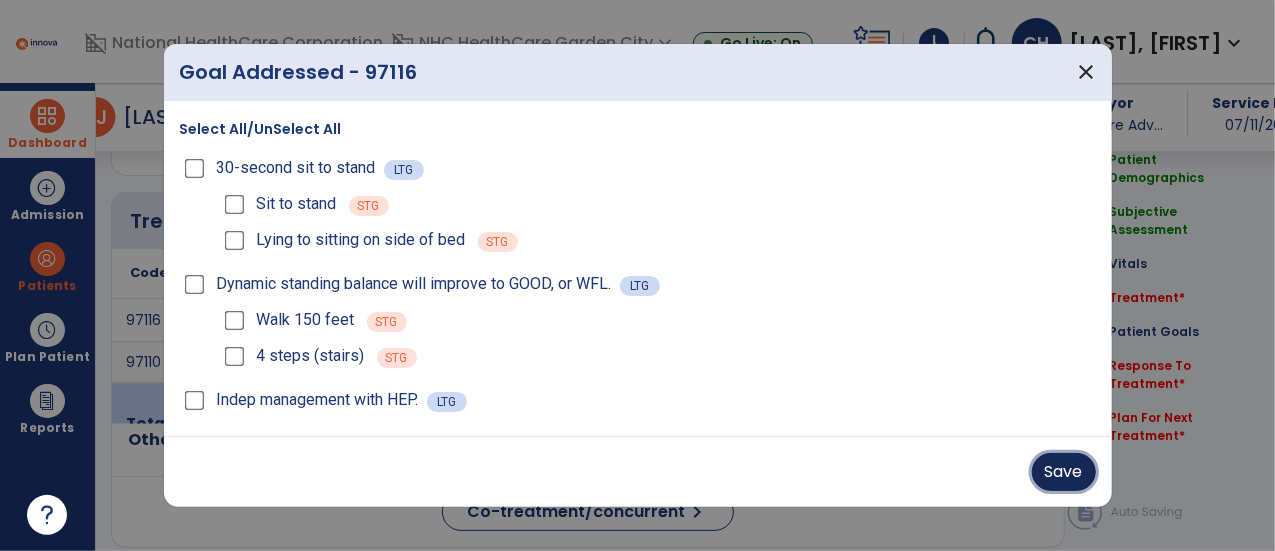 click on "Save" at bounding box center (1064, 472) 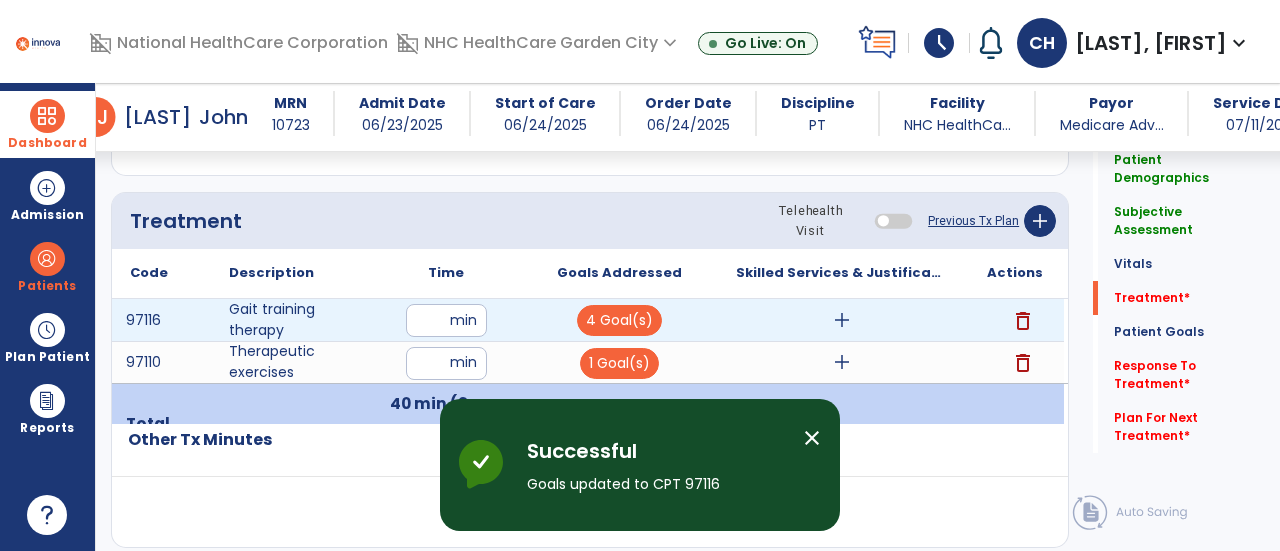 click on "add" at bounding box center [842, 320] 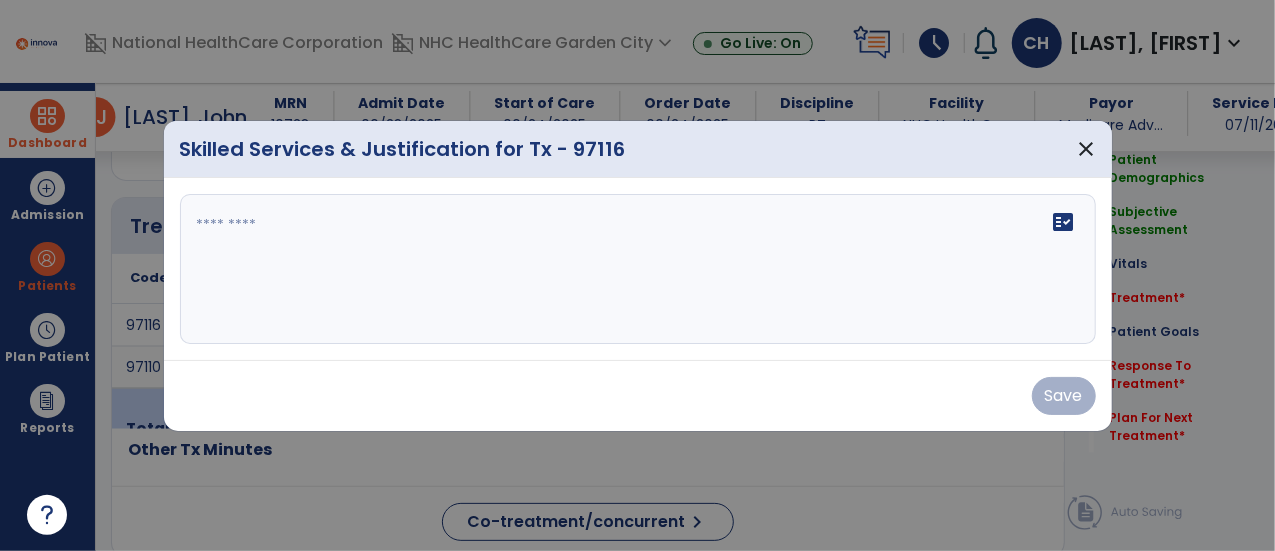 scroll, scrollTop: 1377, scrollLeft: 0, axis: vertical 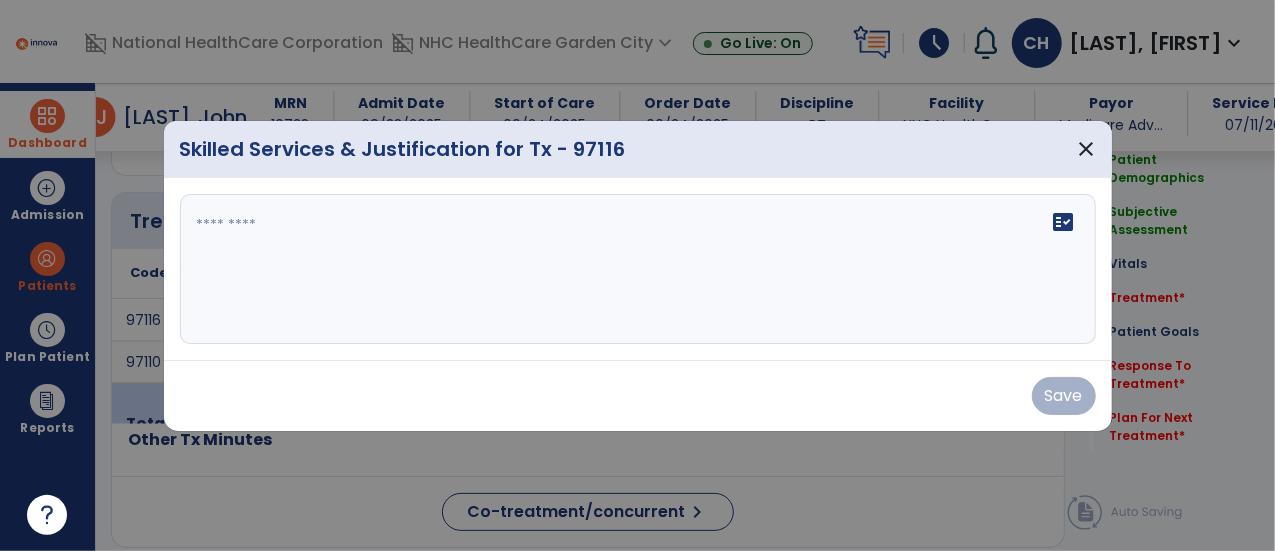 click on "fact_check" at bounding box center [638, 269] 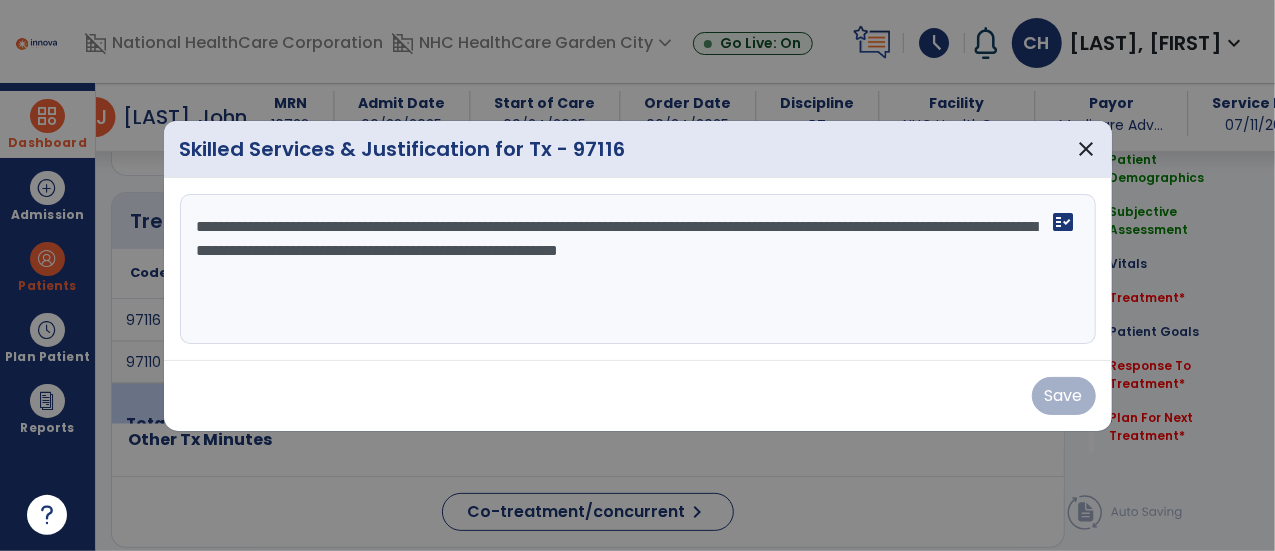 drag, startPoint x: 625, startPoint y: 267, endPoint x: 474, endPoint y: 307, distance: 156.20819 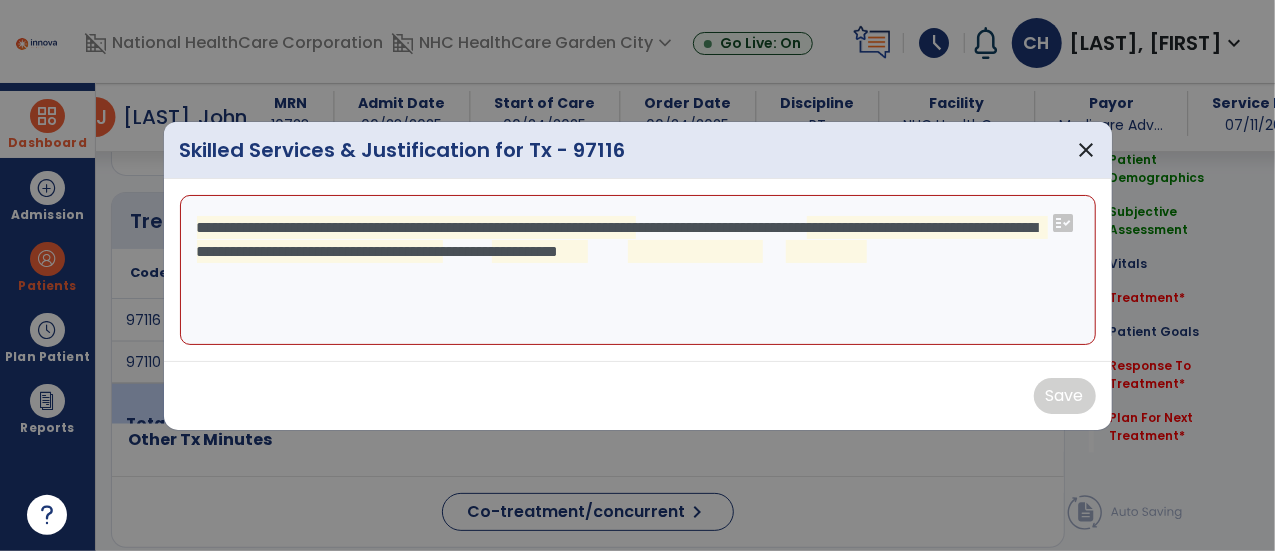 click on "**********" at bounding box center [638, 270] 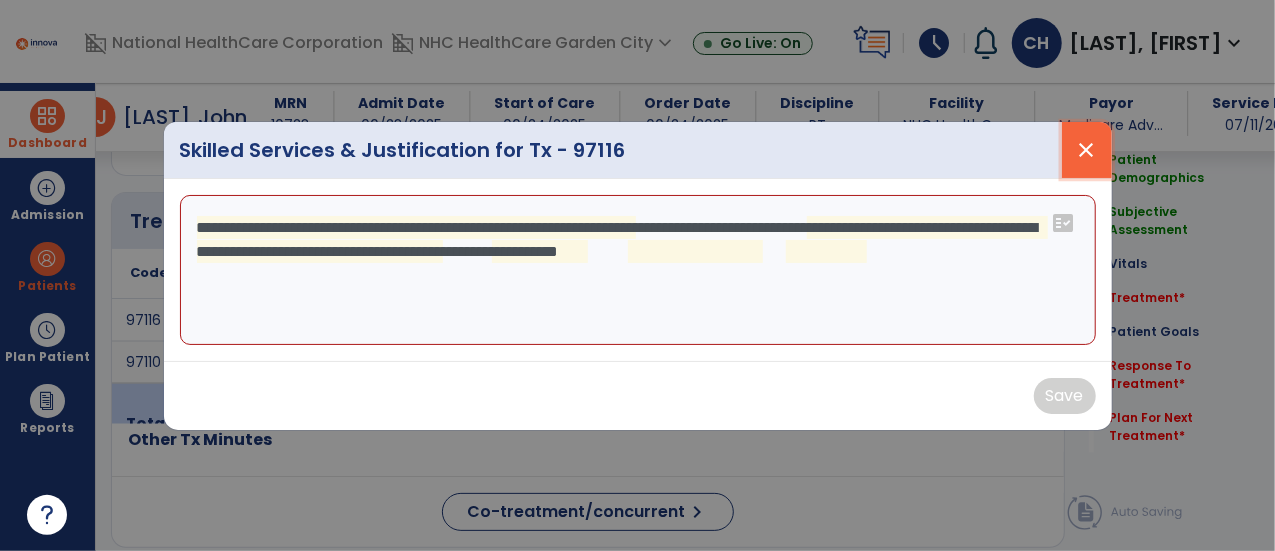 click on "close" at bounding box center (1087, 150) 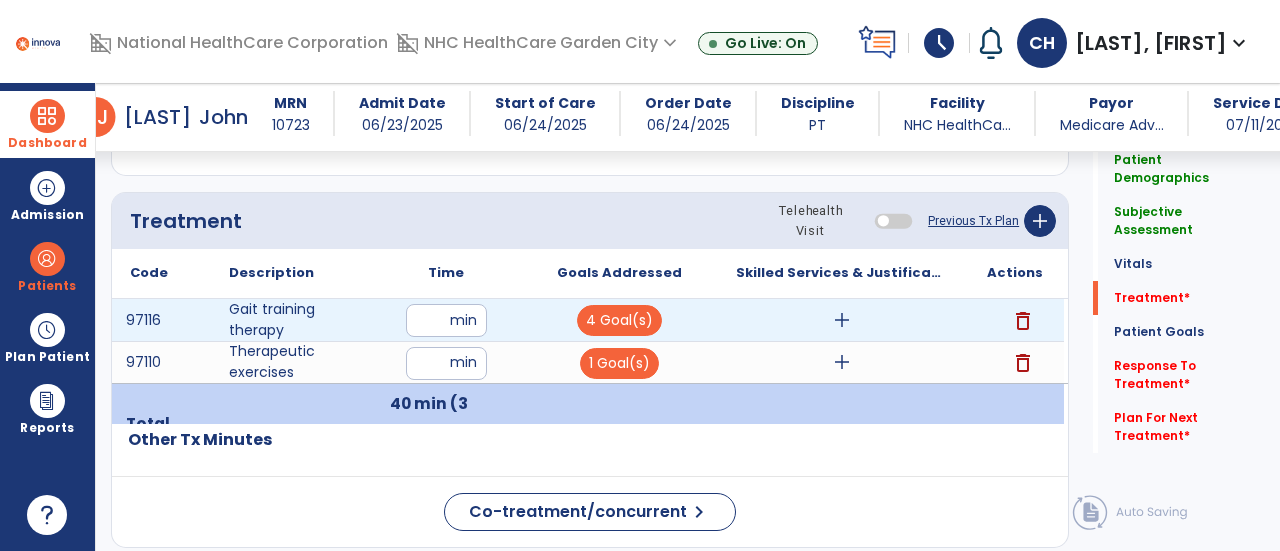 click on "add" at bounding box center [842, 320] 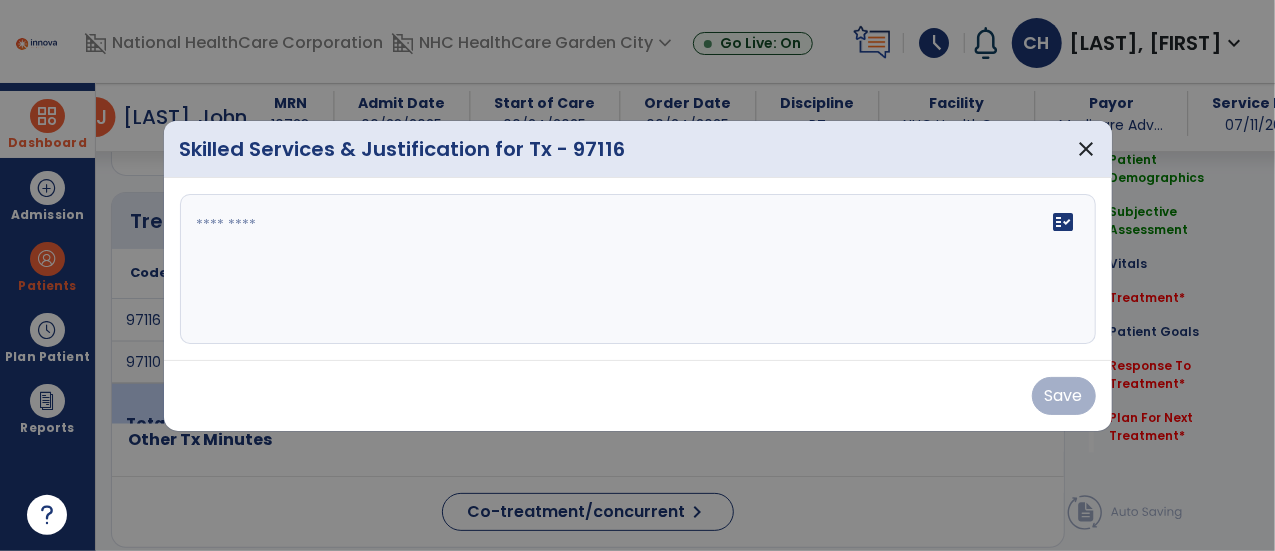 scroll, scrollTop: 1377, scrollLeft: 0, axis: vertical 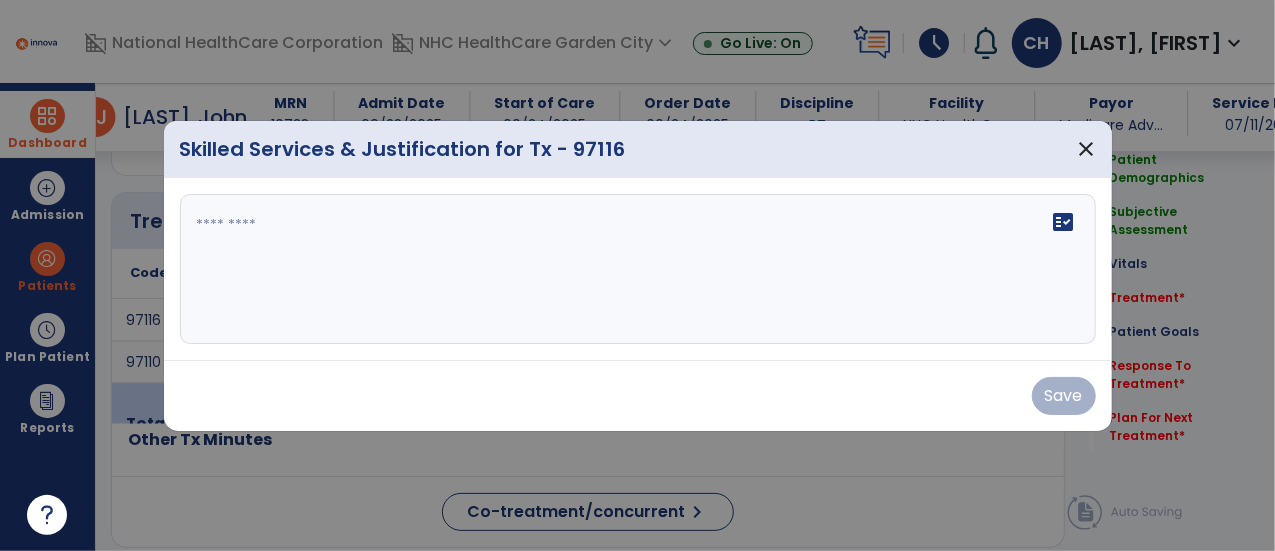 click on "fact_check" at bounding box center [638, 269] 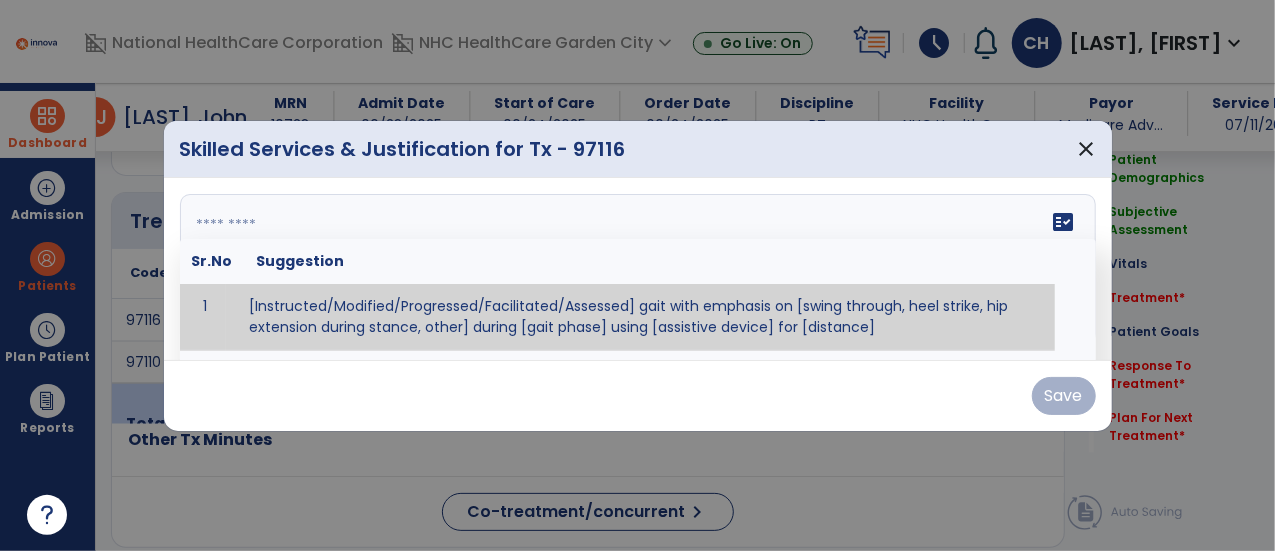 paste on "**********" 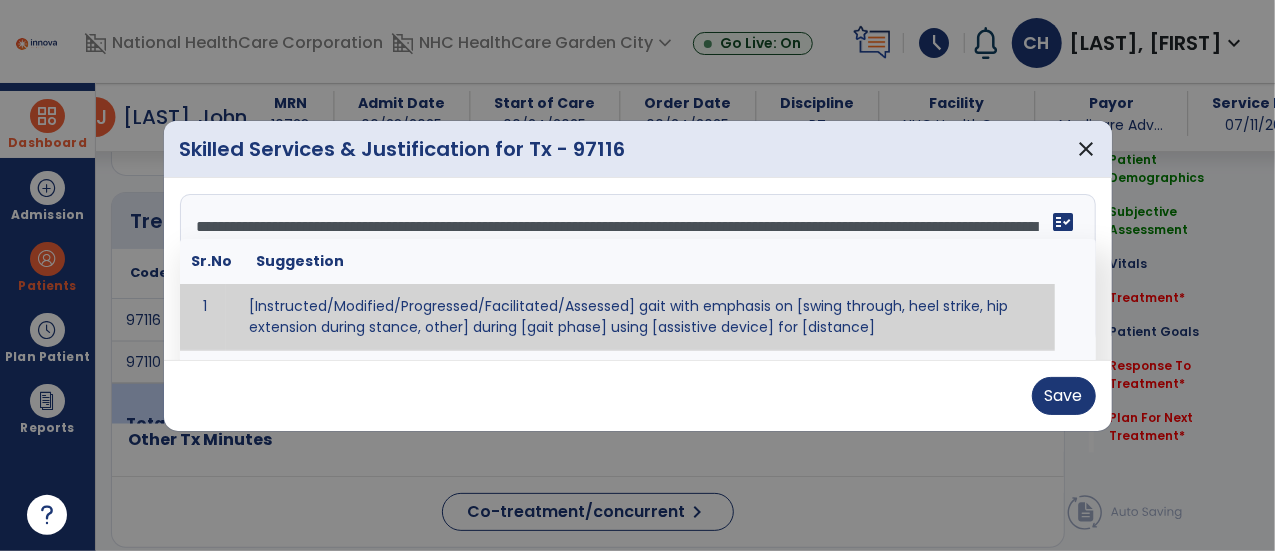 scroll, scrollTop: 38, scrollLeft: 0, axis: vertical 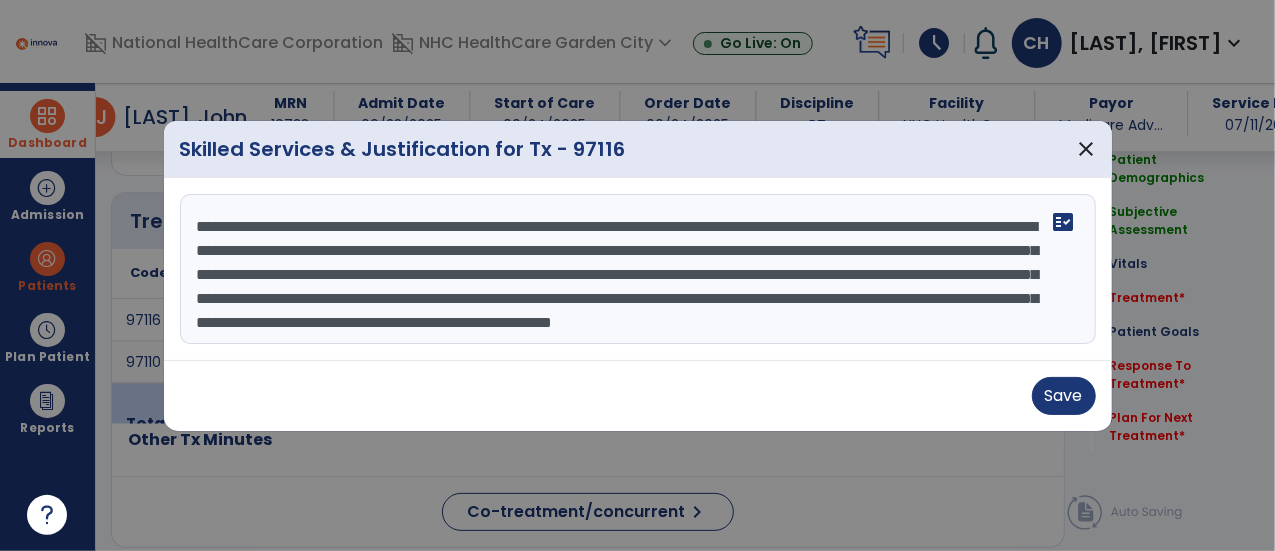 click on "**********" at bounding box center [638, 269] 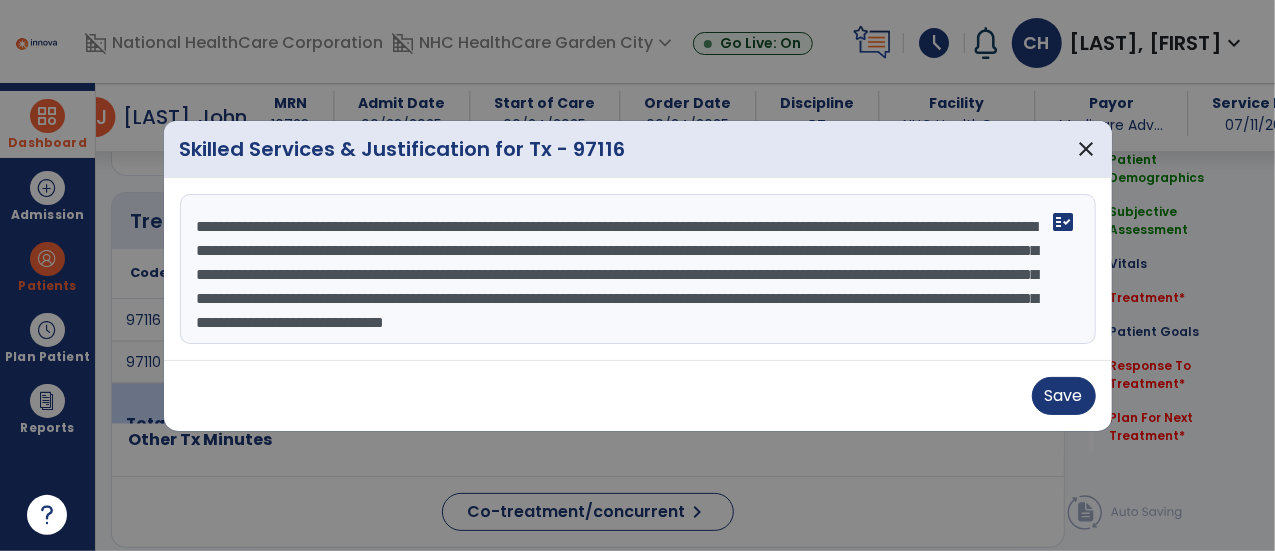 click on "**********" at bounding box center [638, 269] 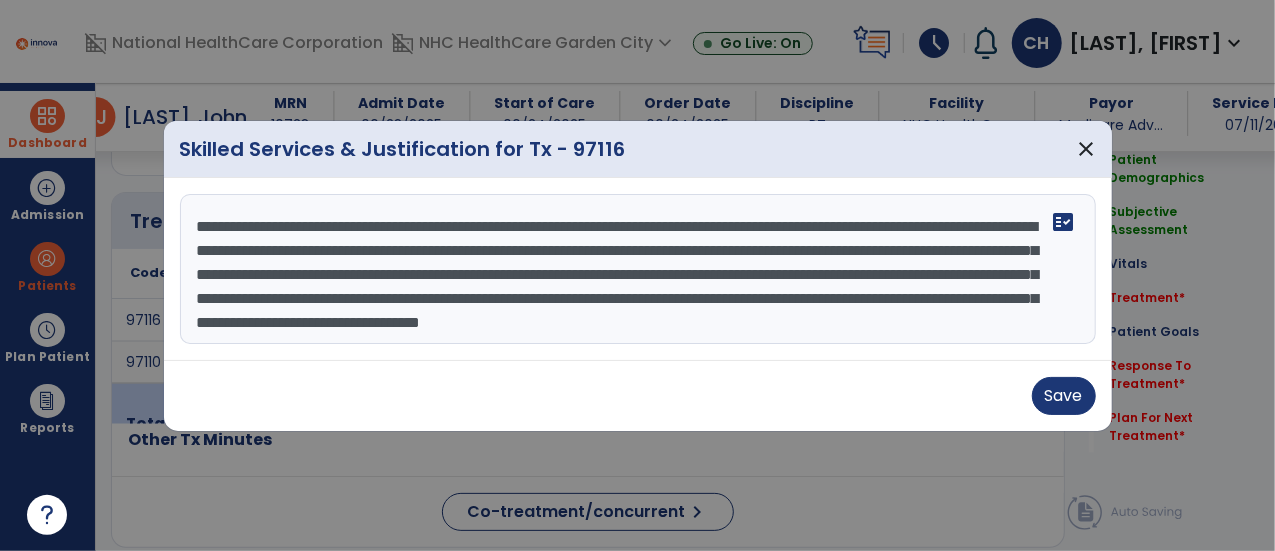 click on "**********" at bounding box center [638, 269] 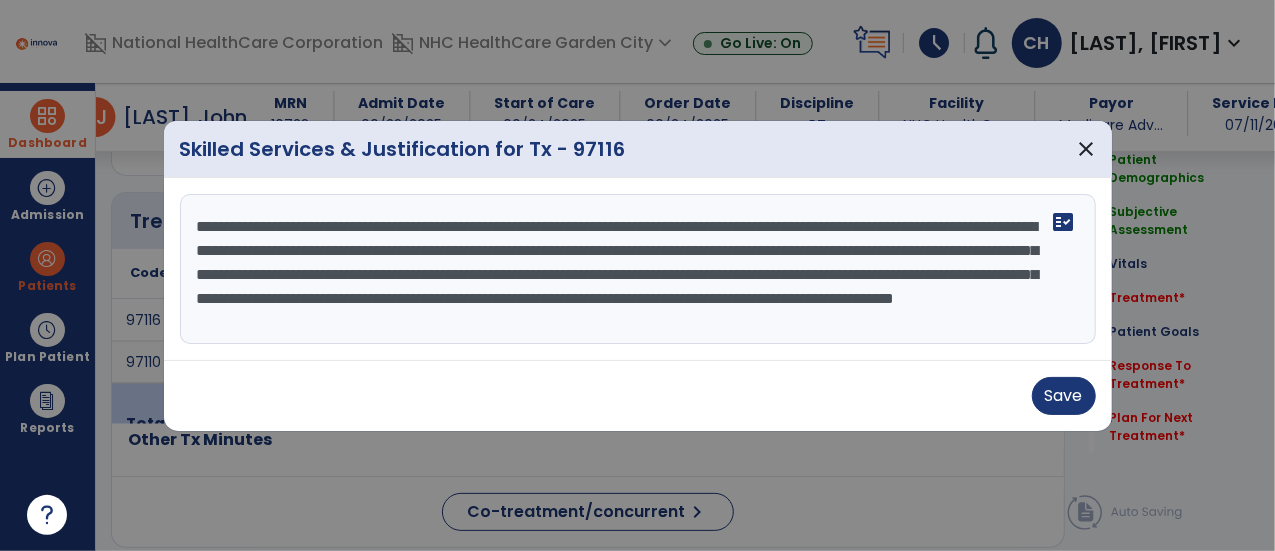 click on "**********" at bounding box center (638, 269) 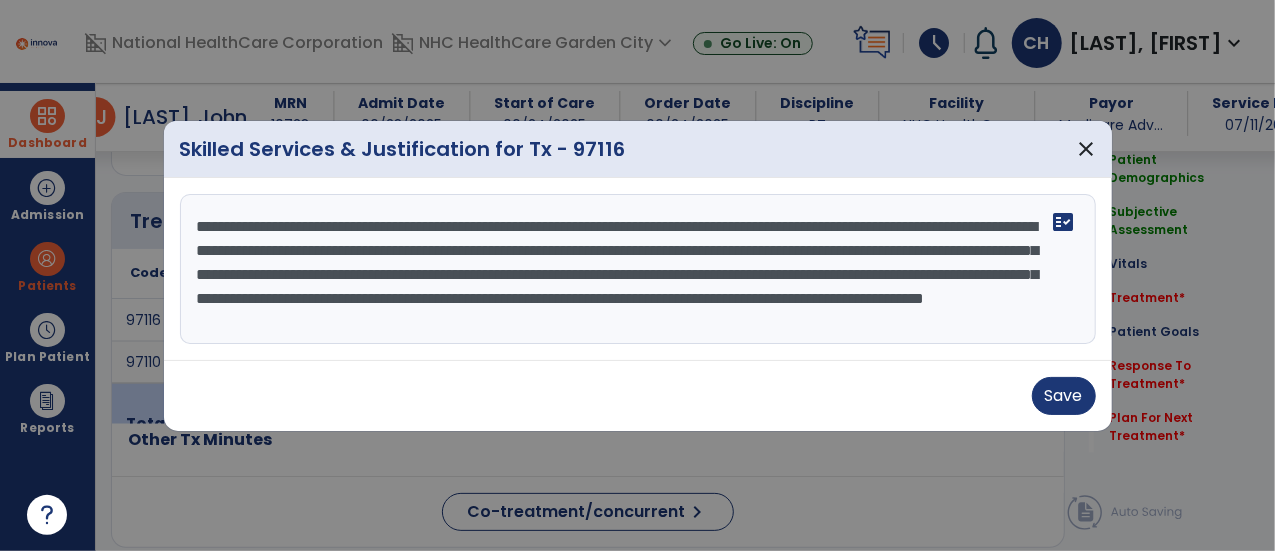 scroll, scrollTop: 48, scrollLeft: 0, axis: vertical 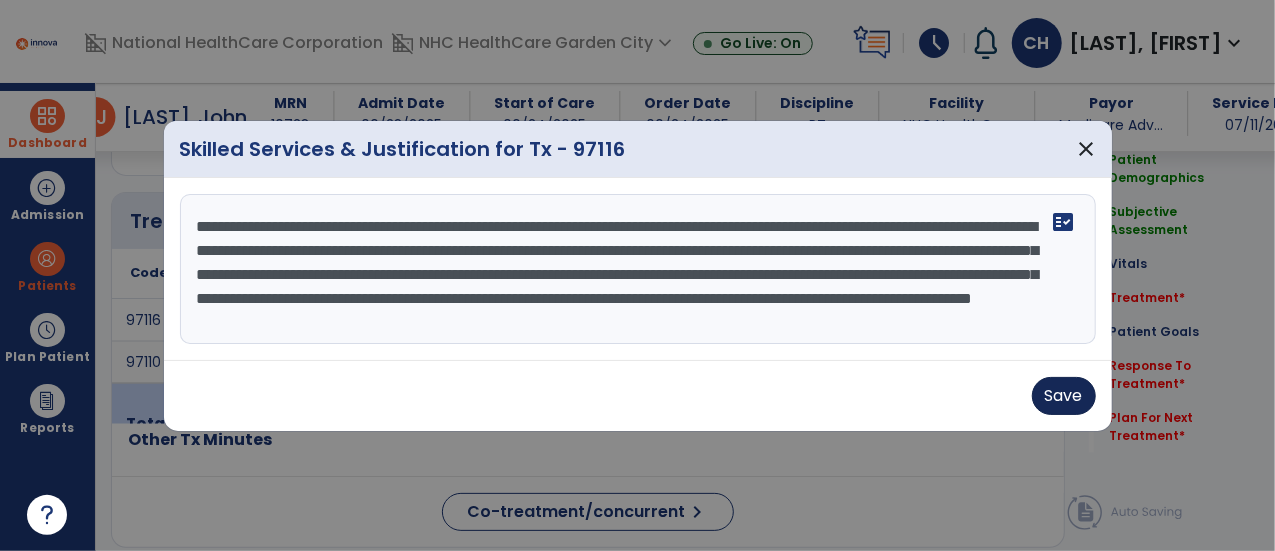 type on "**********" 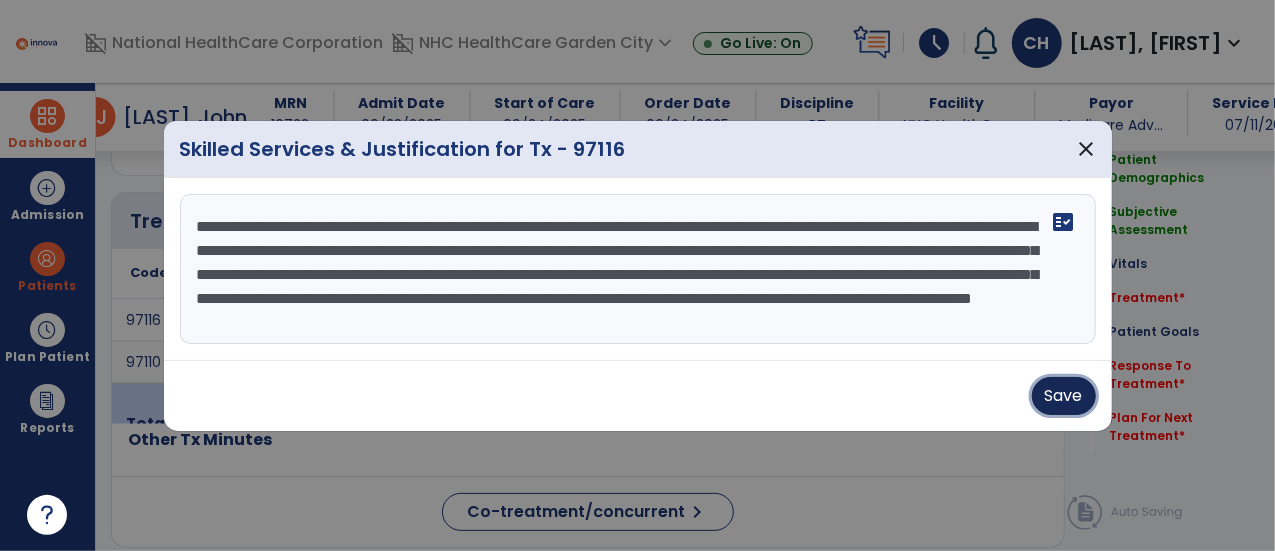 click on "Save" at bounding box center (1064, 396) 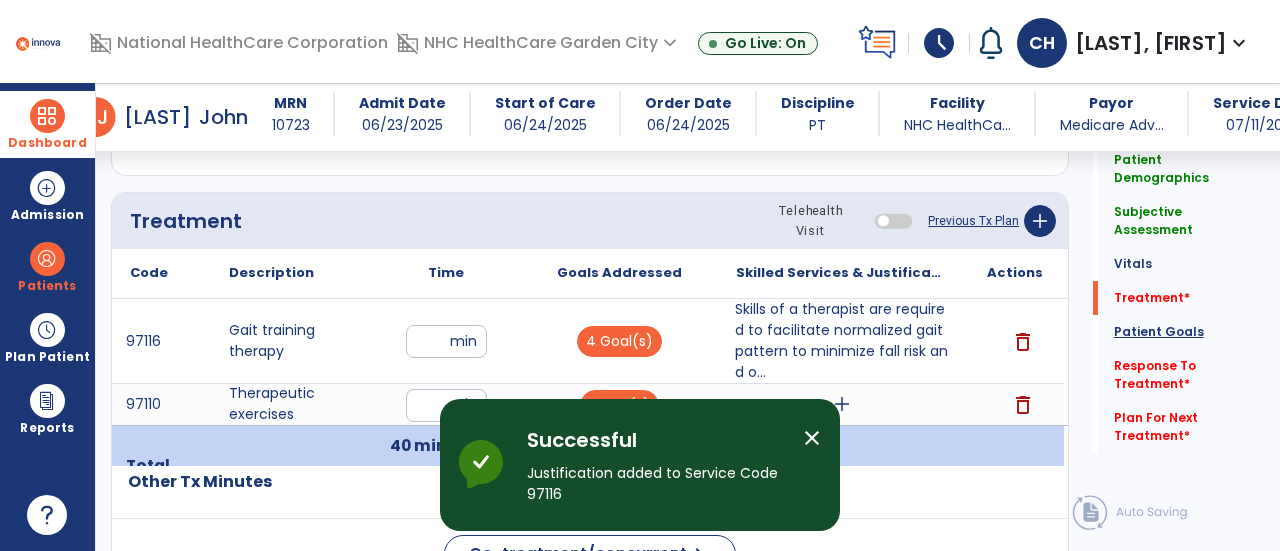click on "Patient Goals" 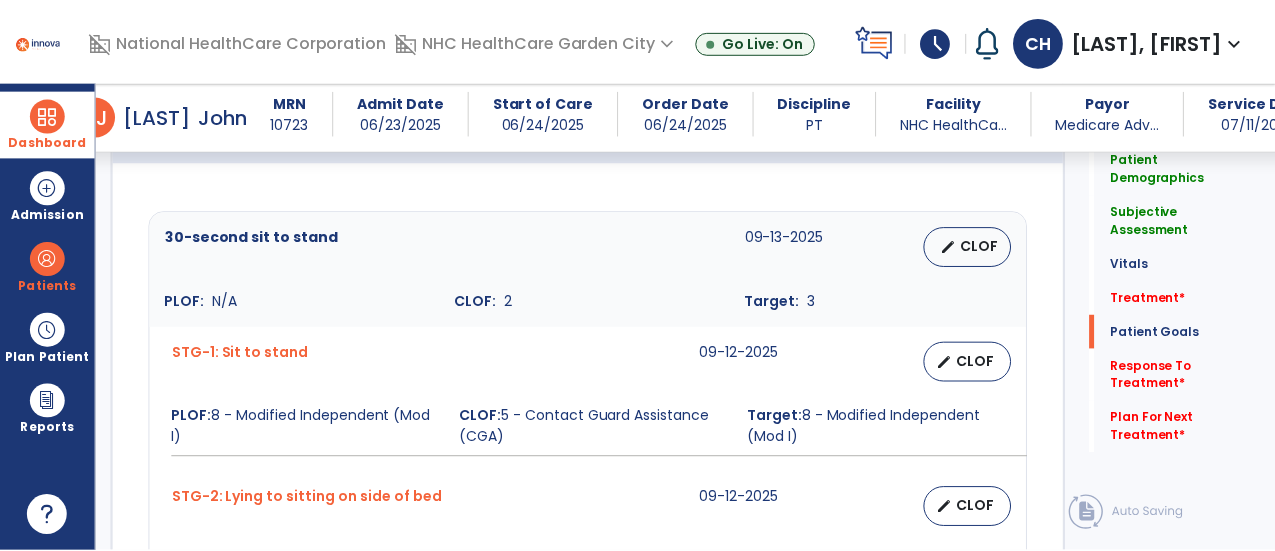 scroll, scrollTop: 1976, scrollLeft: 0, axis: vertical 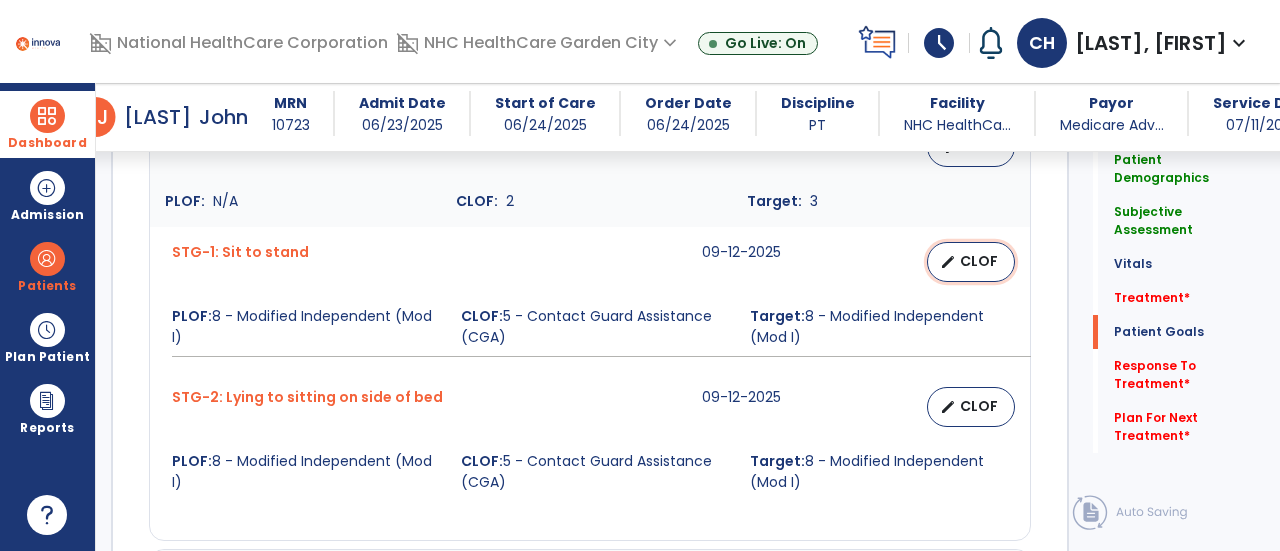 click on "edit" at bounding box center (948, 262) 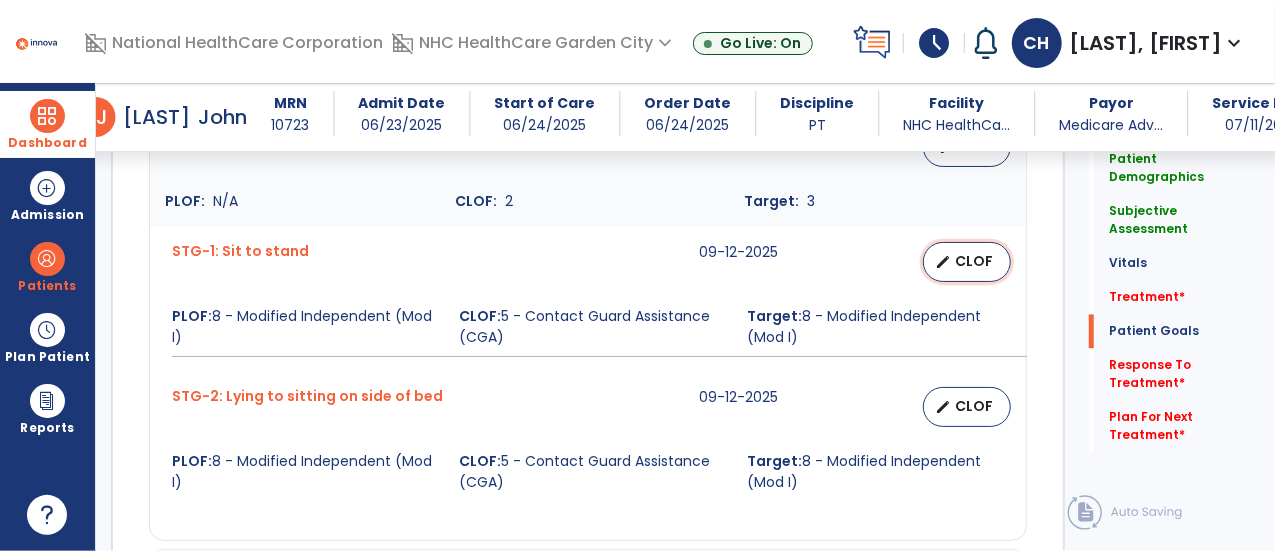 select on "**********" 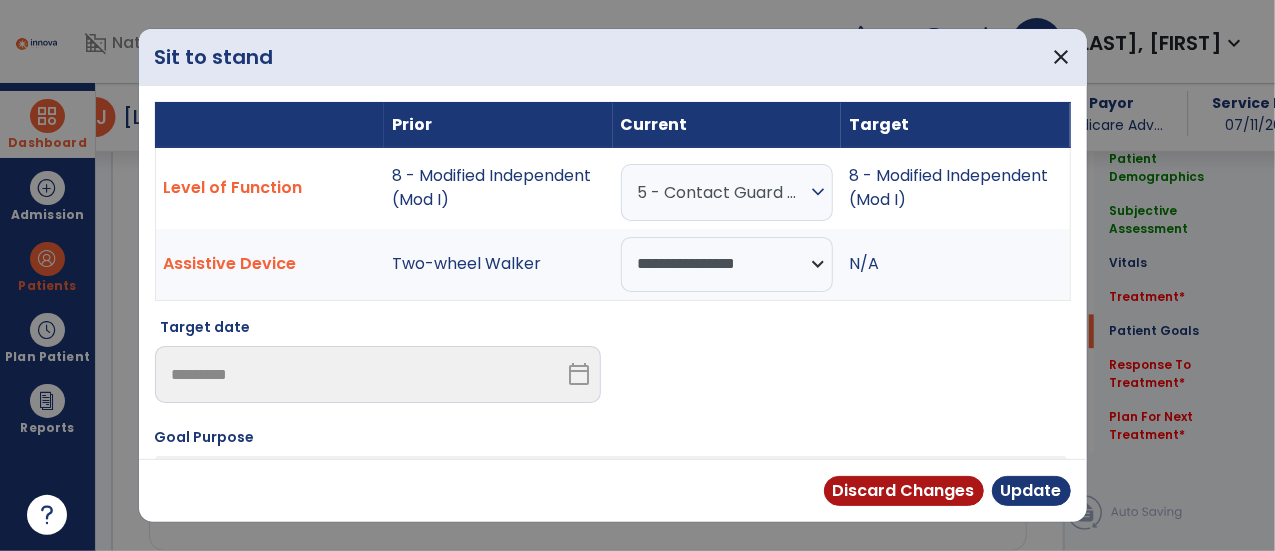scroll, scrollTop: 1976, scrollLeft: 0, axis: vertical 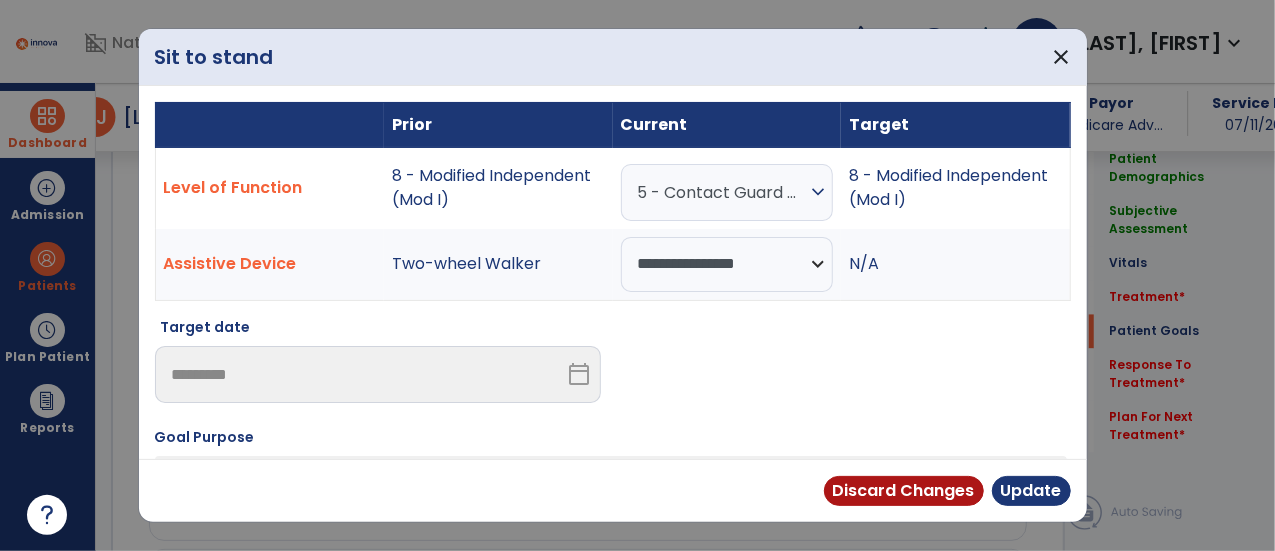 click on "5 - Contact Guard Assistance (CGA)" at bounding box center (722, 192) 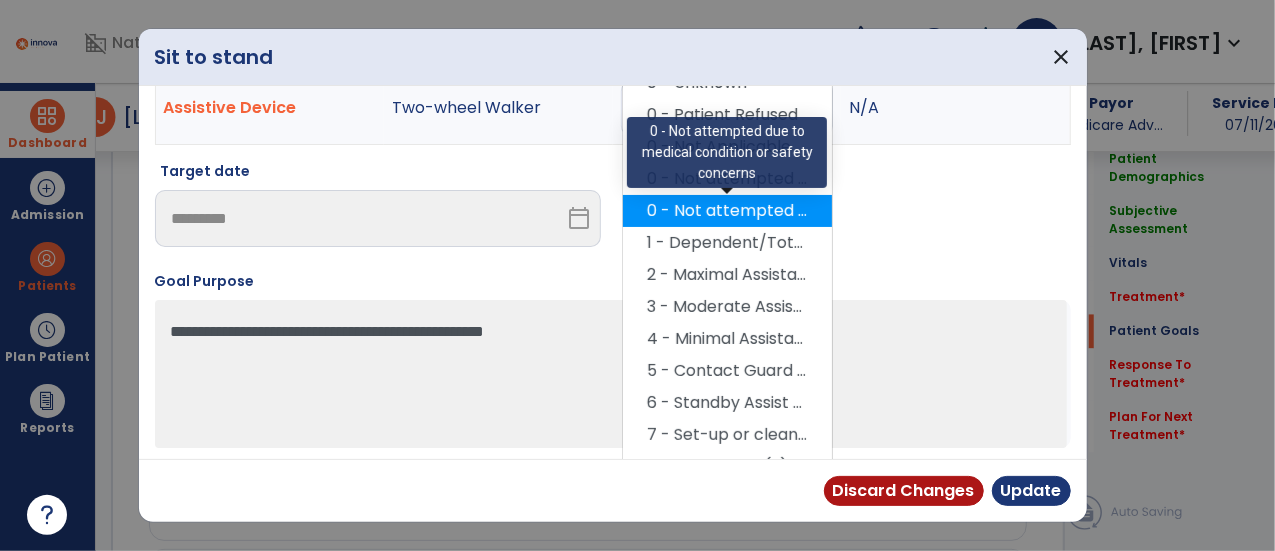scroll, scrollTop: 166, scrollLeft: 0, axis: vertical 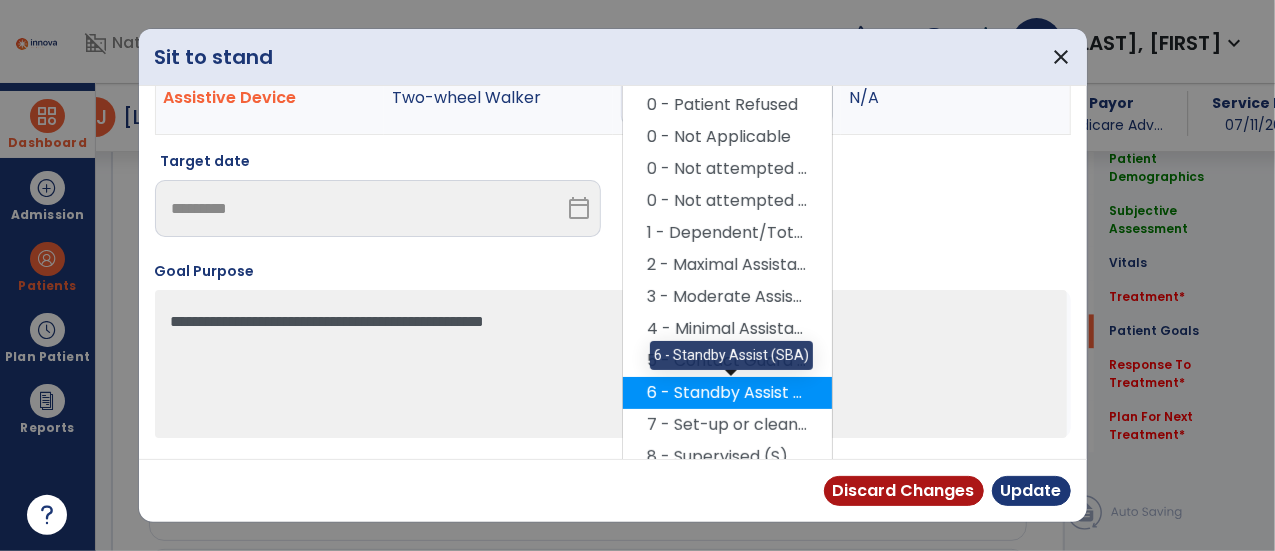 click on "6 - Standby Assist (SBA)" at bounding box center [727, 393] 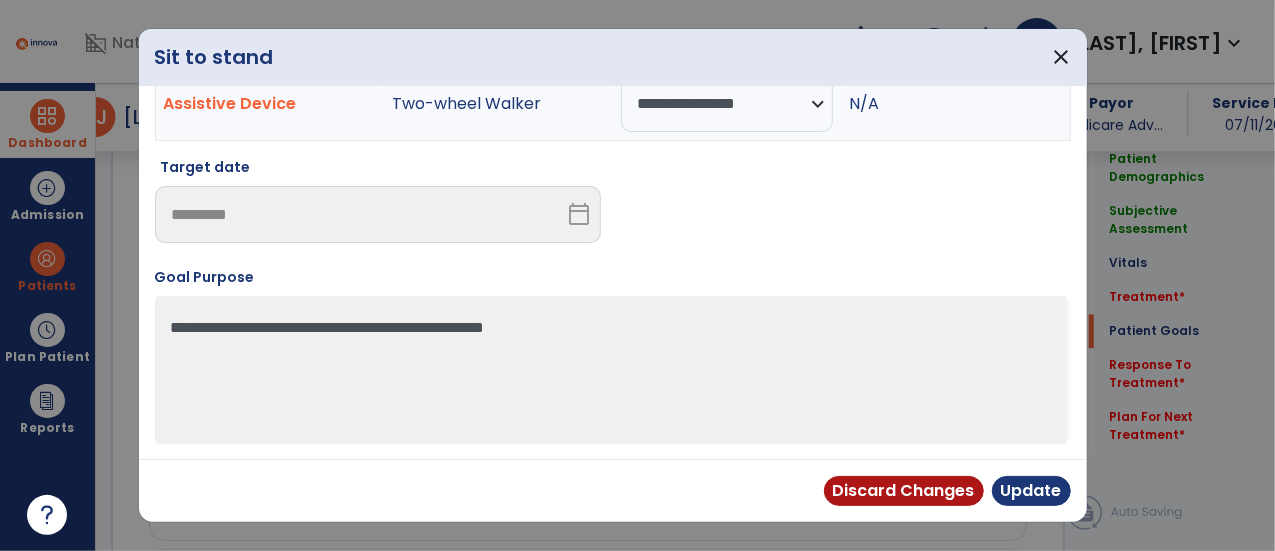 scroll, scrollTop: 156, scrollLeft: 0, axis: vertical 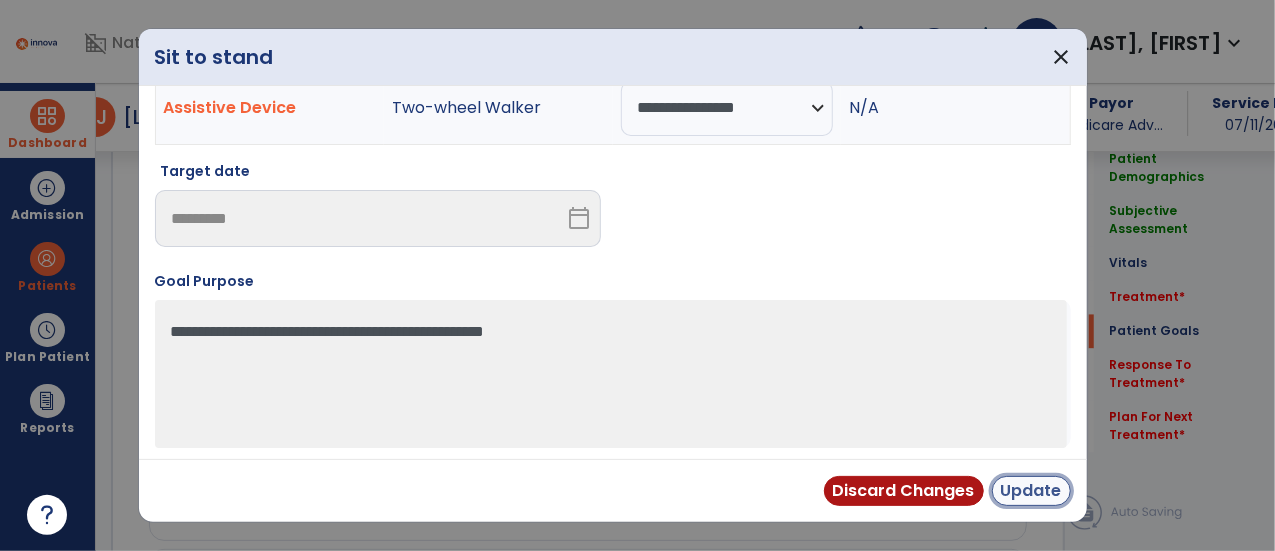 click on "Update" at bounding box center [1031, 491] 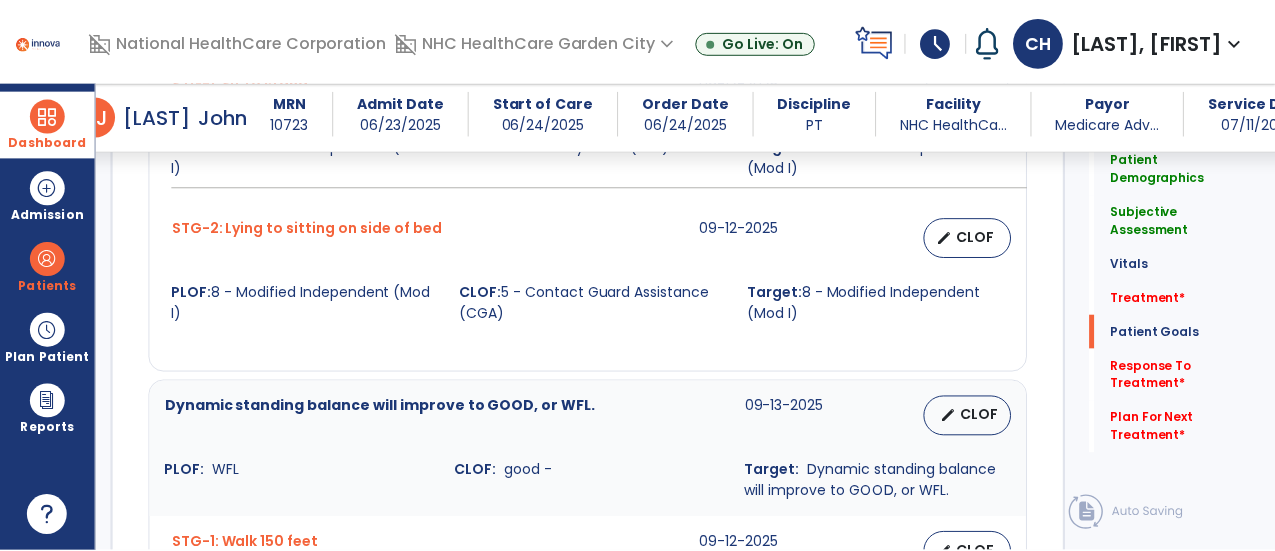 scroll, scrollTop: 2176, scrollLeft: 0, axis: vertical 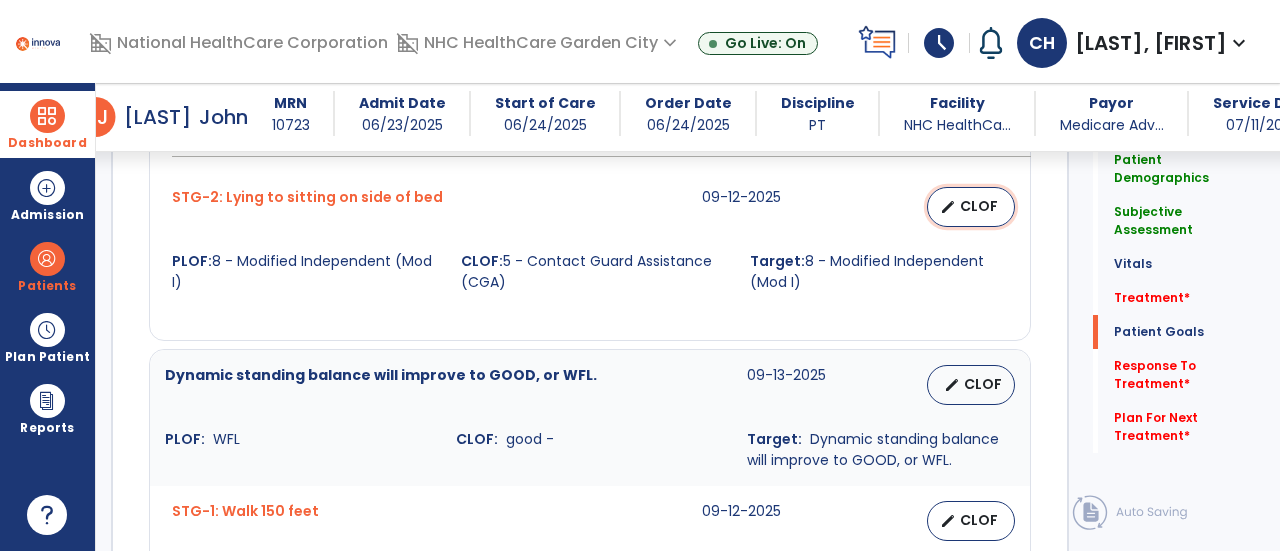 click on "CLOF" at bounding box center (979, 206) 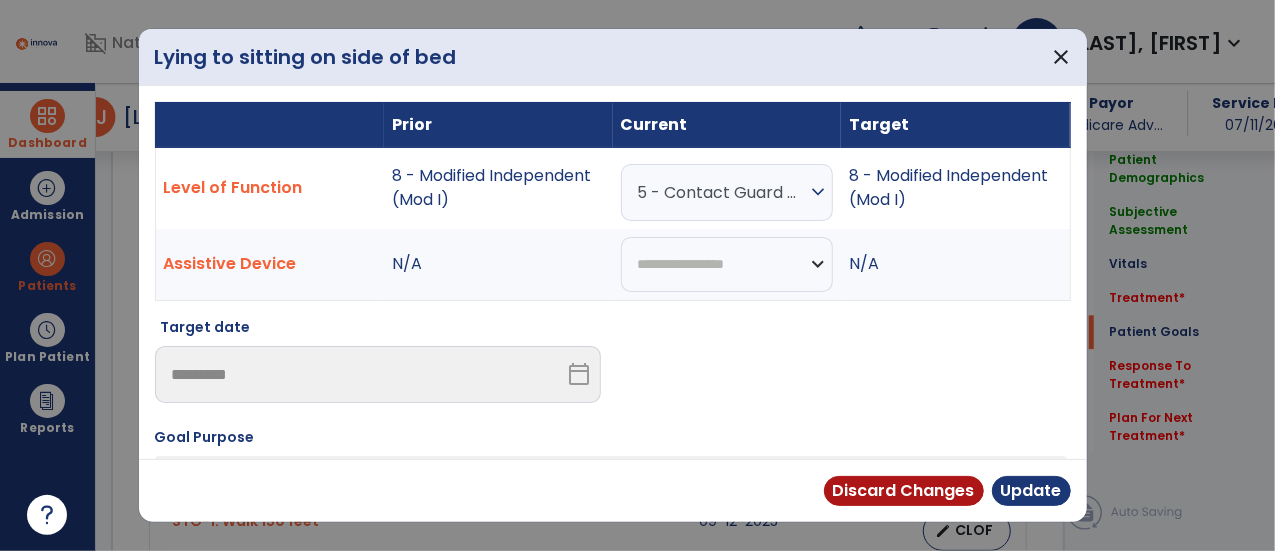 scroll, scrollTop: 2176, scrollLeft: 0, axis: vertical 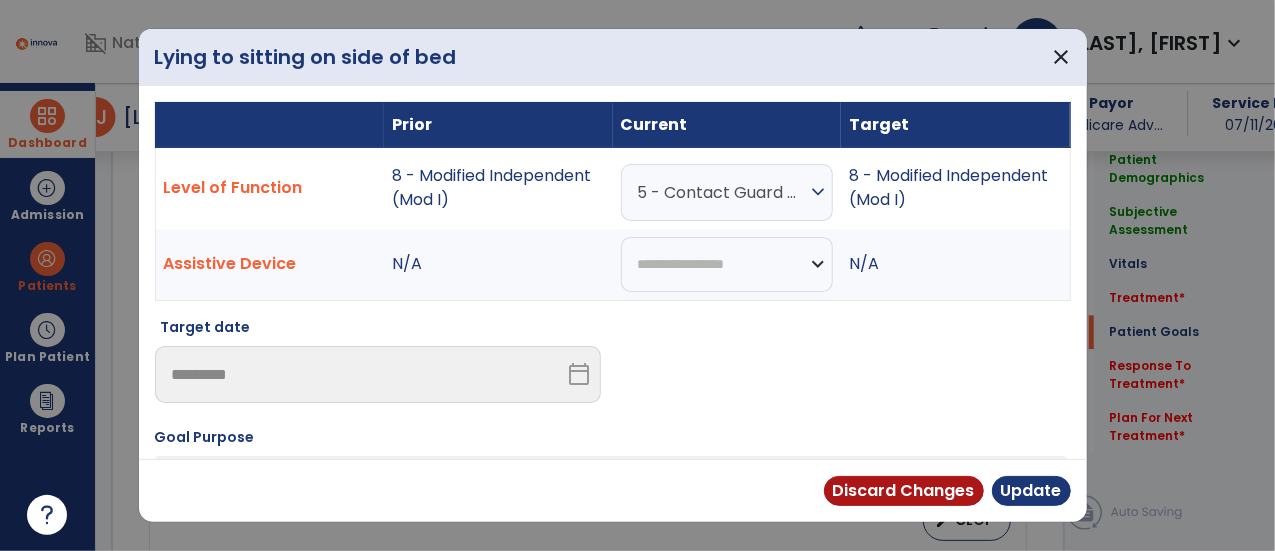 drag, startPoint x: 763, startPoint y: 182, endPoint x: 758, endPoint y: 213, distance: 31.400637 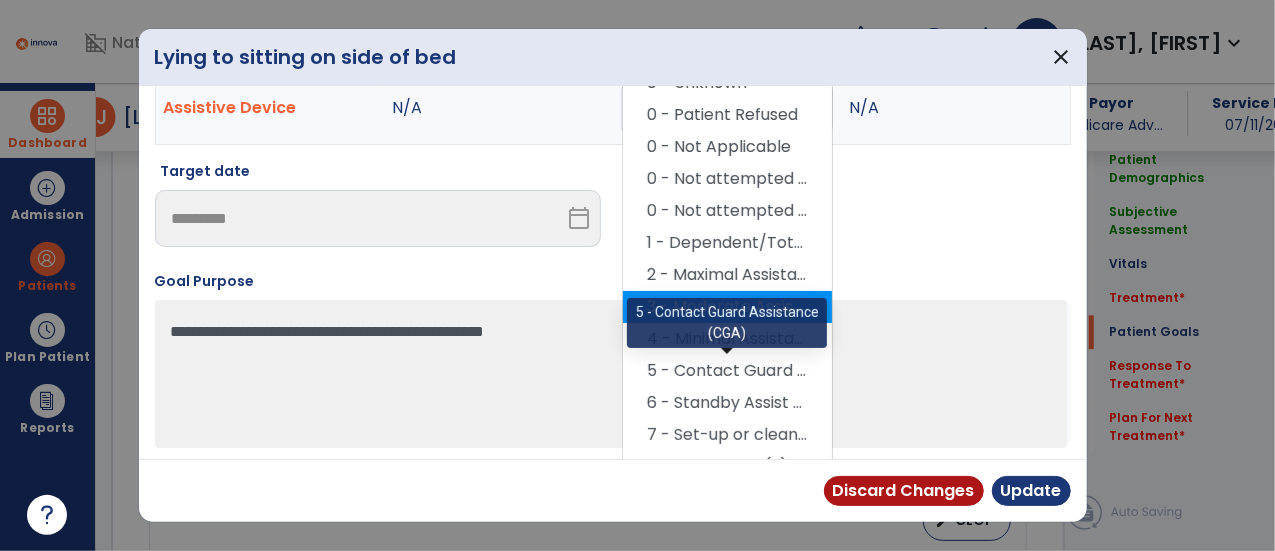 scroll, scrollTop: 170, scrollLeft: 0, axis: vertical 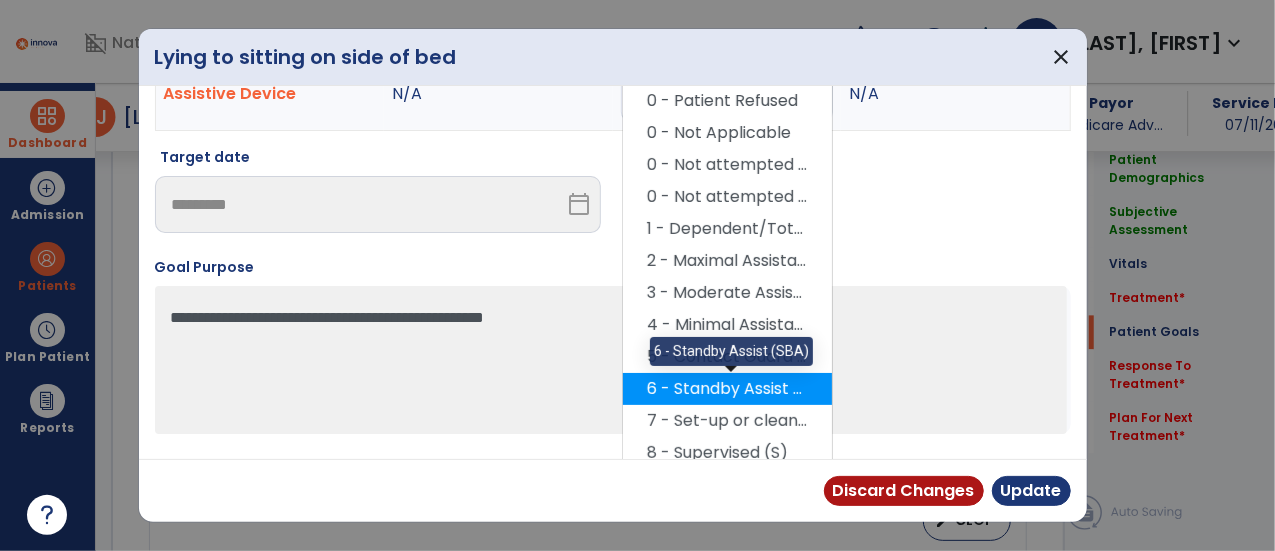 click on "6 - Standby Assist (SBA)" at bounding box center (727, 389) 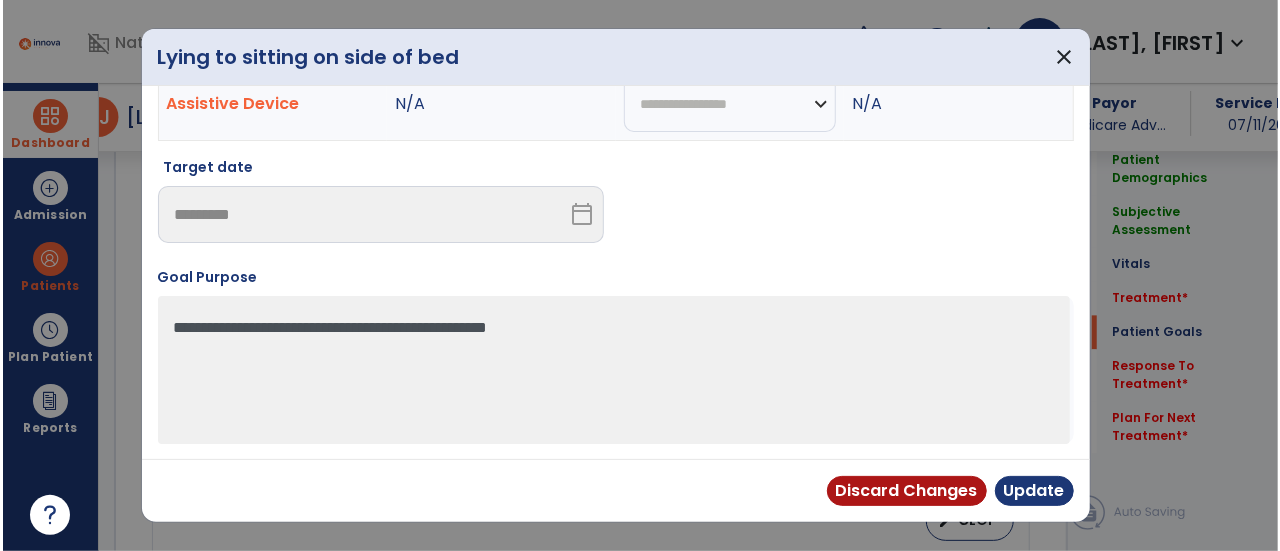 scroll, scrollTop: 156, scrollLeft: 0, axis: vertical 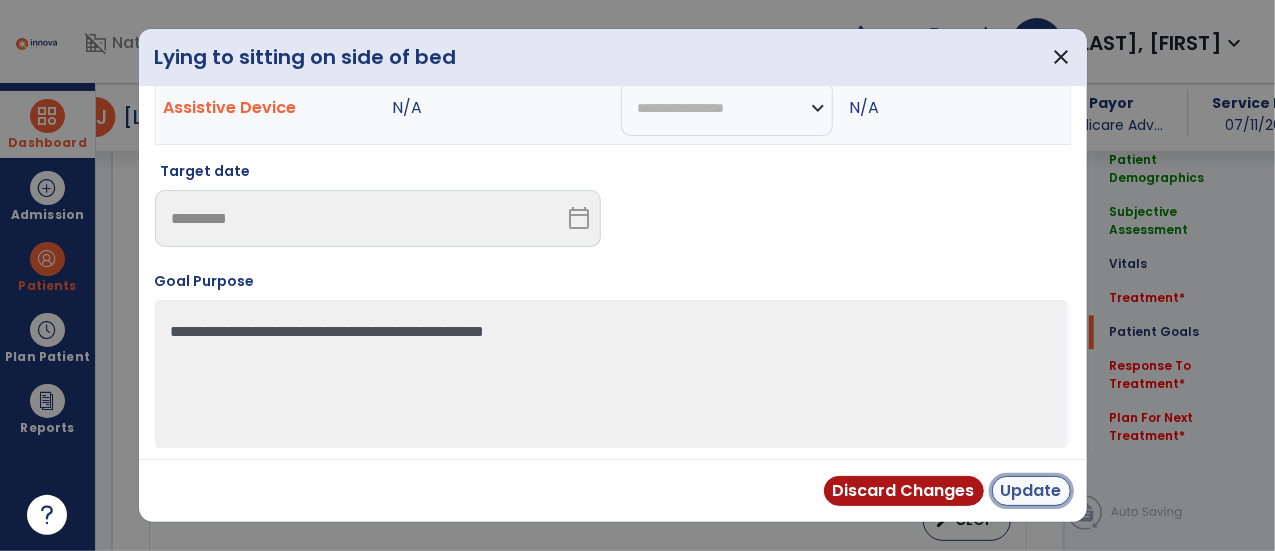 click on "Update" at bounding box center [1031, 491] 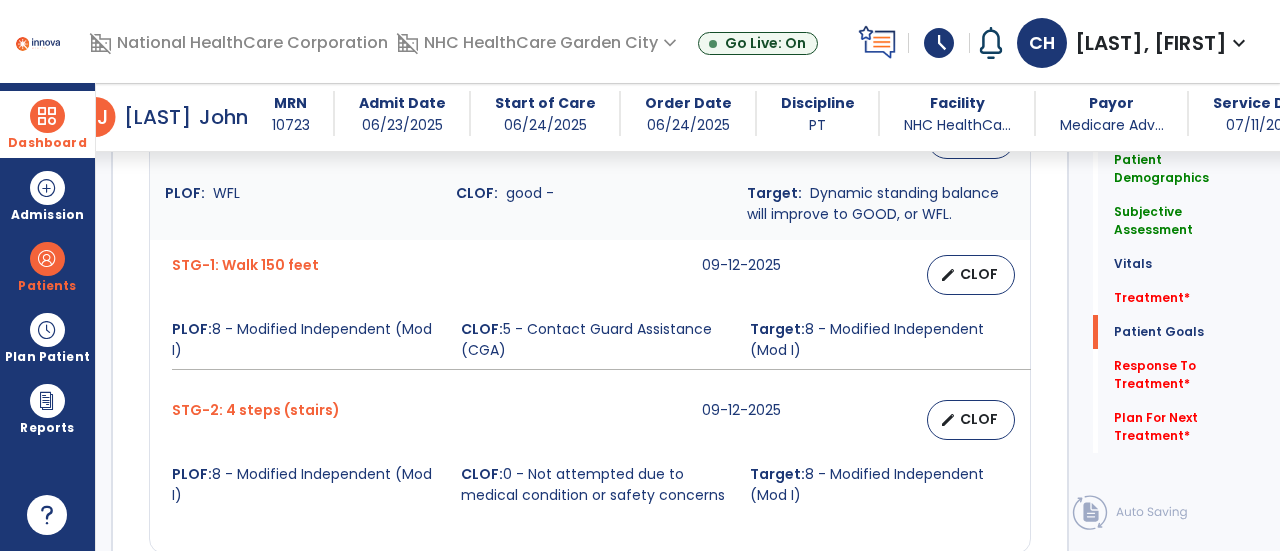 scroll, scrollTop: 2476, scrollLeft: 0, axis: vertical 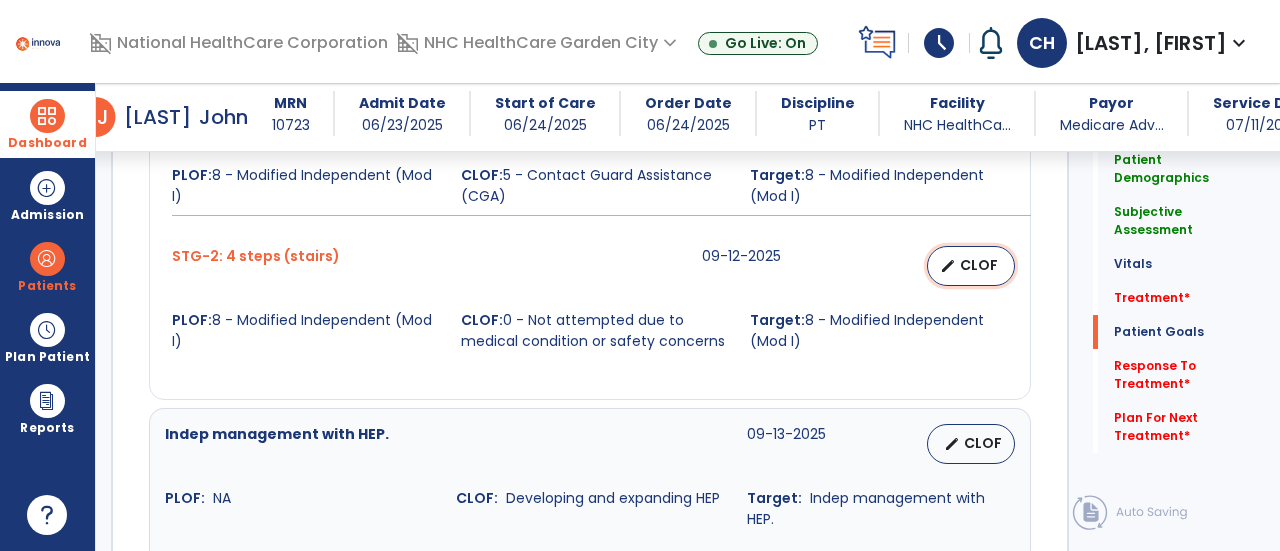 click on "edit   CLOF" at bounding box center (971, 266) 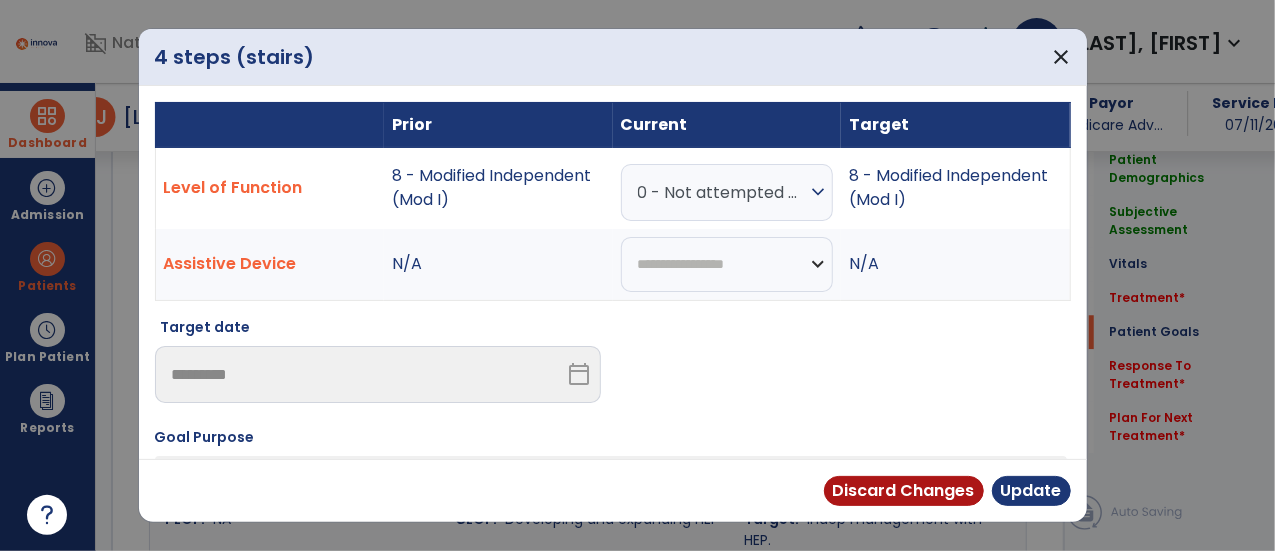 scroll, scrollTop: 2576, scrollLeft: 0, axis: vertical 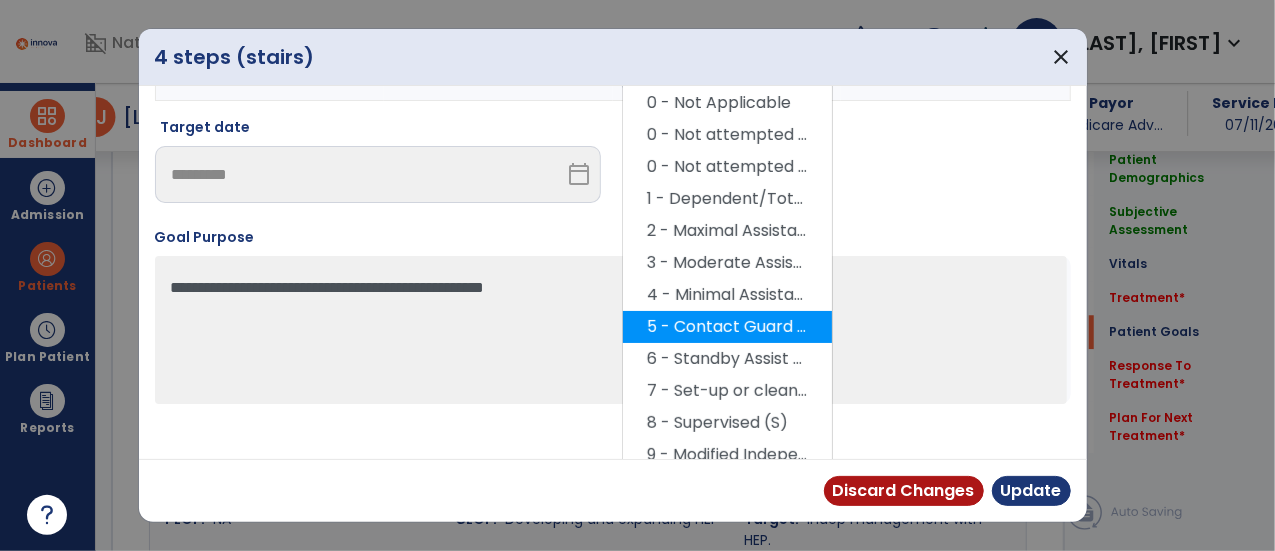 click on "5 - Contact Guard Assistance (CGA)" at bounding box center (727, 327) 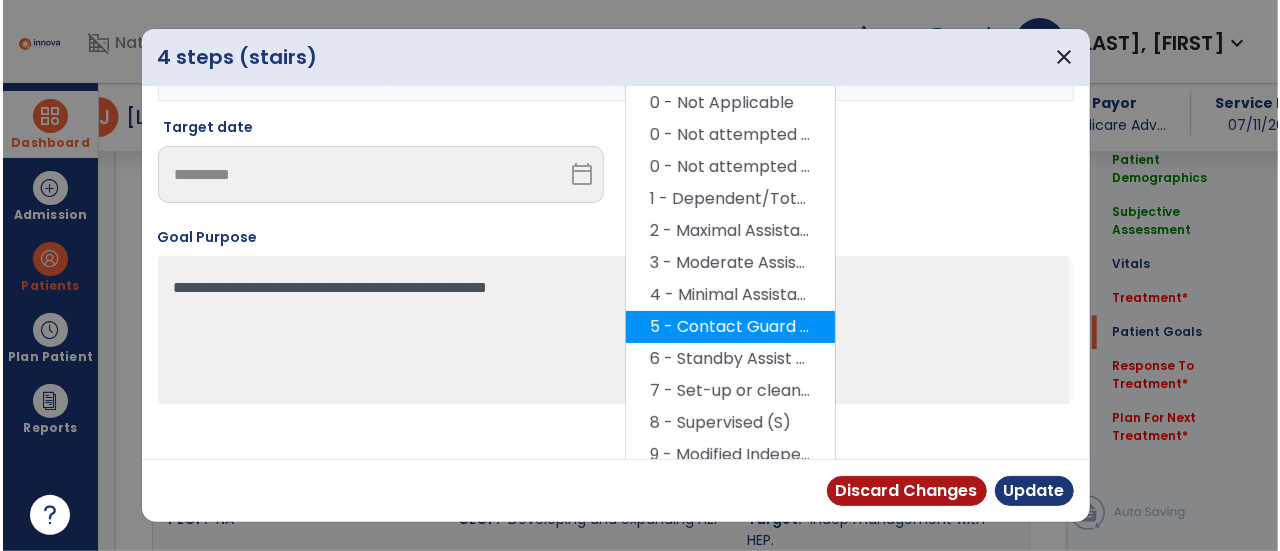 scroll, scrollTop: 156, scrollLeft: 0, axis: vertical 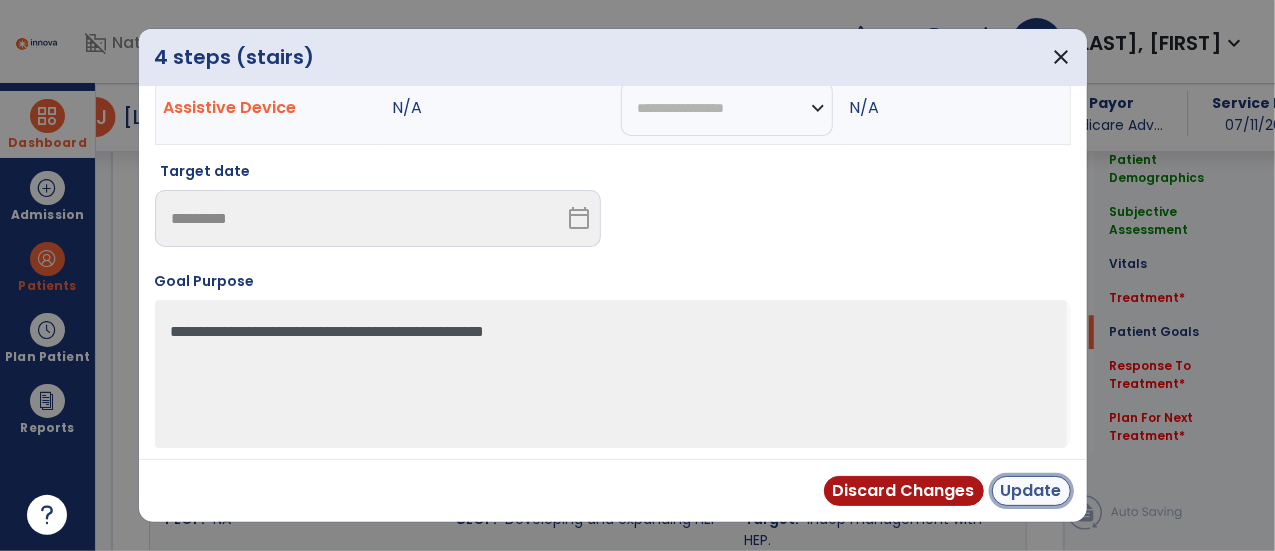 click on "Update" at bounding box center (1031, 491) 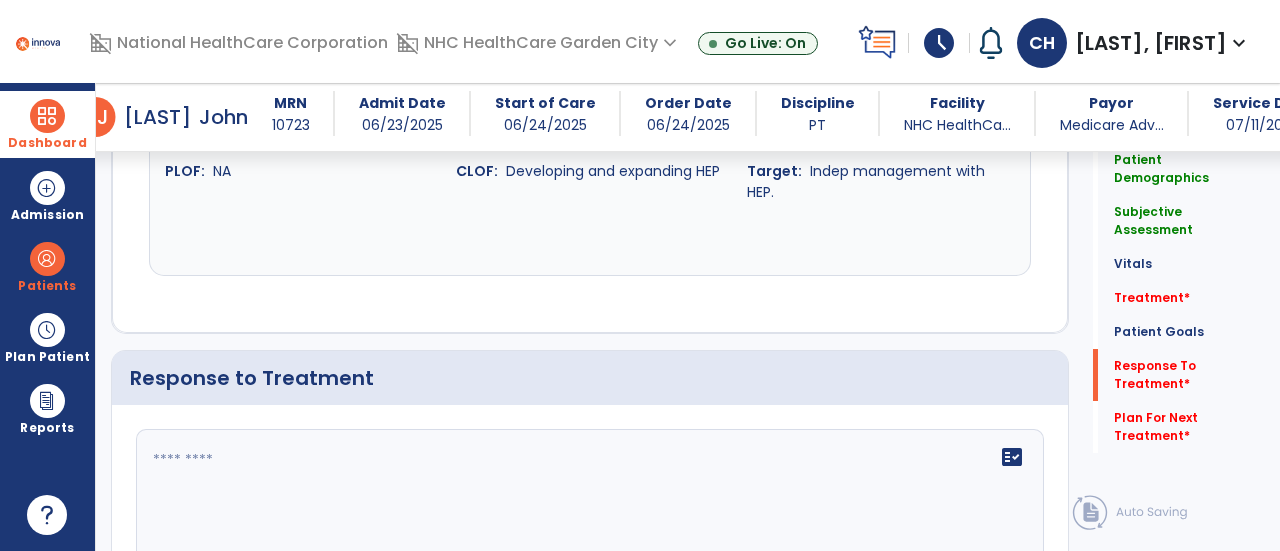 scroll, scrollTop: 2976, scrollLeft: 0, axis: vertical 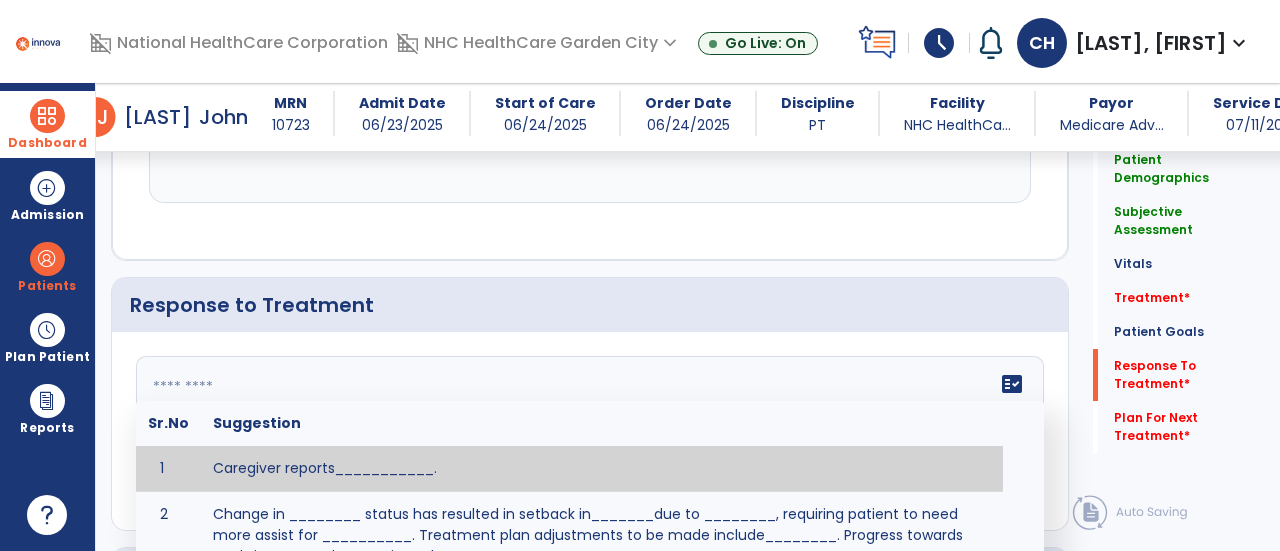 click on "fact_check  Sr.No Suggestion 1 Caregiver reports___________. 2 Change in ________ status has resulted in setback in_______due to ________, requiring patient to need more assist for __________.   Treatment plan adjustments to be made include________.  Progress towards goals is expected to continue due to_________. 3 Decreased pain in __________ to [LEVEL] in response to [MODALITY/TREATMENT] allows for improvement in _________. 4 Functional gains in _______ have impacted the patient's ability to perform_________ with a reduction in assist levels to_________. 5 Functional progress this week has been significant due to__________. 6 Gains in ________ have improved the patient's ability to perform ______with decreased levels of assist to___________. 7 Improvement in ________allows patient to tolerate higher levels of challenges in_________. 8 Pain in [AREA] has decreased to [LEVEL] in response to [TREATMENT/MODALITY], allowing fore ease in completing__________. 9 10 11 12 13 14 15 16 17 18 19 20 21" 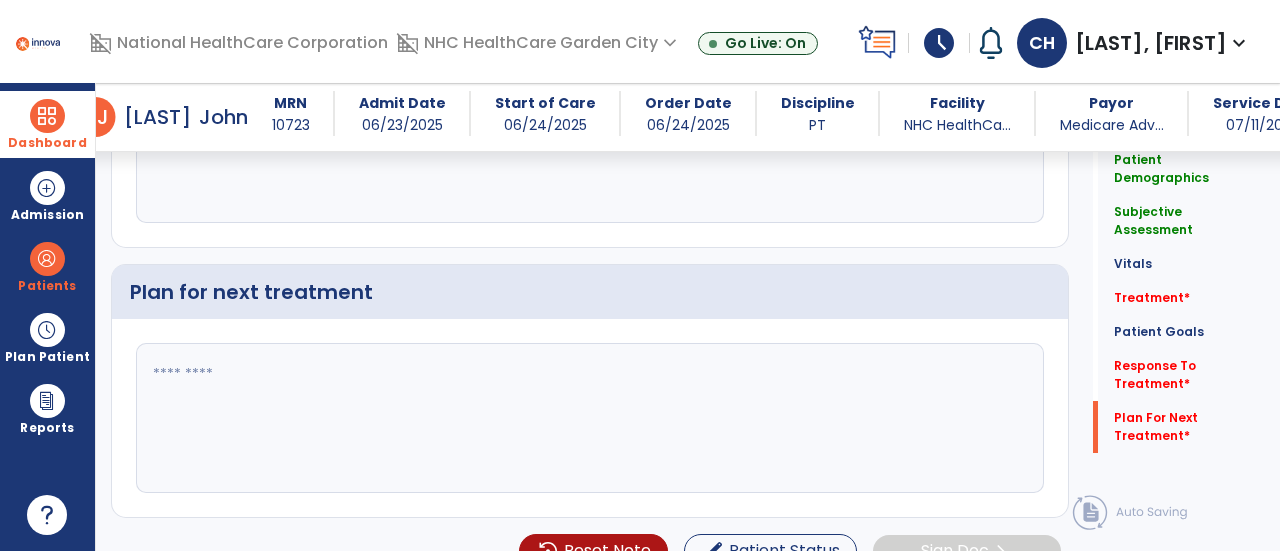type on "**********" 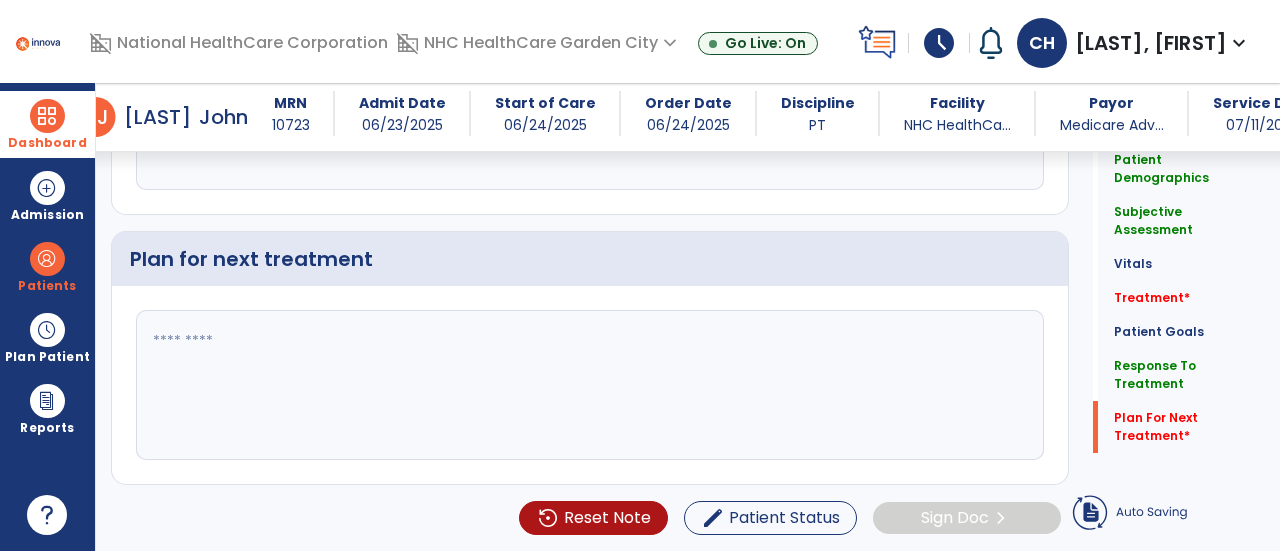 click 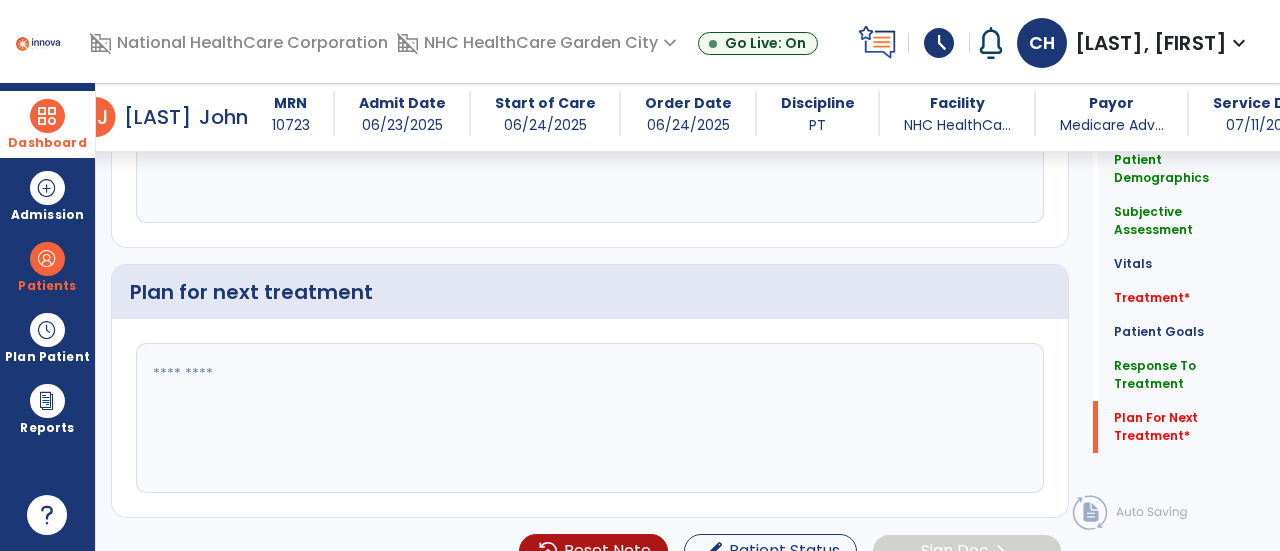 scroll, scrollTop: 3259, scrollLeft: 0, axis: vertical 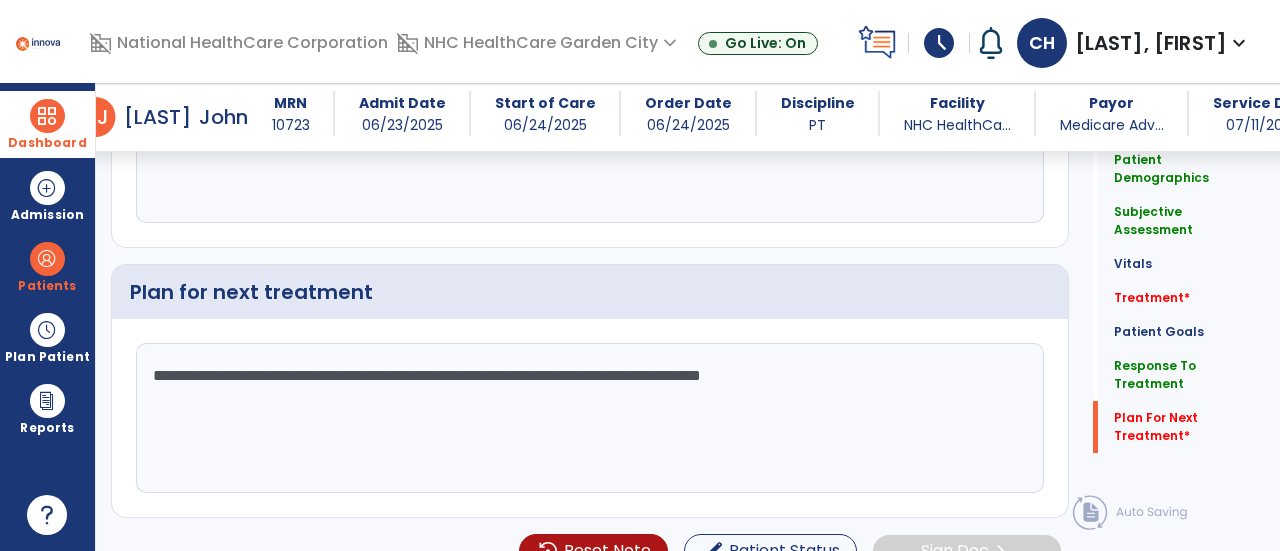 type on "**********" 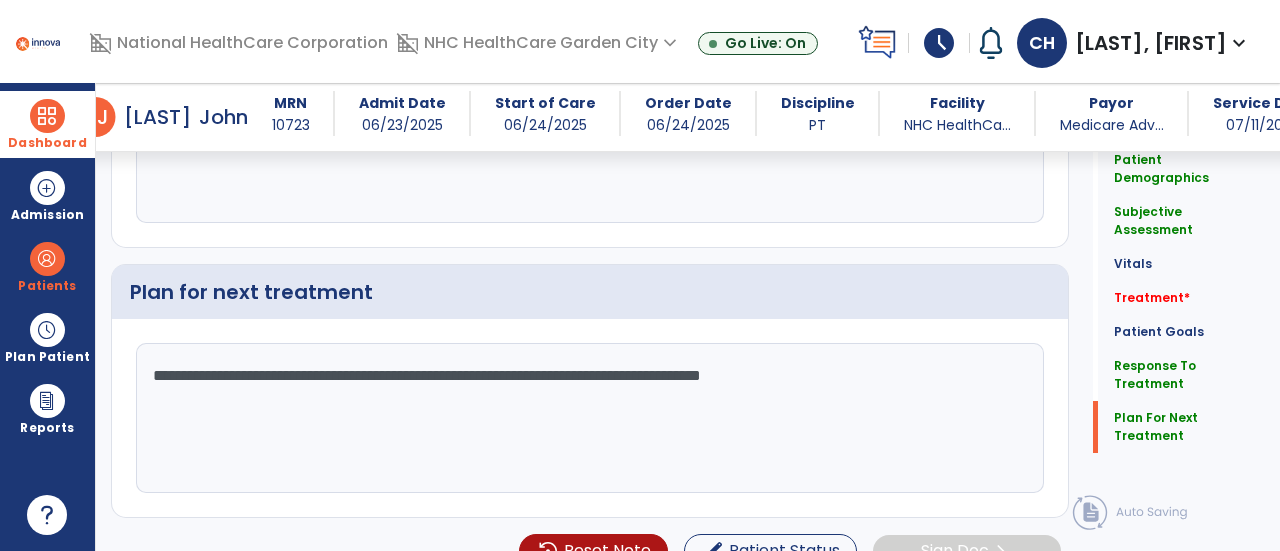 scroll, scrollTop: 3259, scrollLeft: 0, axis: vertical 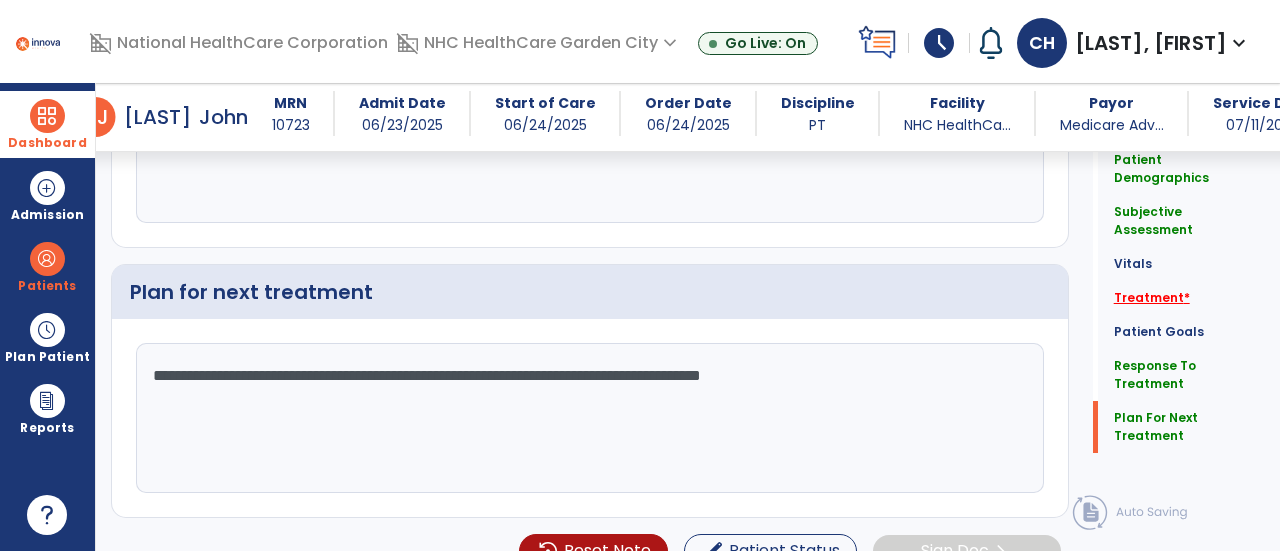 click on "Treatment   *" 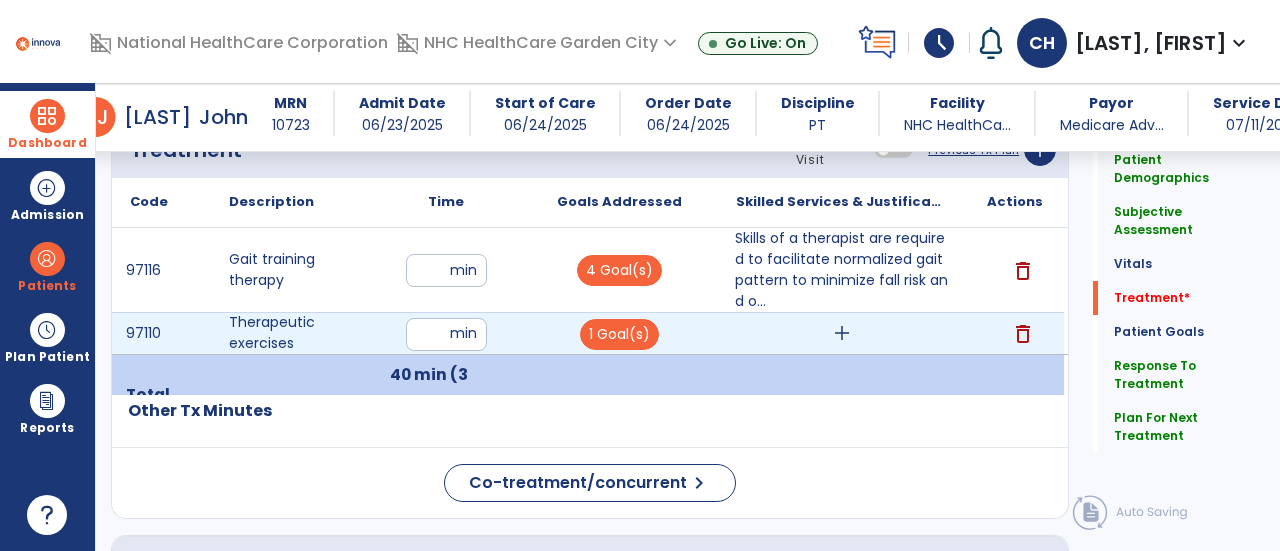 click on "add" at bounding box center [842, 333] 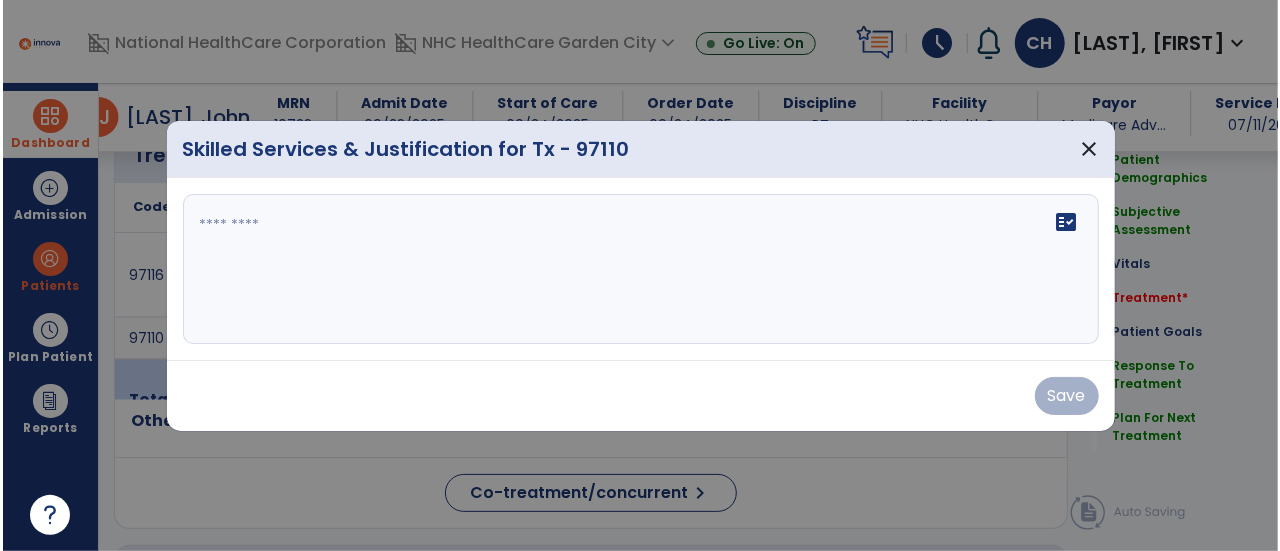 scroll, scrollTop: 1448, scrollLeft: 0, axis: vertical 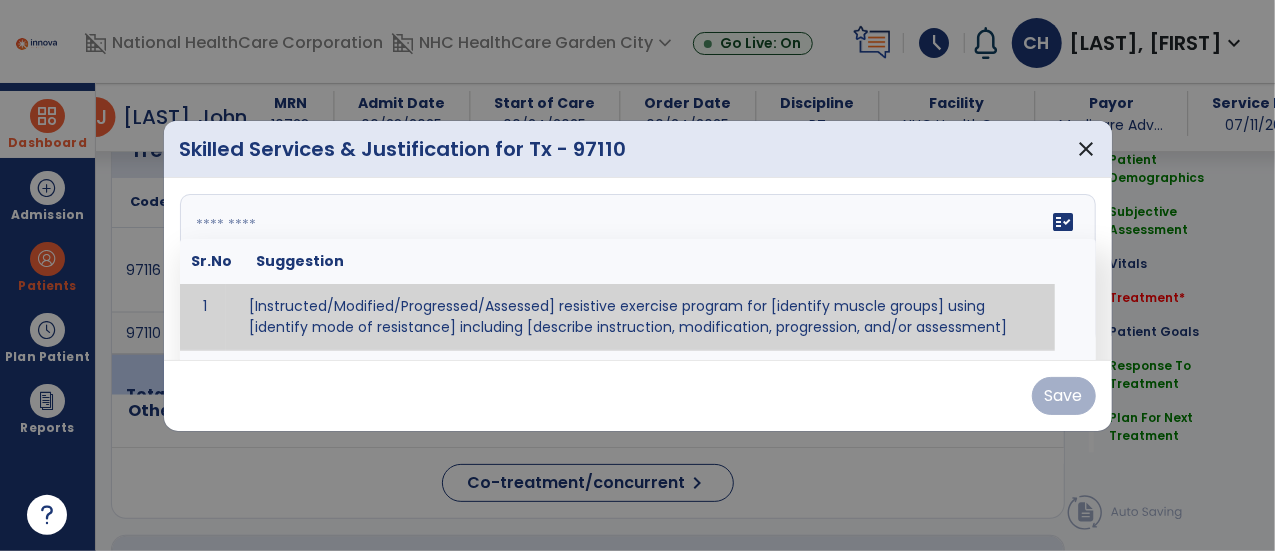 click at bounding box center [638, 269] 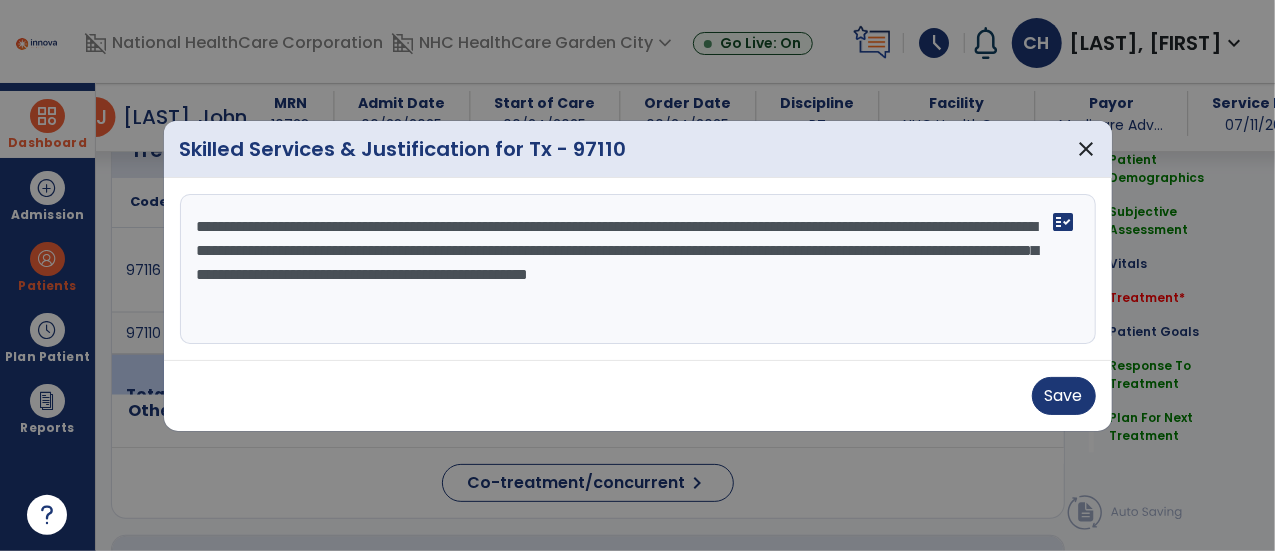drag, startPoint x: 384, startPoint y: 303, endPoint x: 435, endPoint y: 306, distance: 51.088158 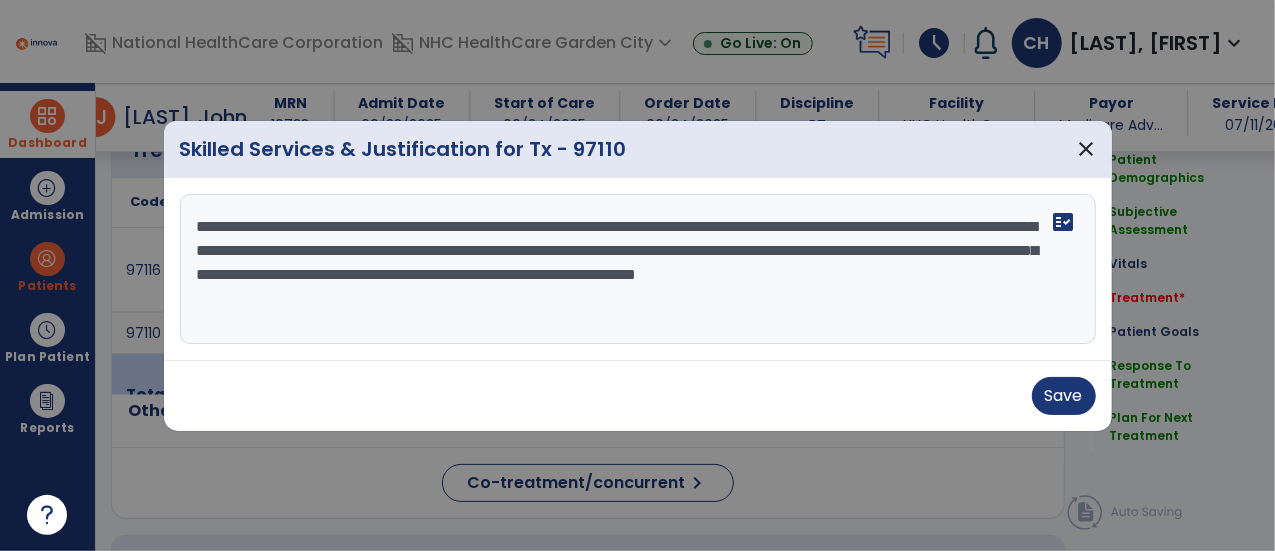click on "**********" at bounding box center [638, 269] 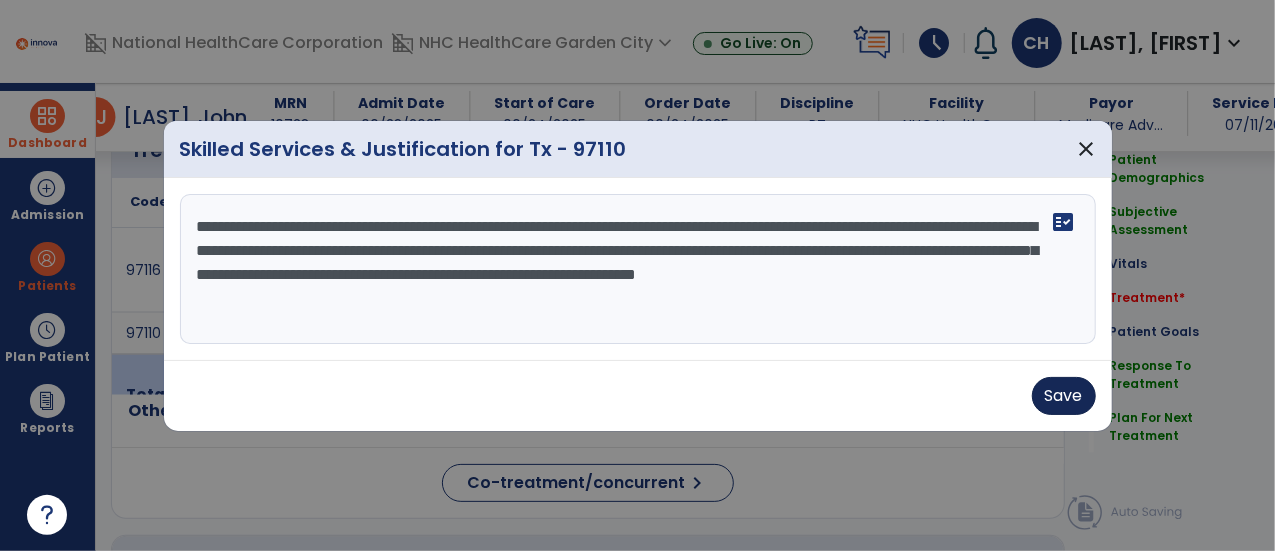 type on "**********" 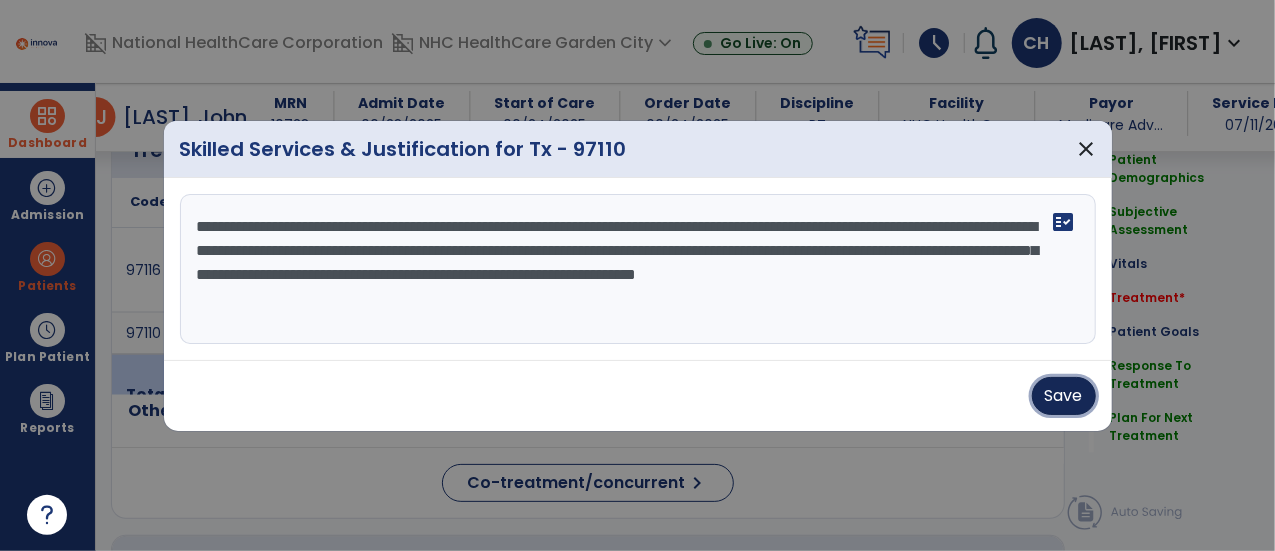 click on "Save" at bounding box center [1064, 396] 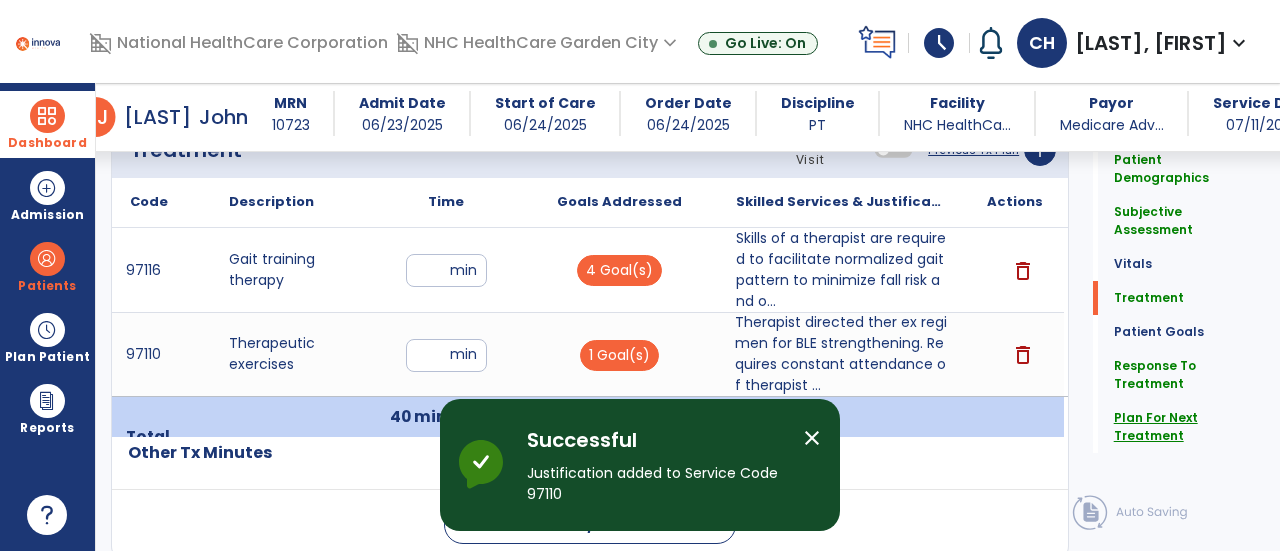 click on "Plan For Next Treatment" 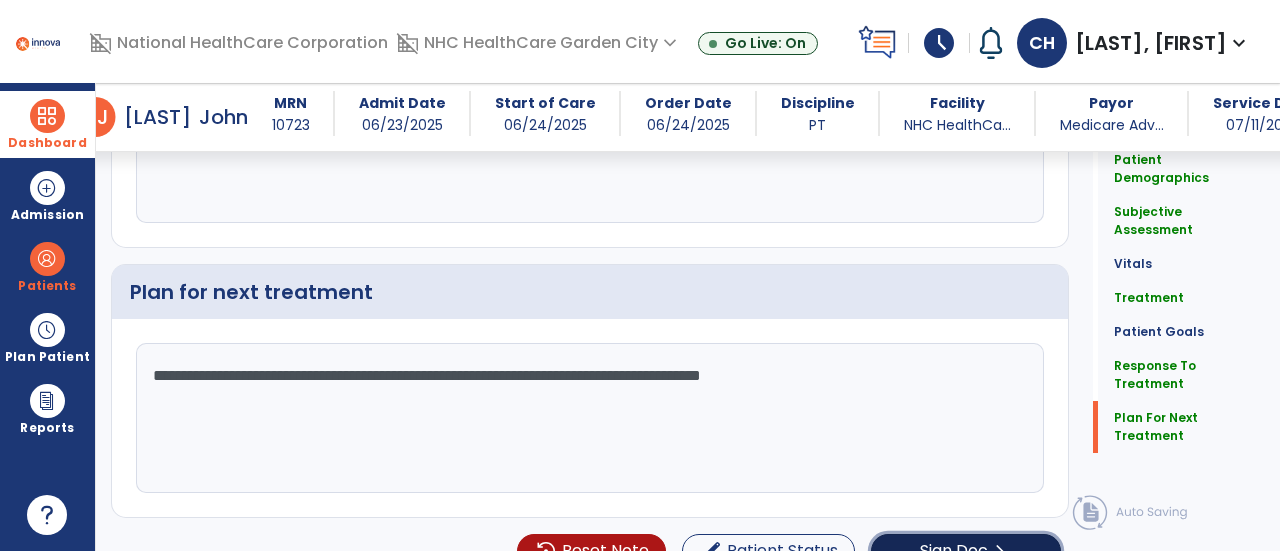 click on "Sign Doc  chevron_right" 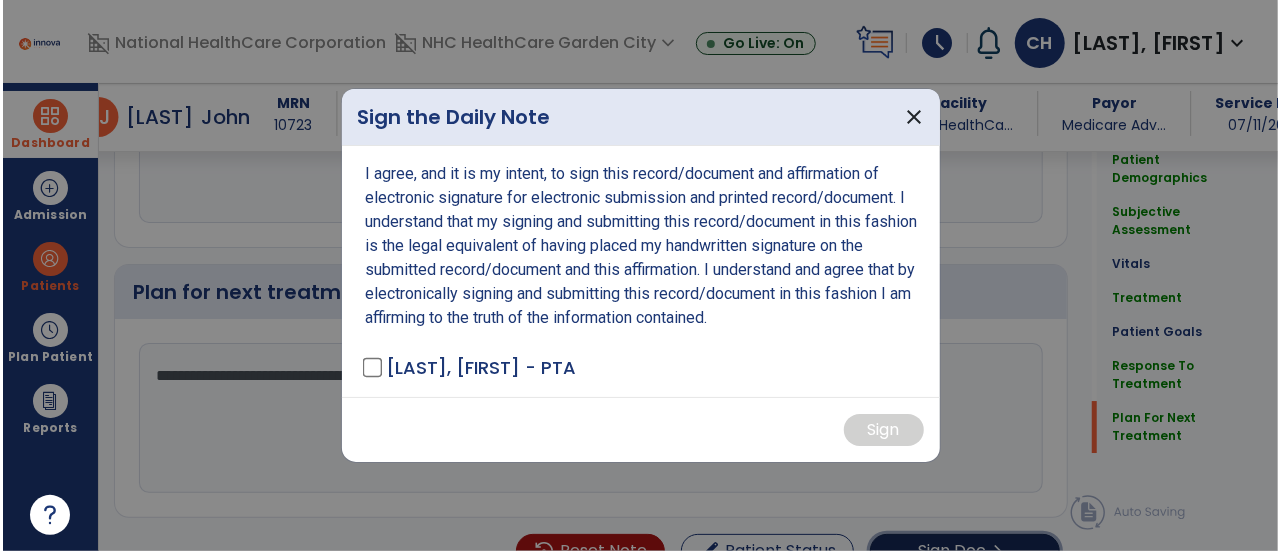 scroll, scrollTop: 3301, scrollLeft: 0, axis: vertical 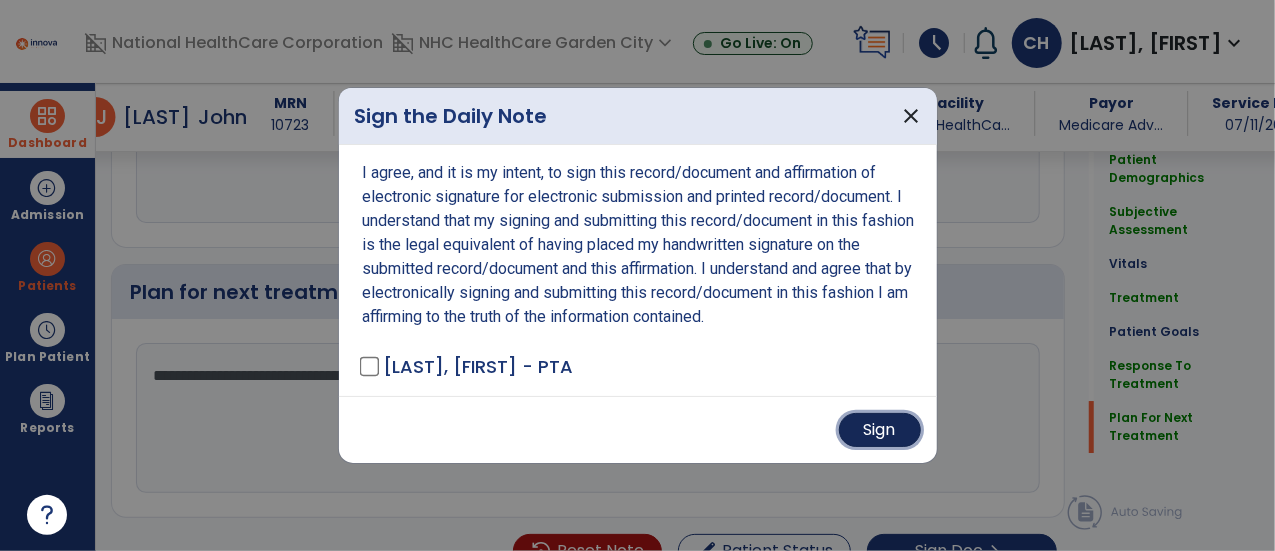 click on "Sign" at bounding box center (880, 430) 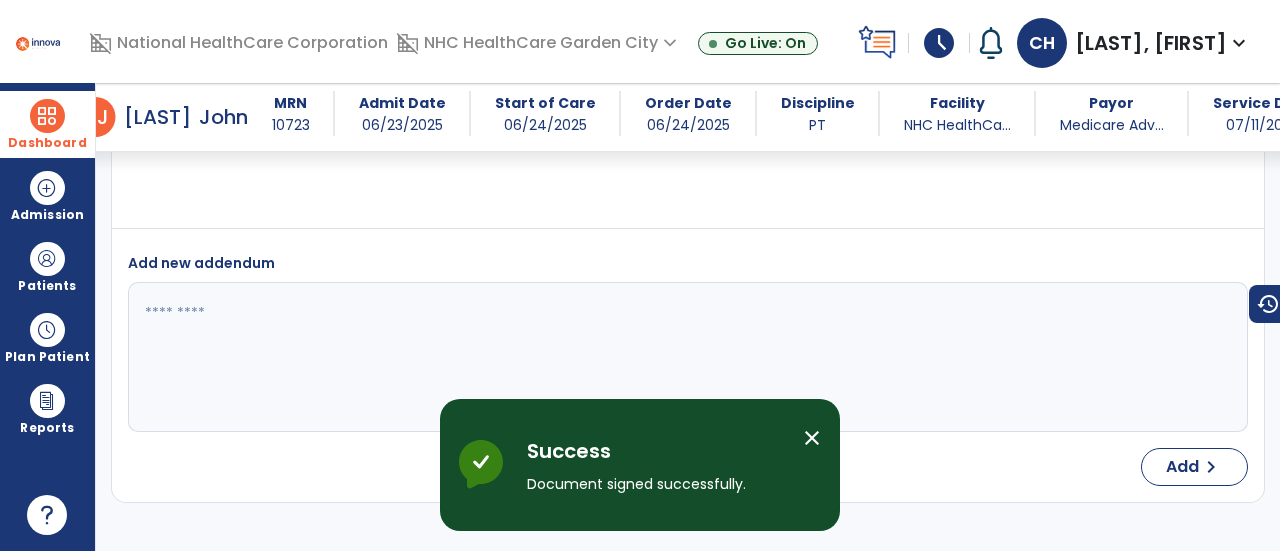 scroll, scrollTop: 5266, scrollLeft: 0, axis: vertical 